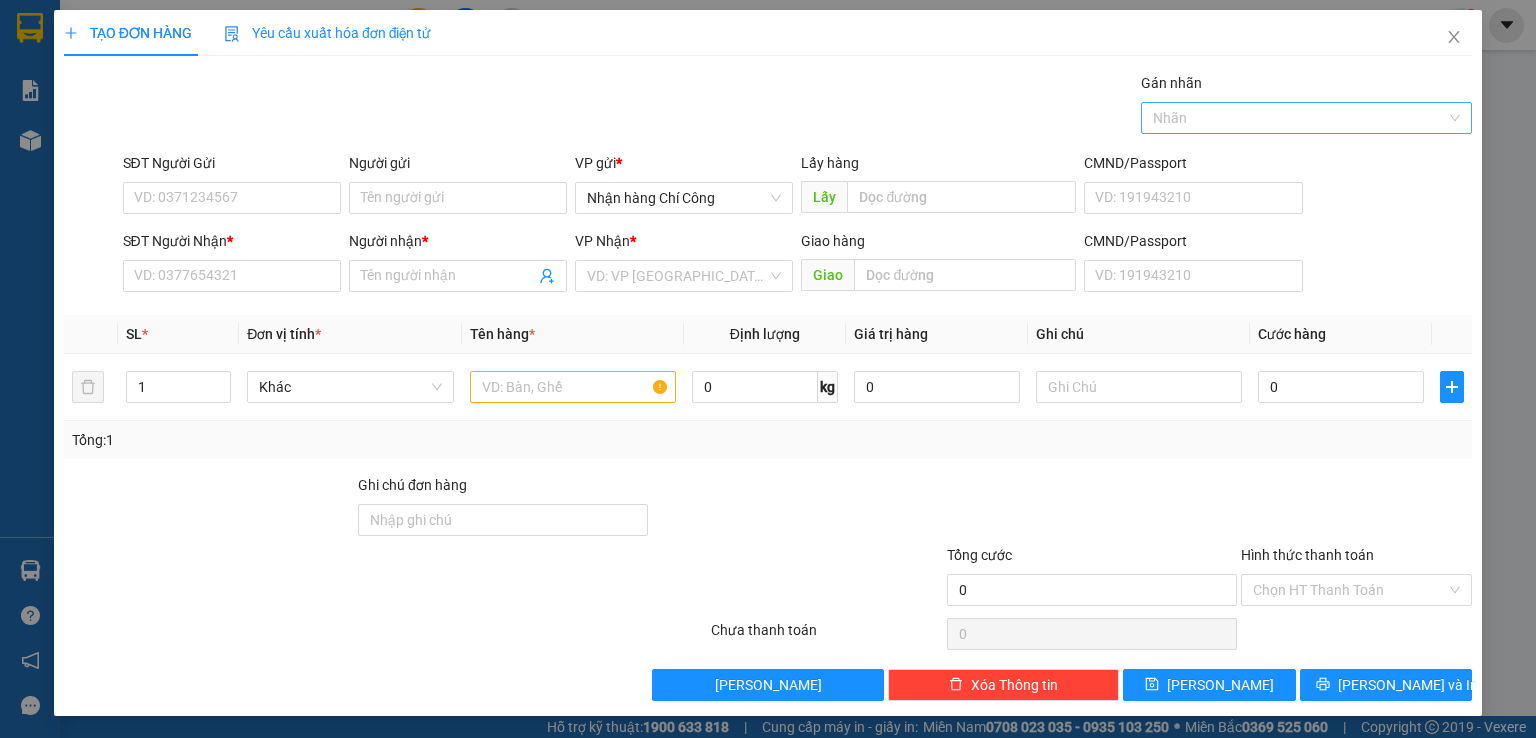 scroll, scrollTop: 0, scrollLeft: 0, axis: both 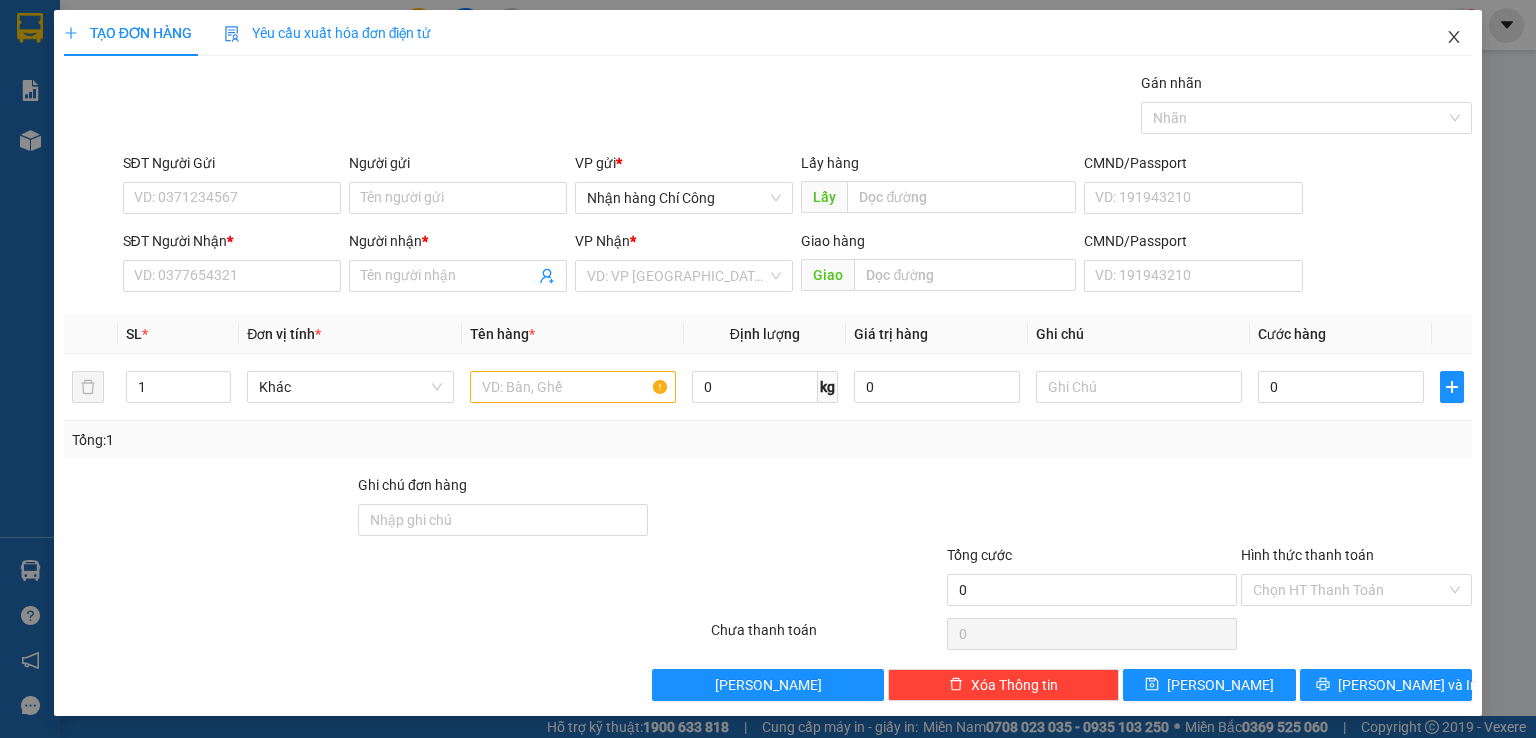 click 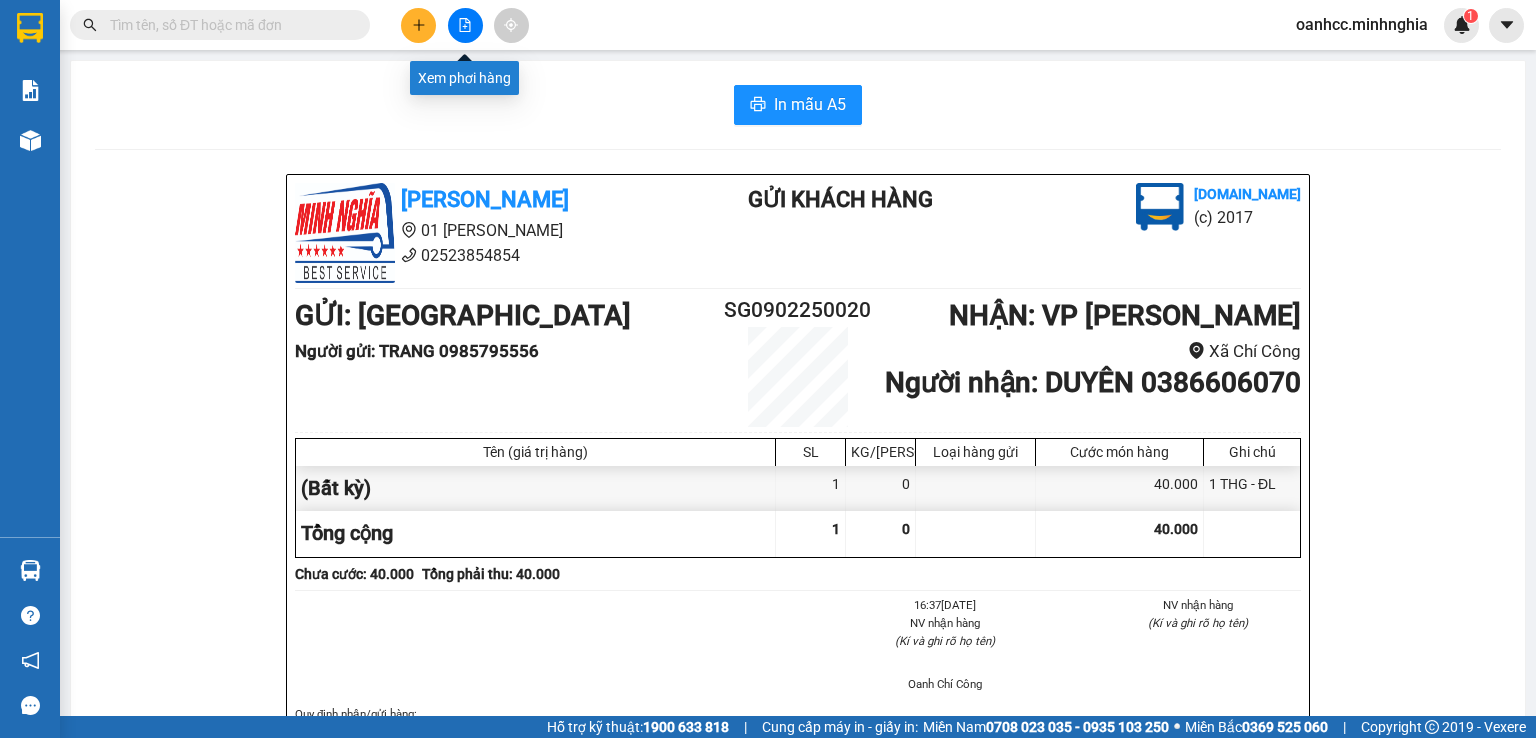 click 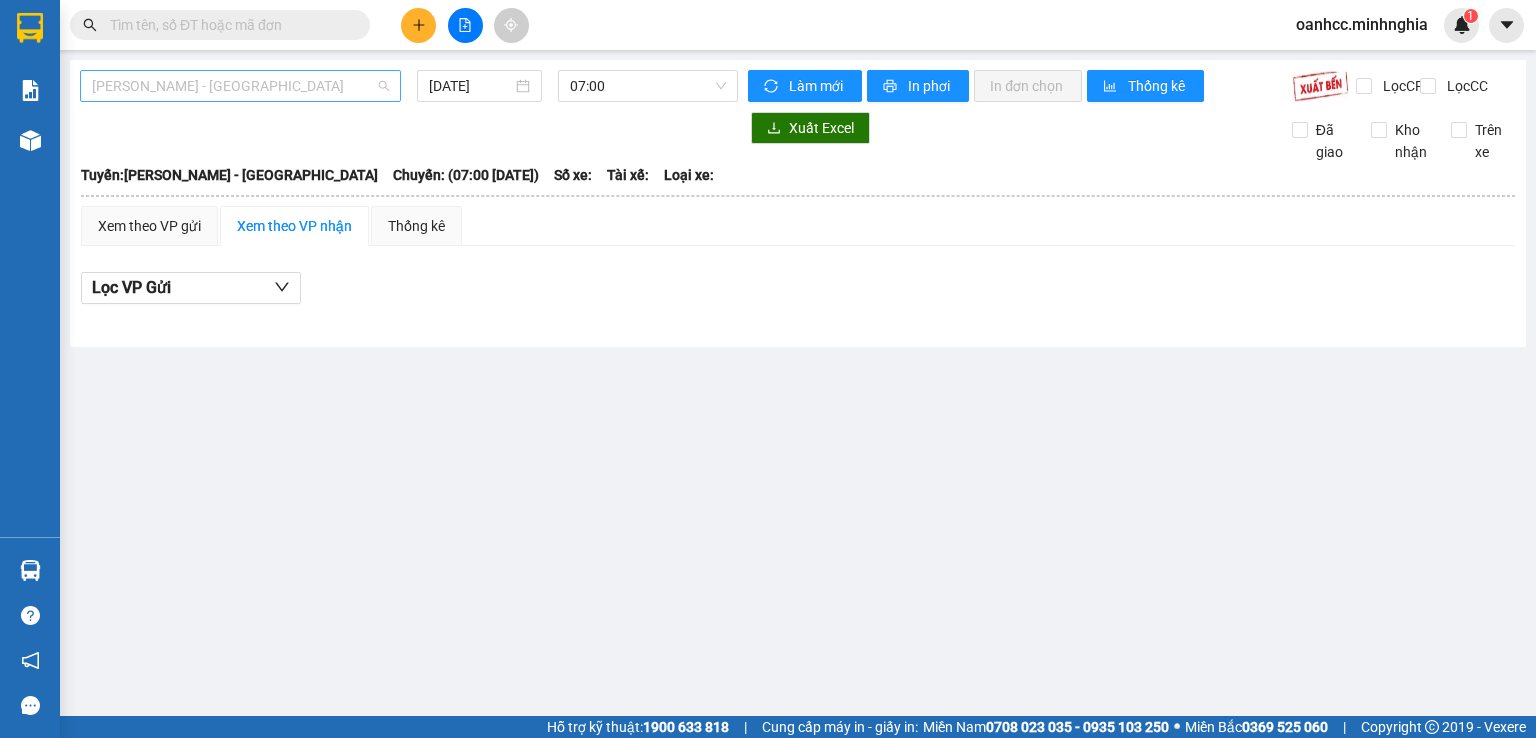 click on "[PERSON_NAME] - [GEOGRAPHIC_DATA]" at bounding box center (240, 86) 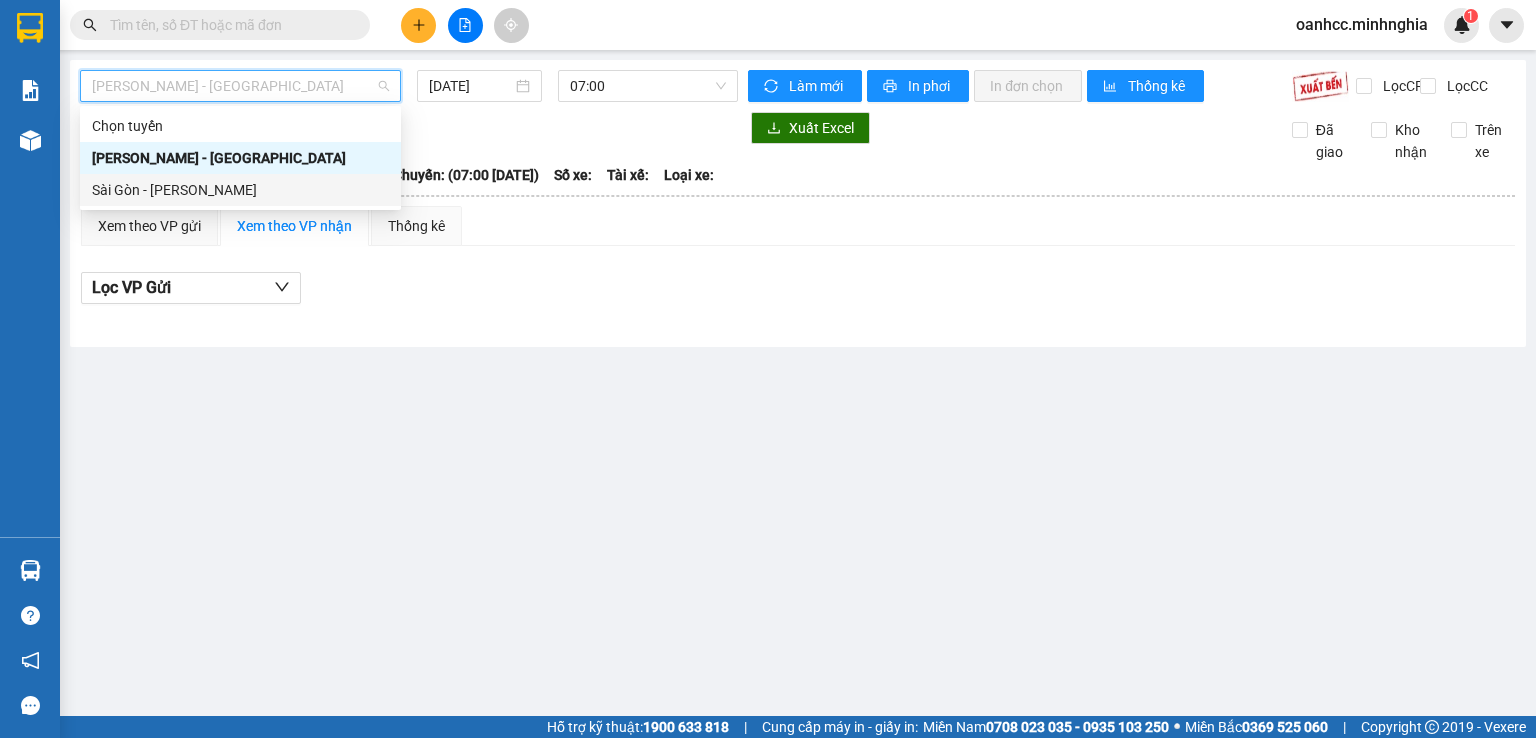click on "Sài Gòn - [PERSON_NAME]" at bounding box center [240, 190] 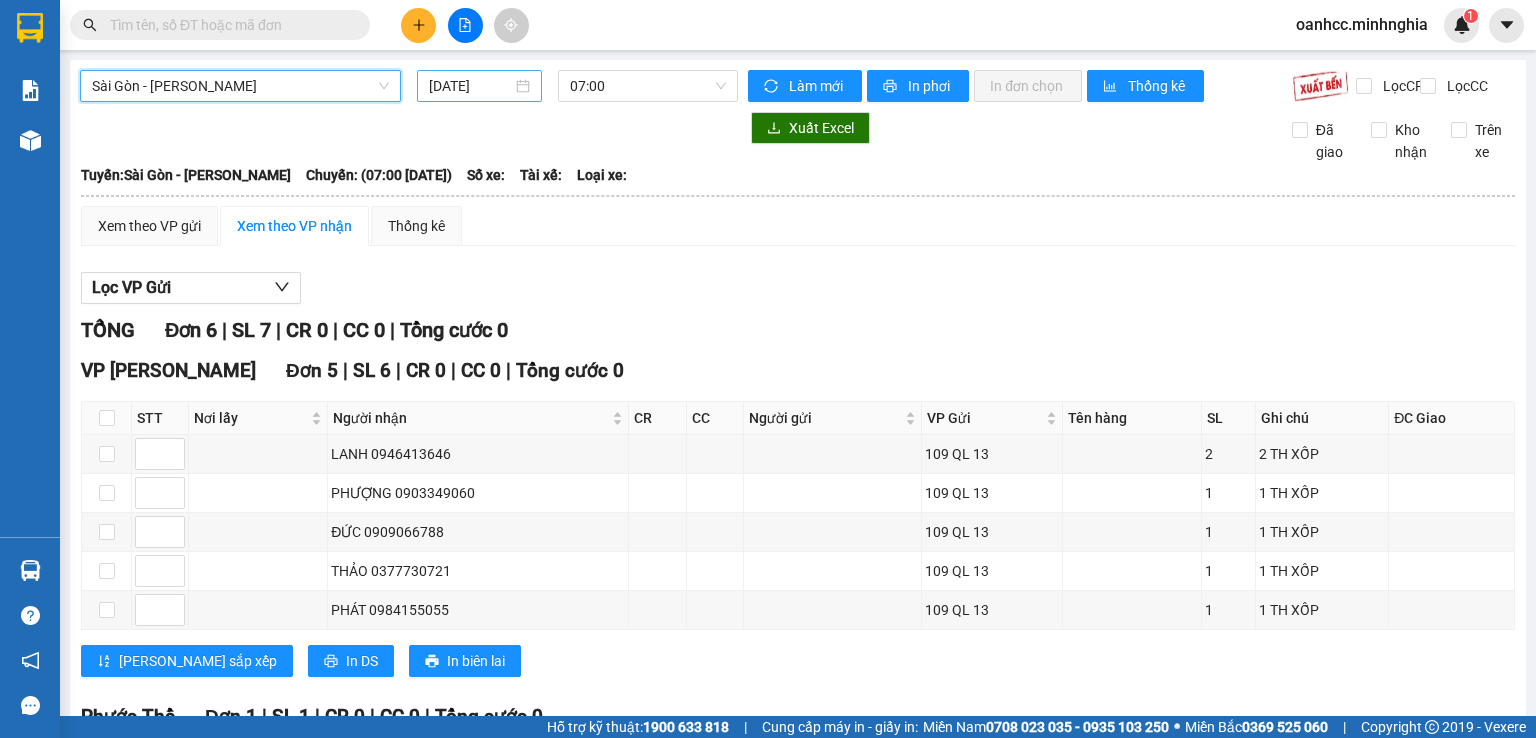 click on "[DATE]" at bounding box center (470, 86) 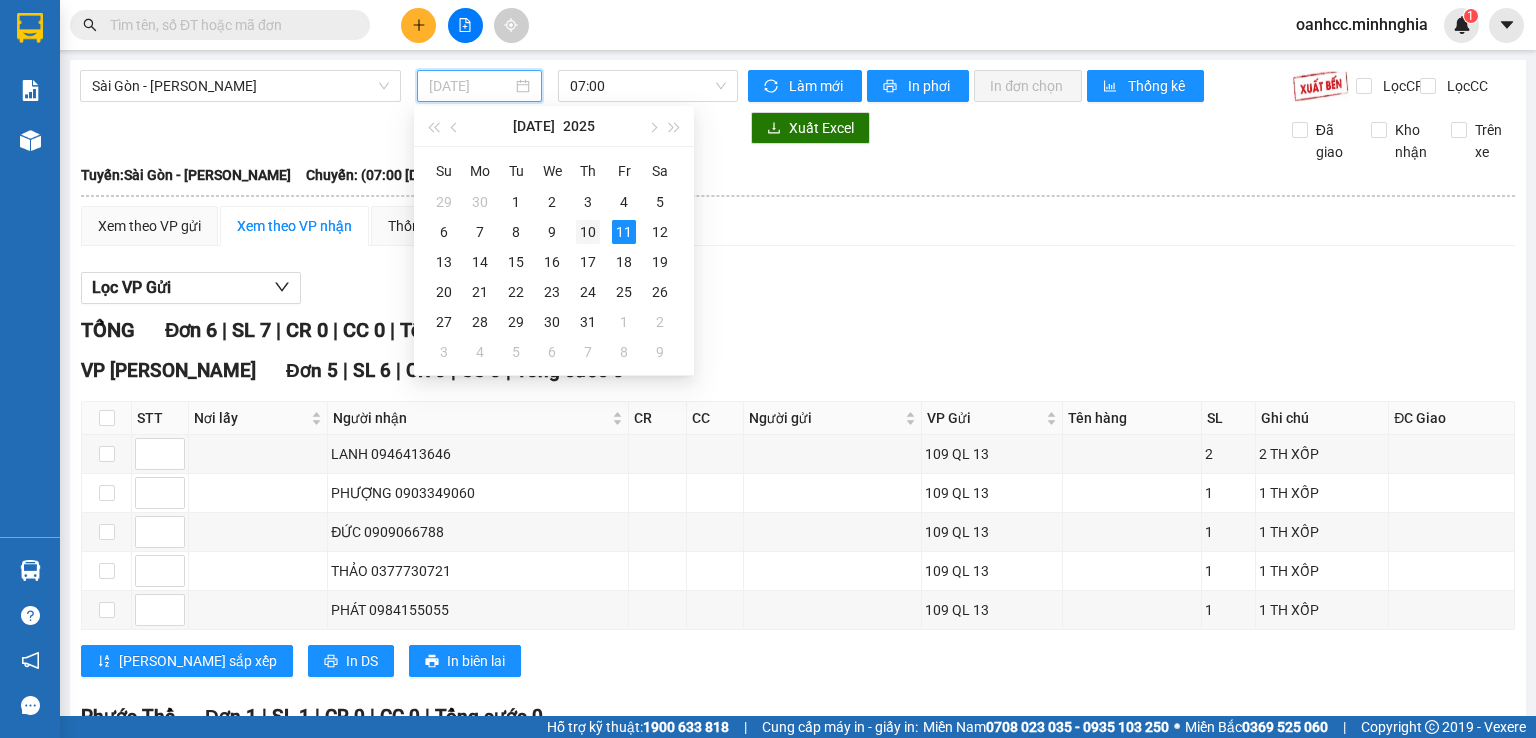 click on "10" at bounding box center [588, 232] 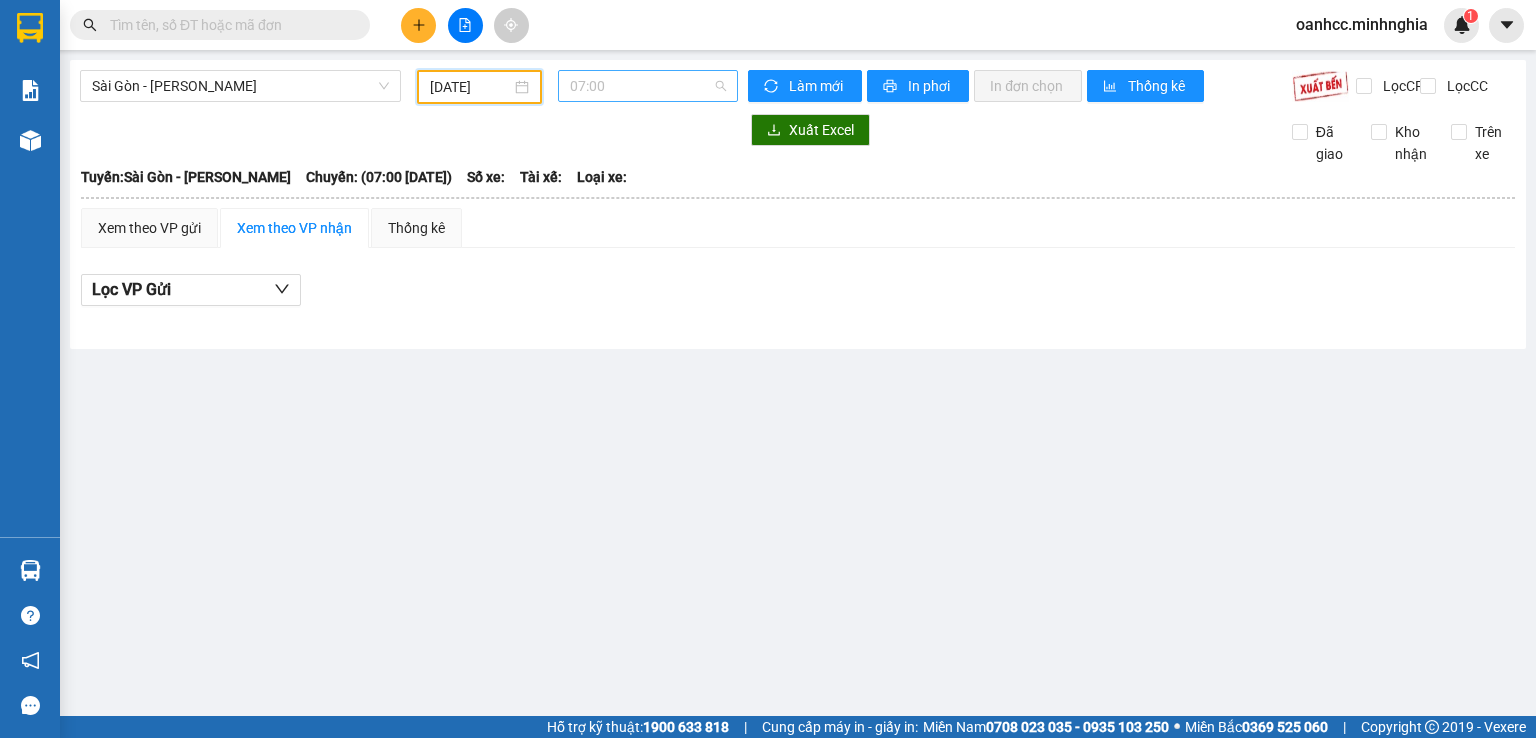 click on "07:00" at bounding box center [648, 86] 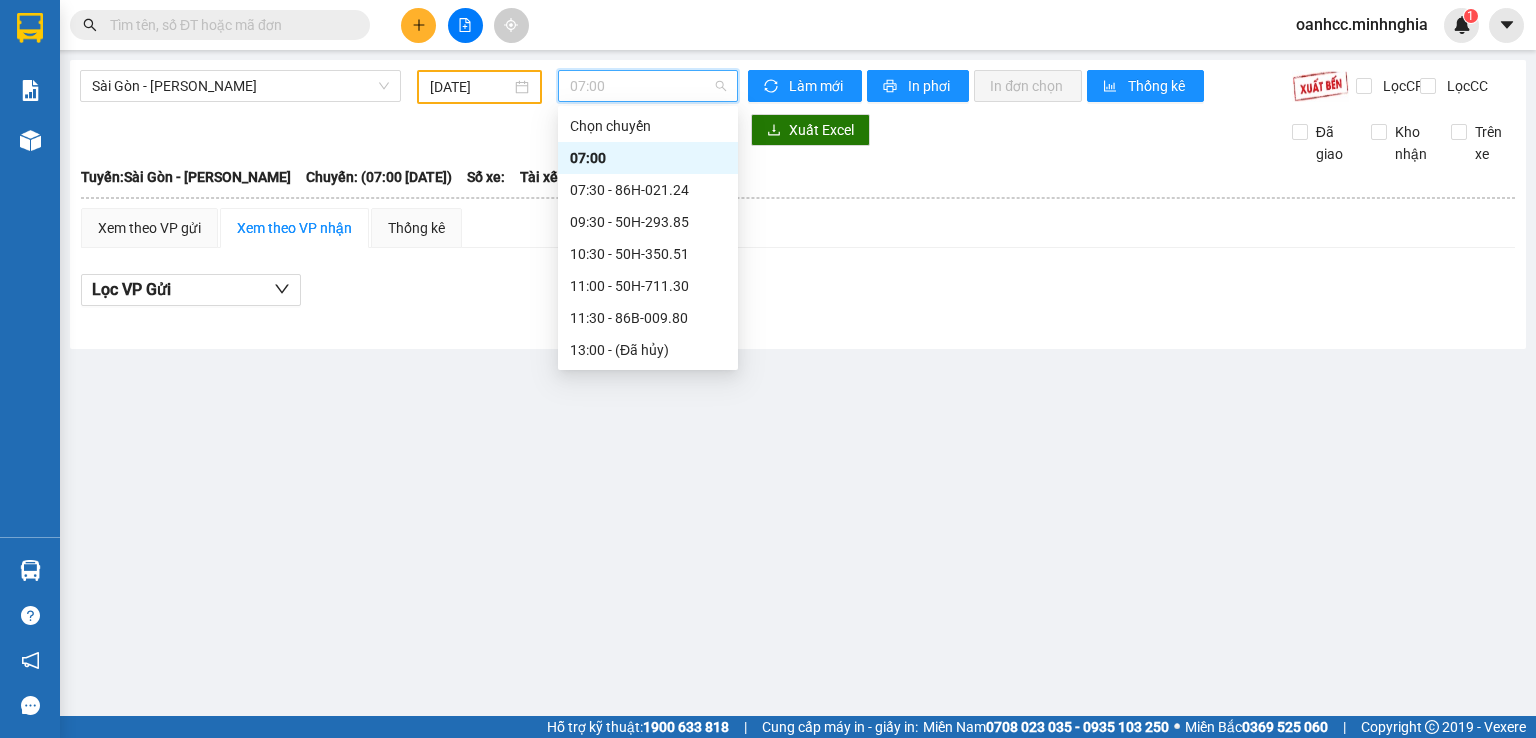 scroll, scrollTop: 224, scrollLeft: 0, axis: vertical 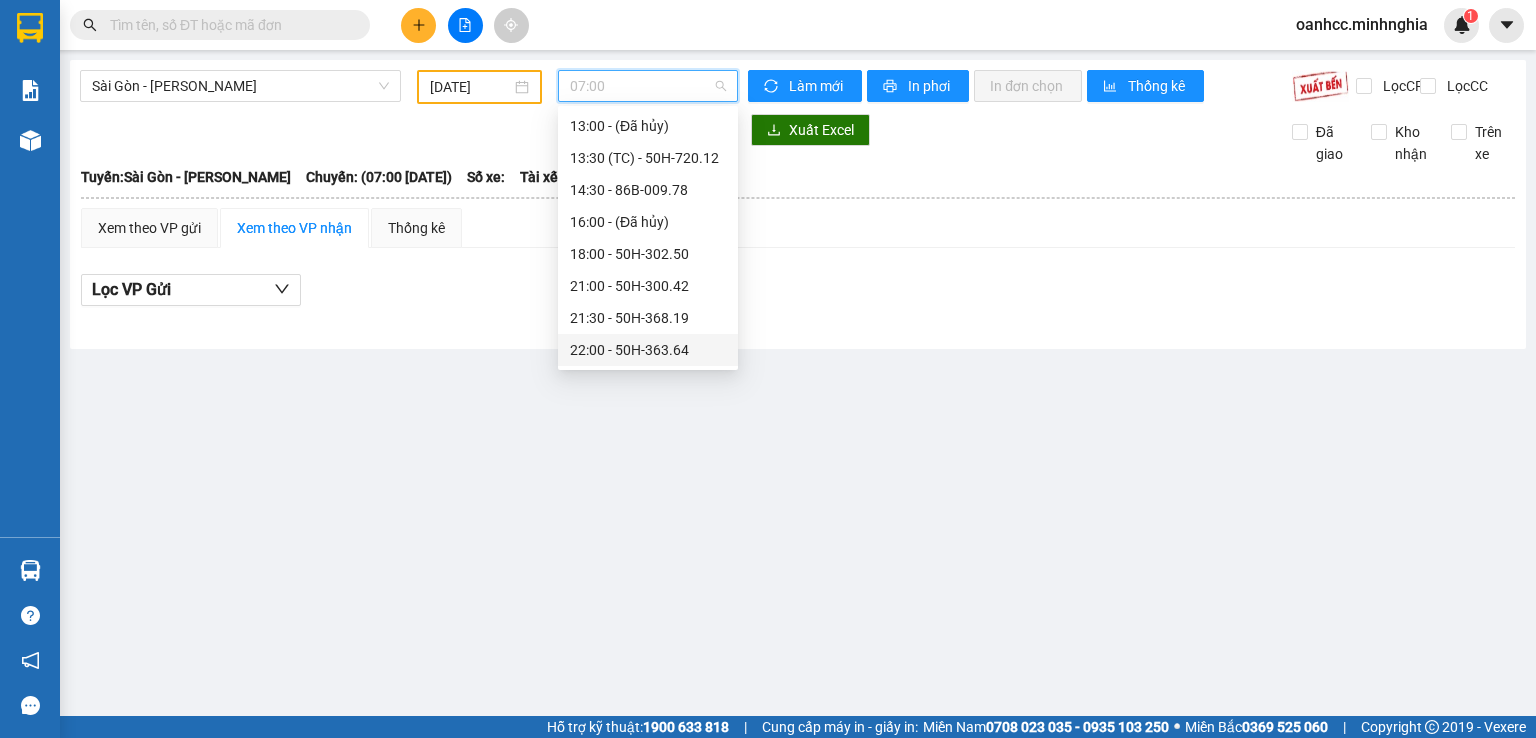 click on "22:00     - 50H-363.64" at bounding box center (648, 350) 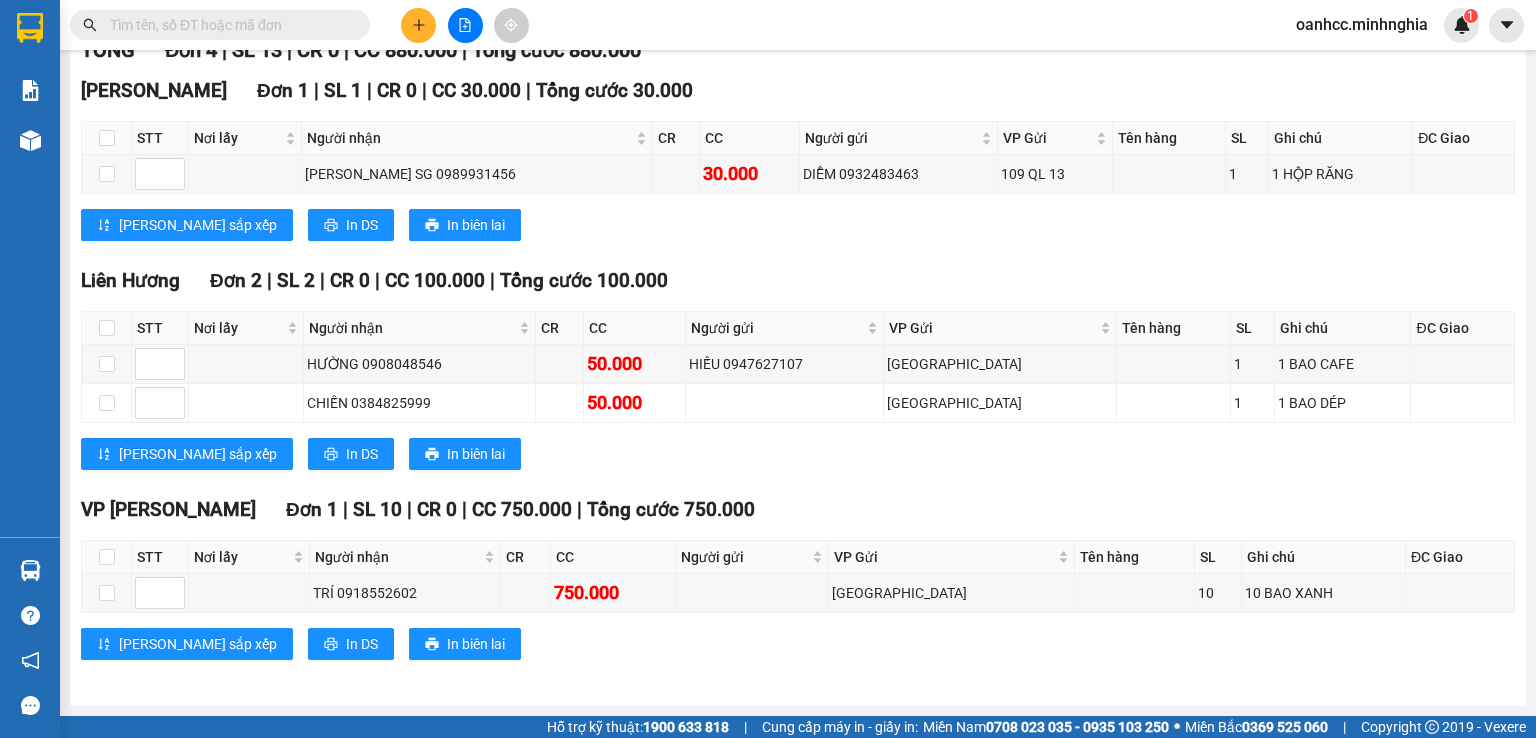 scroll, scrollTop: 0, scrollLeft: 0, axis: both 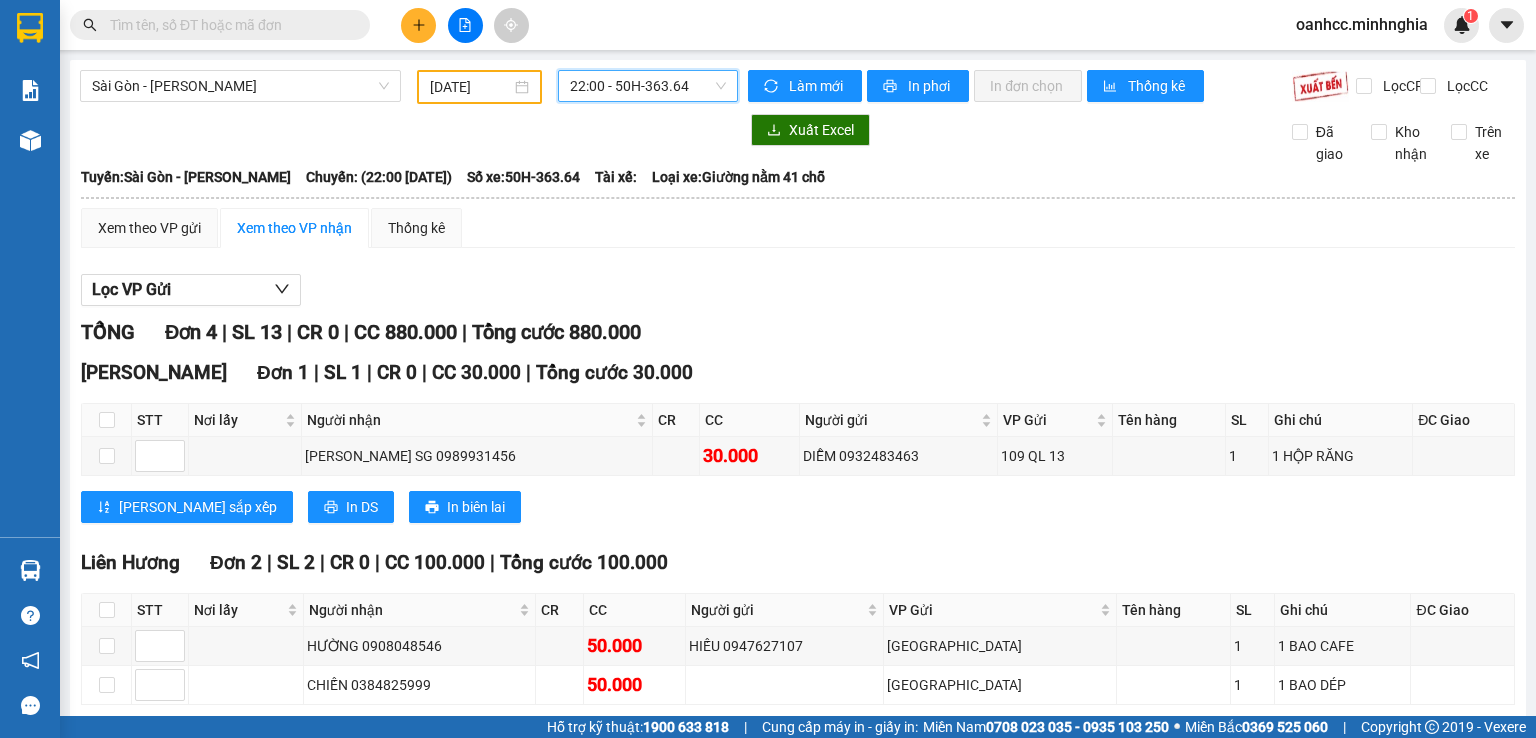 click on "22:00     - 50H-363.64" at bounding box center [648, 86] 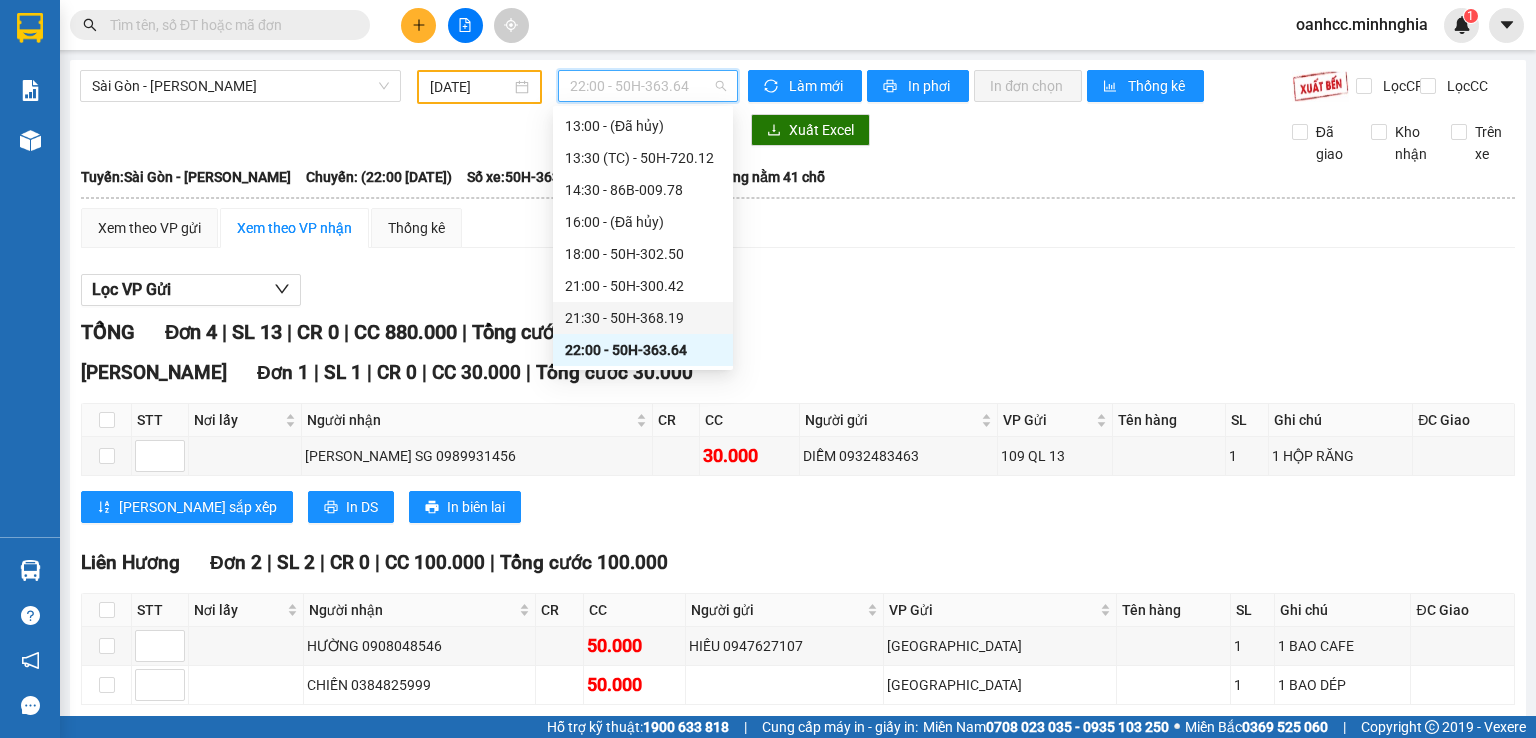 click on "21:30     - 50H-368.19" at bounding box center [643, 318] 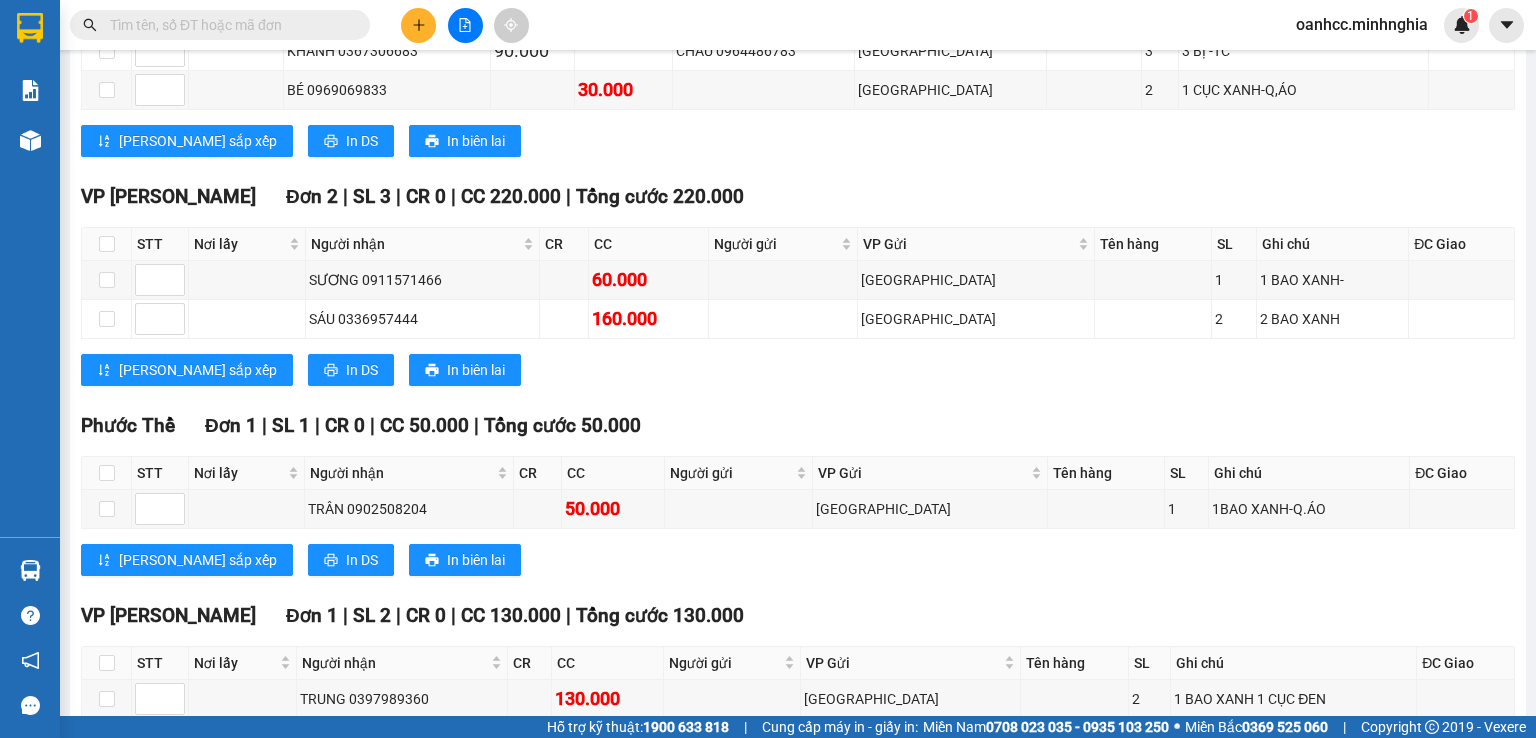 scroll, scrollTop: 800, scrollLeft: 0, axis: vertical 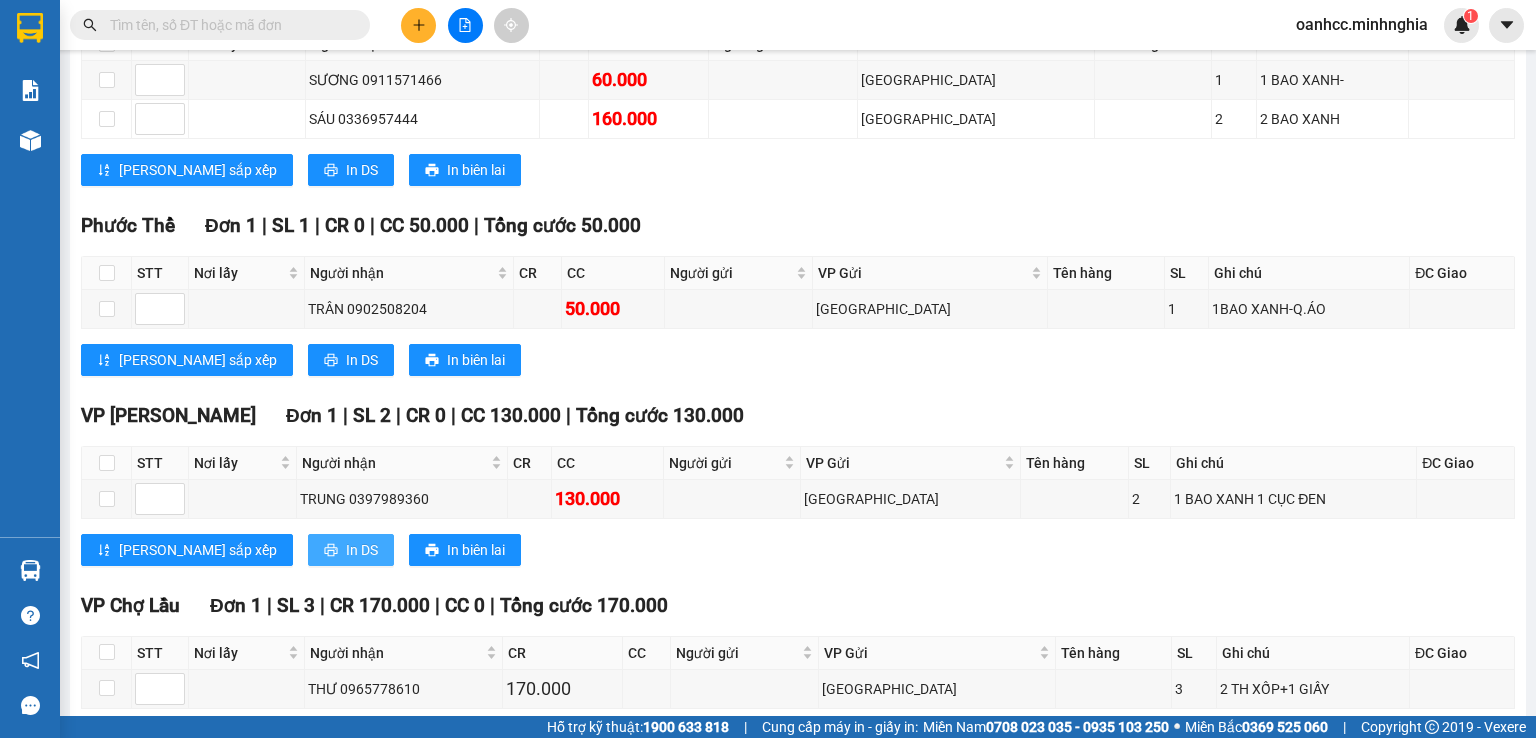 click on "In DS" at bounding box center (362, 550) 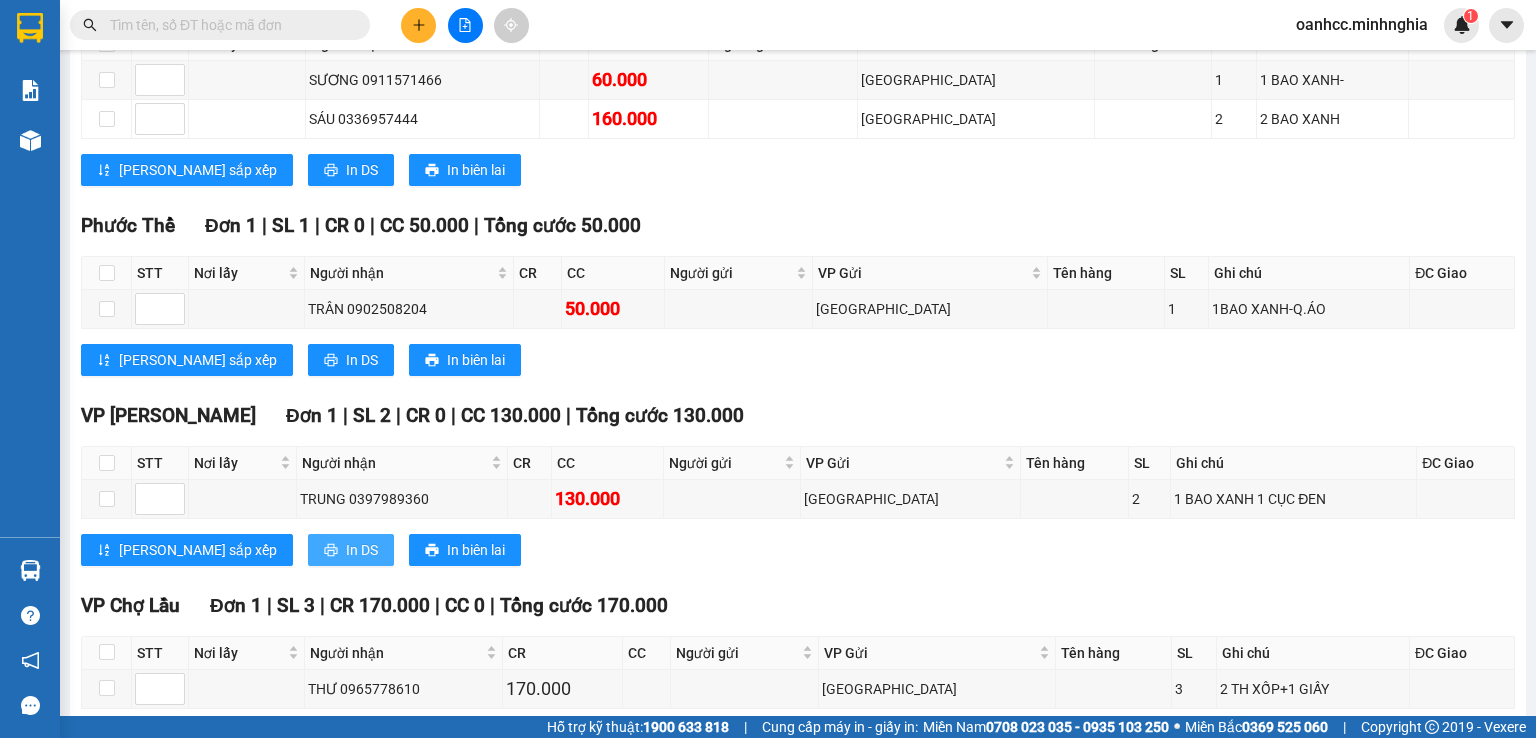 scroll, scrollTop: 0, scrollLeft: 0, axis: both 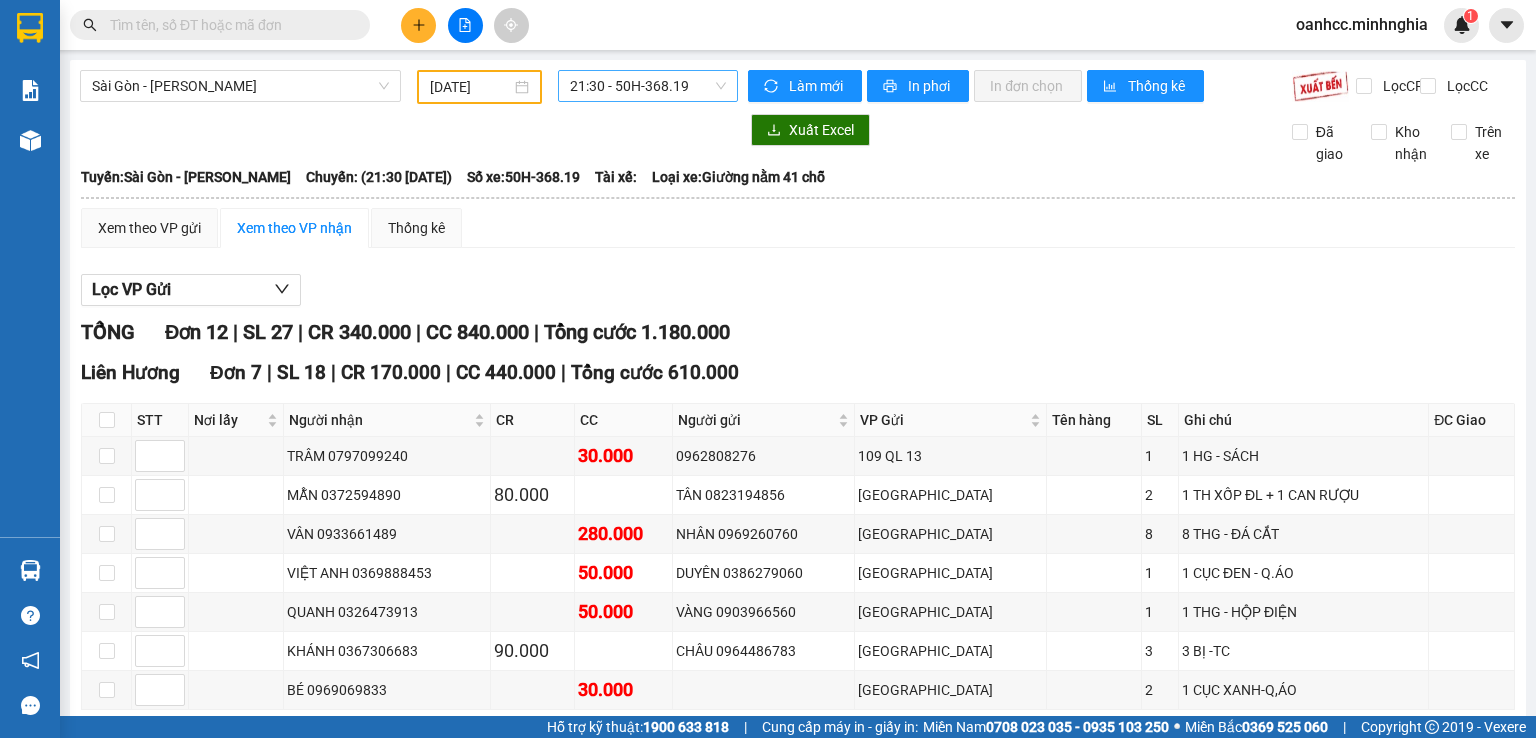 click on "21:30     - 50H-368.19" at bounding box center [648, 86] 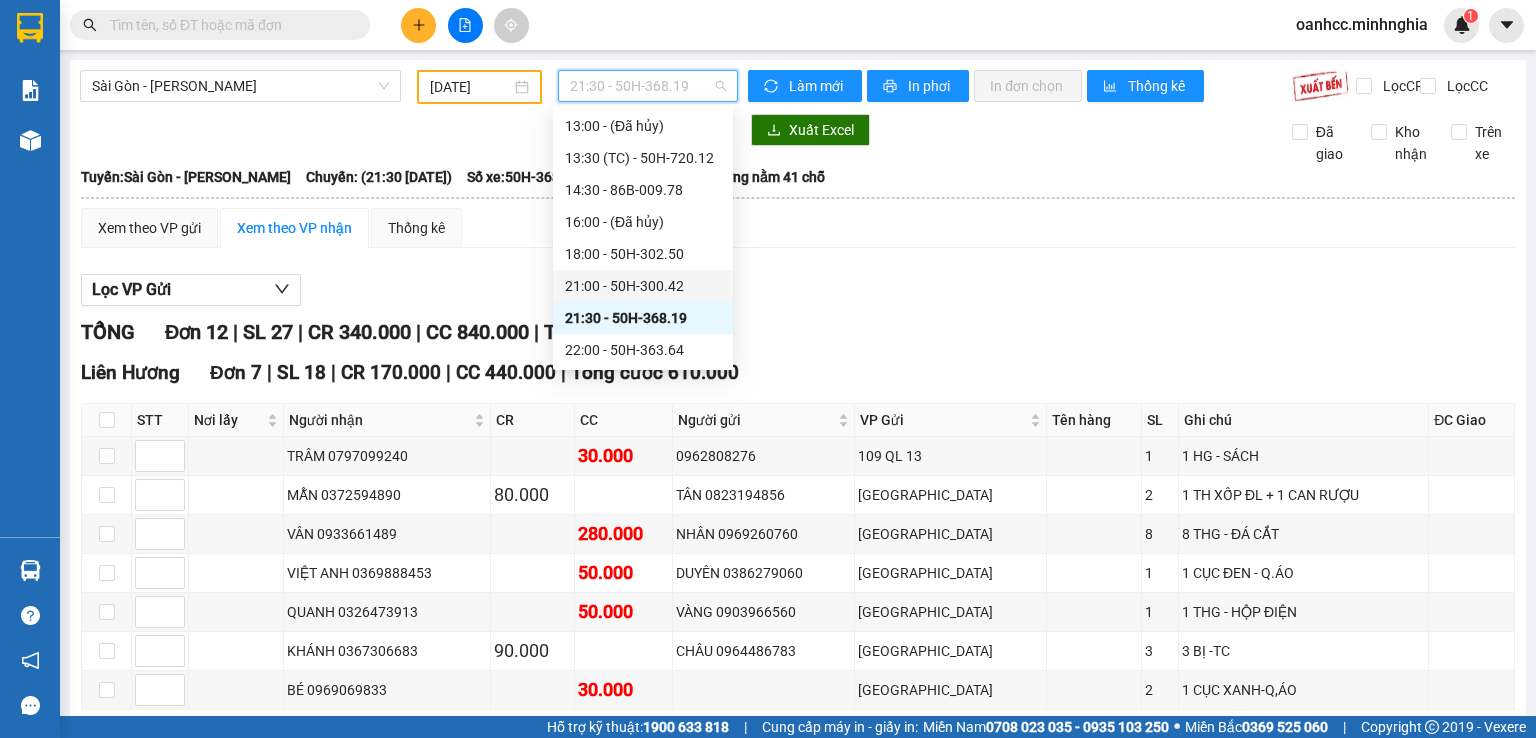 click on "21:00     - 50H-300.42" at bounding box center (643, 286) 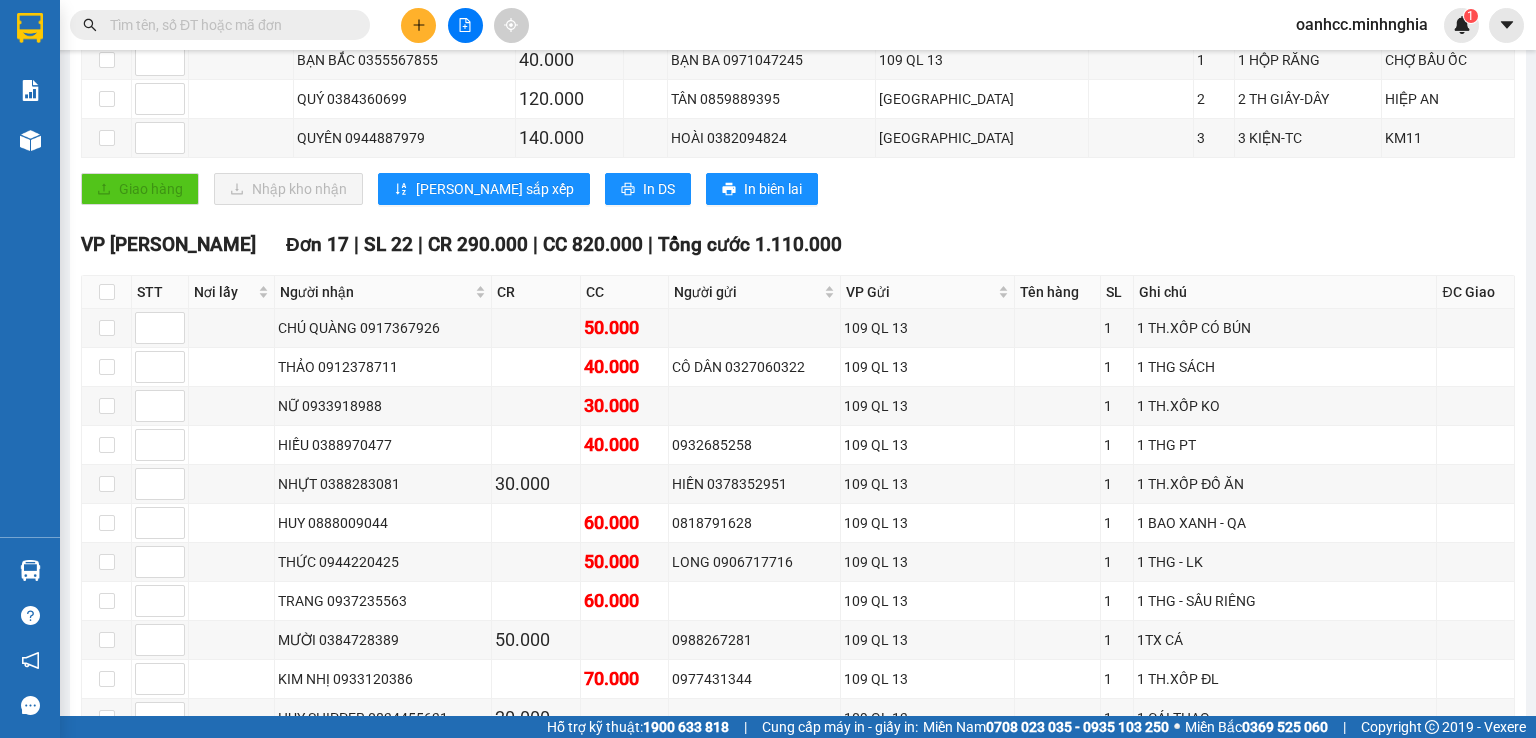 scroll, scrollTop: 0, scrollLeft: 0, axis: both 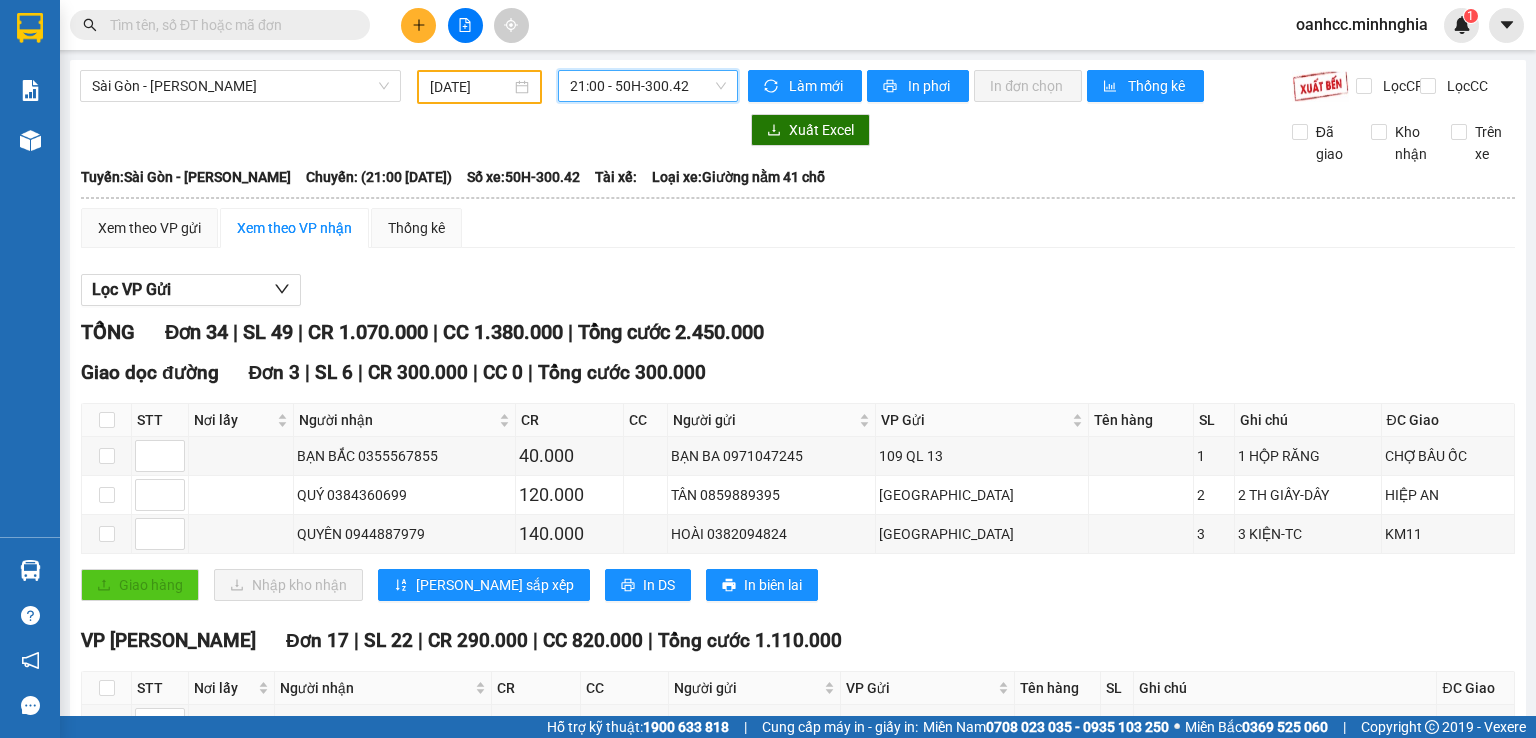 click on "21:00     - 50H-300.42" at bounding box center [648, 86] 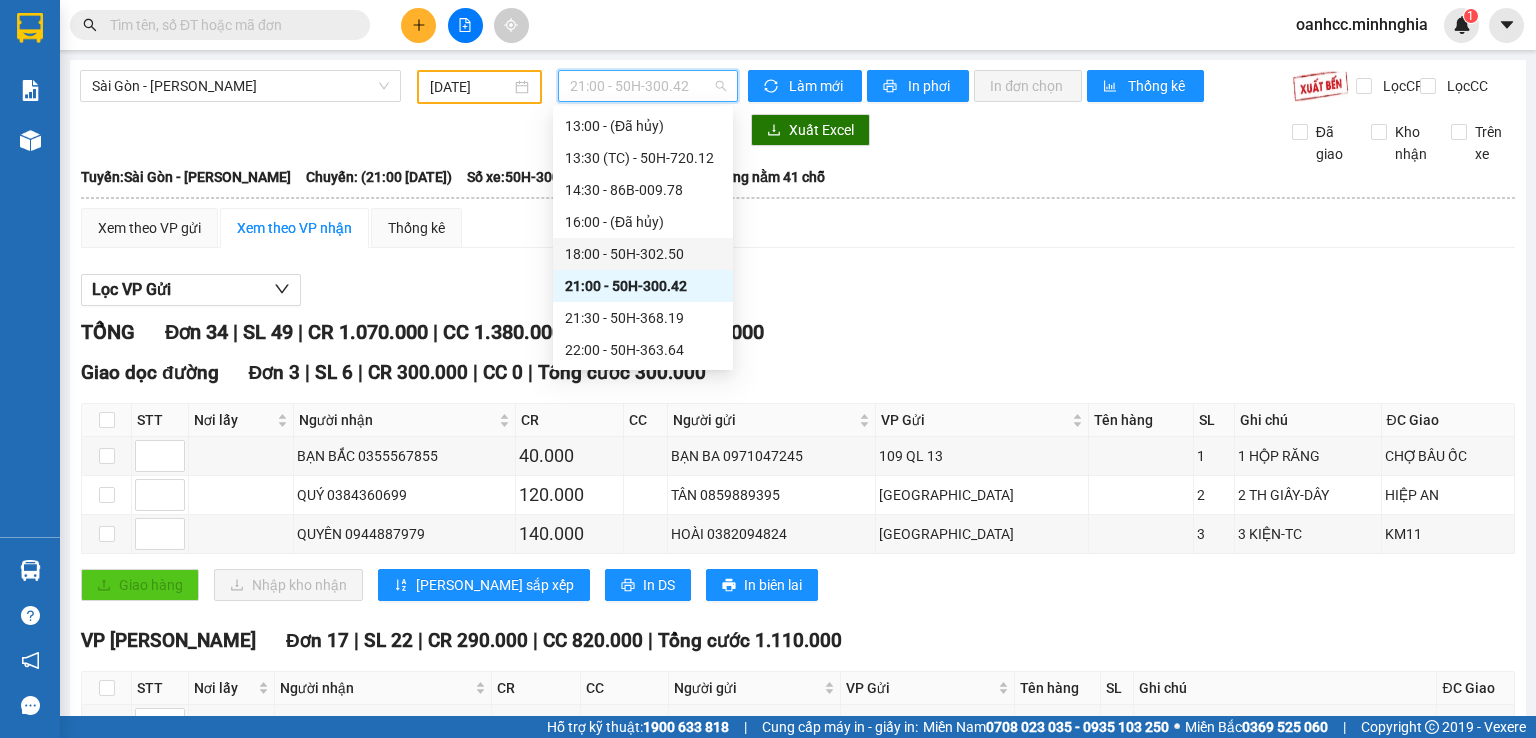 click on "18:00     - 50H-302.50" at bounding box center [643, 254] 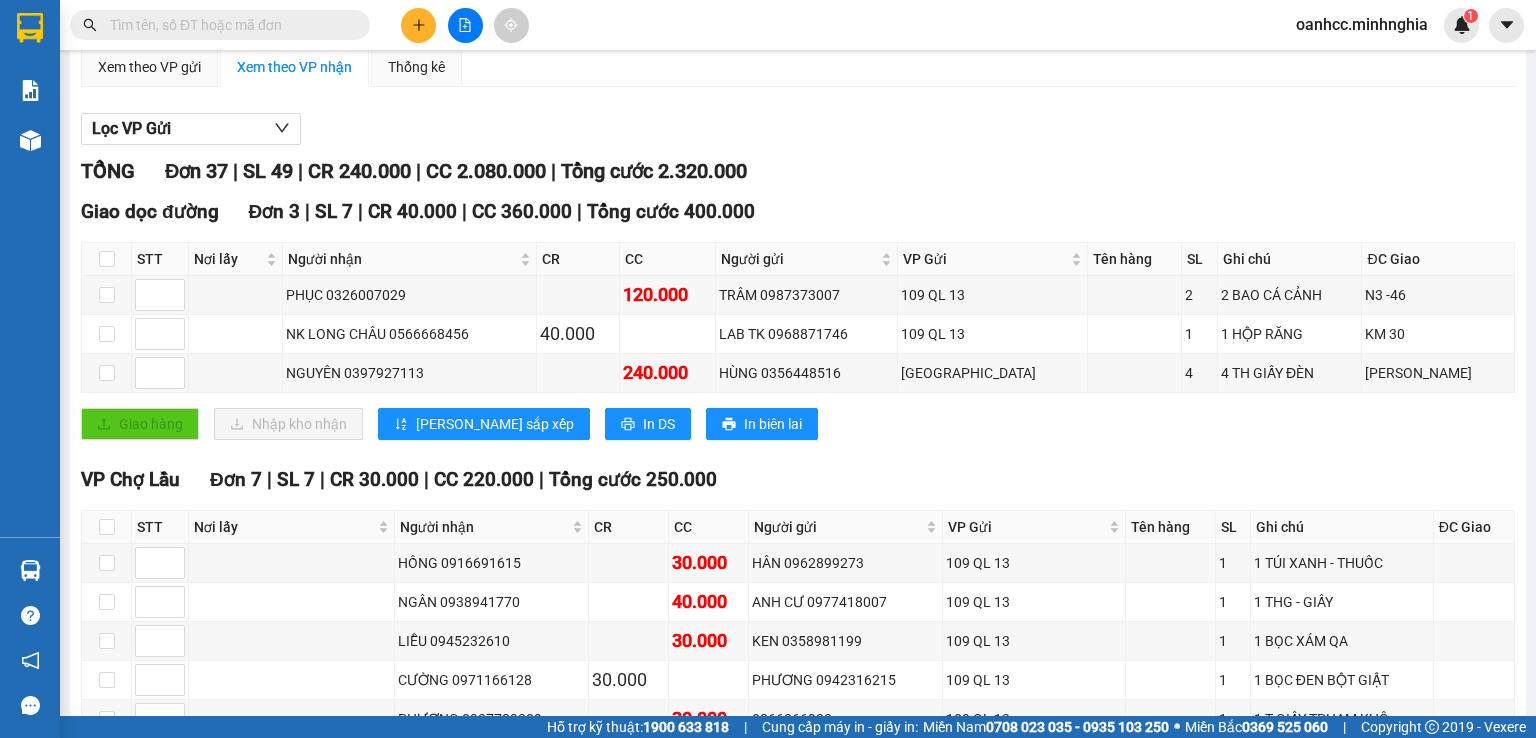 scroll, scrollTop: 0, scrollLeft: 0, axis: both 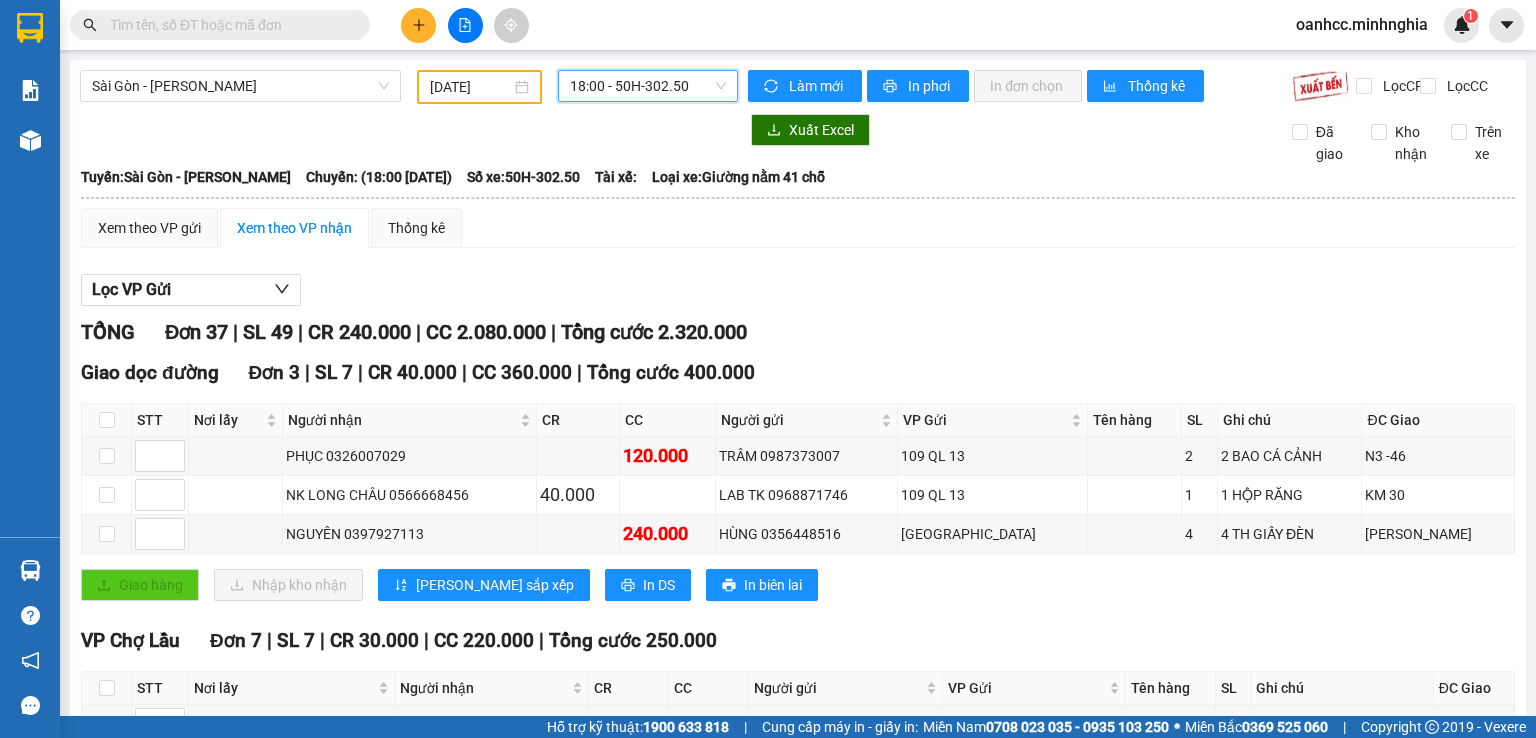 click on "18:00     - 50H-302.50" at bounding box center (648, 86) 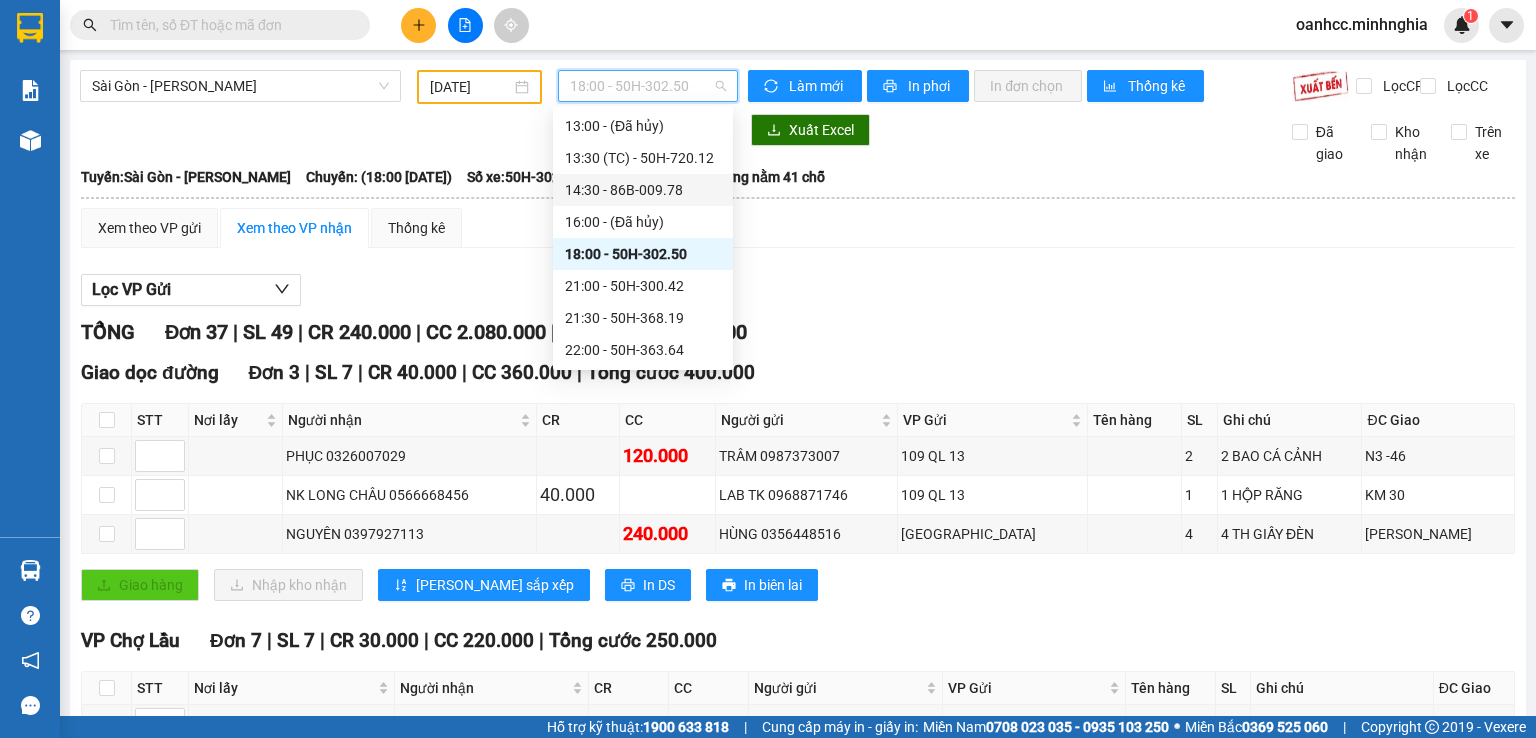 click on "14:30     - 86B-009.78" at bounding box center (643, 190) 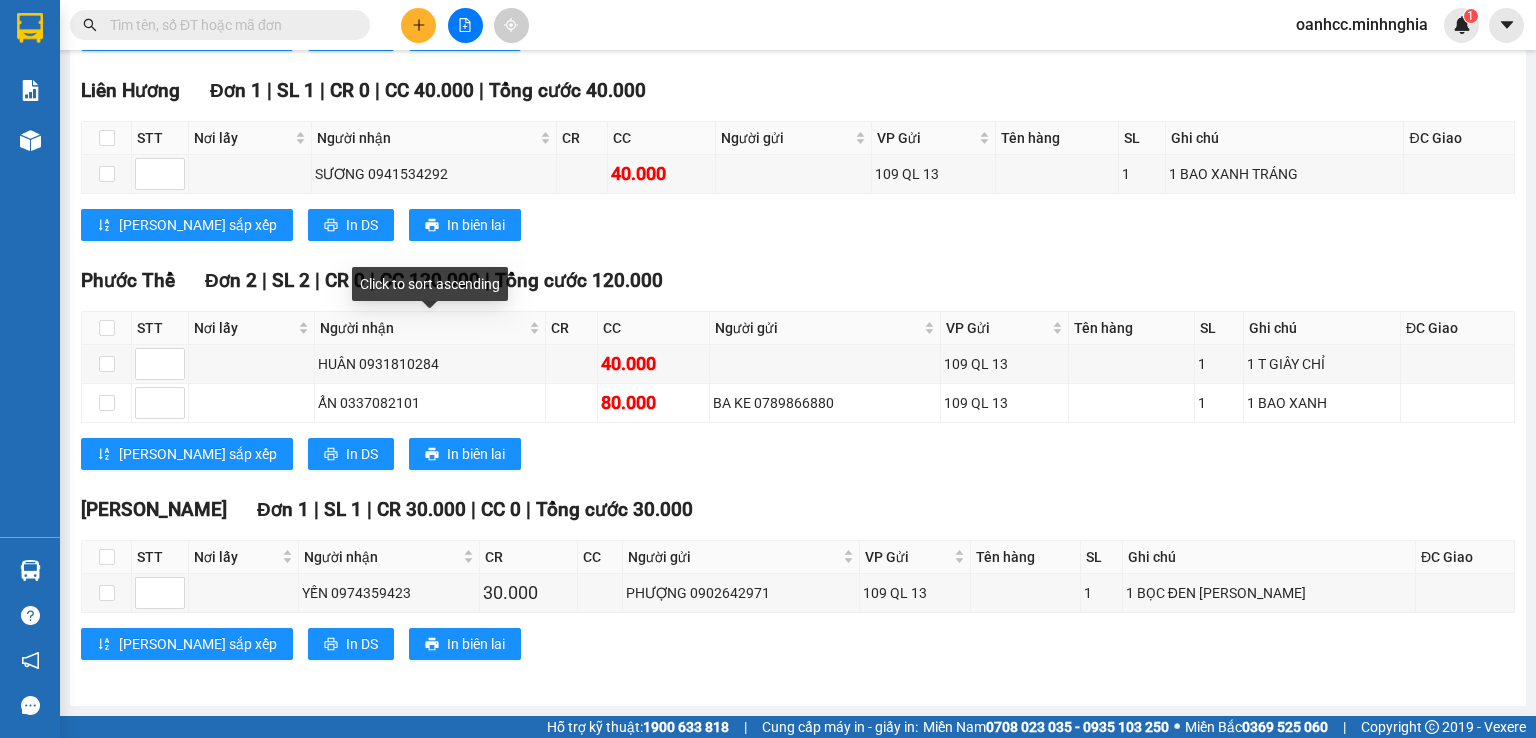 scroll, scrollTop: 0, scrollLeft: 0, axis: both 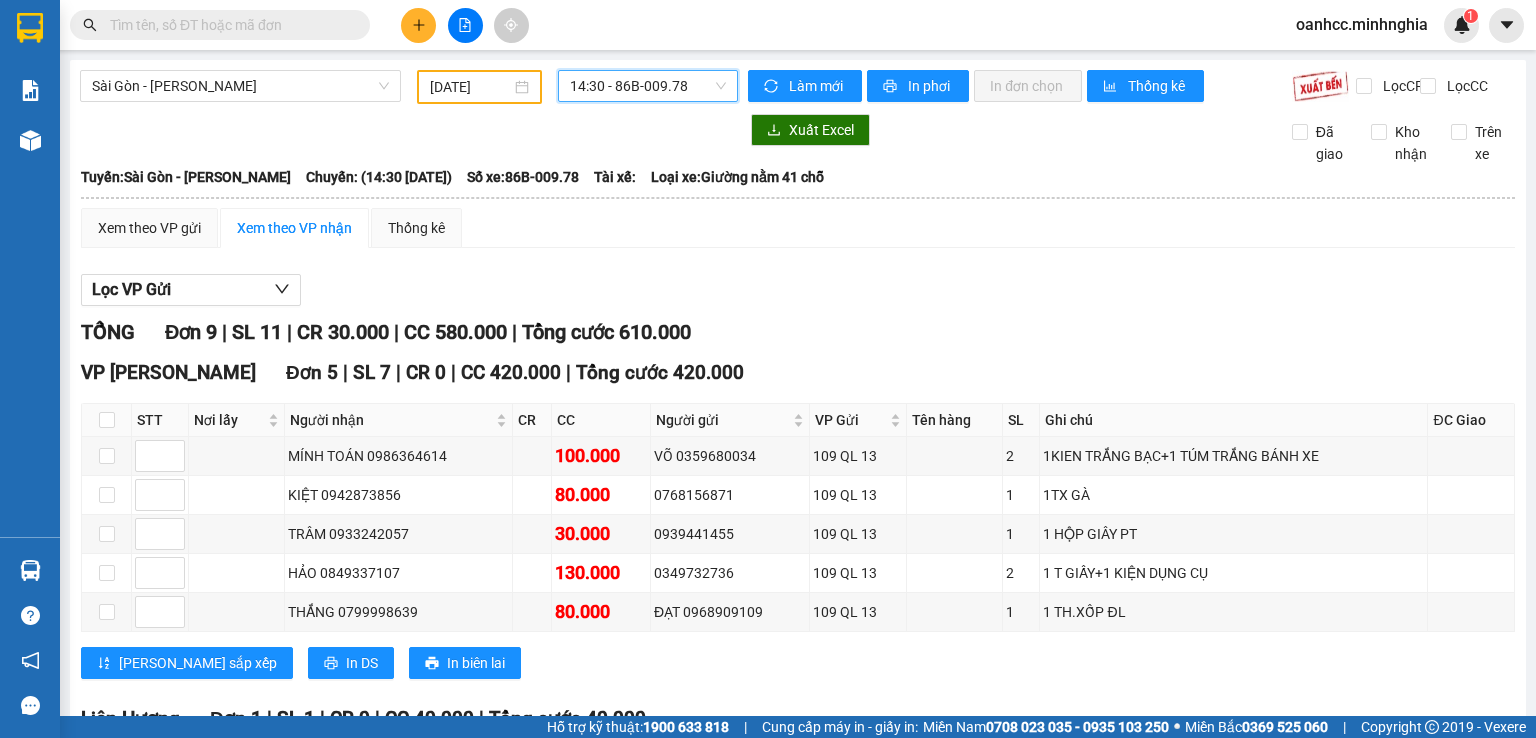 click on "14:30     - 86B-009.78" at bounding box center (648, 86) 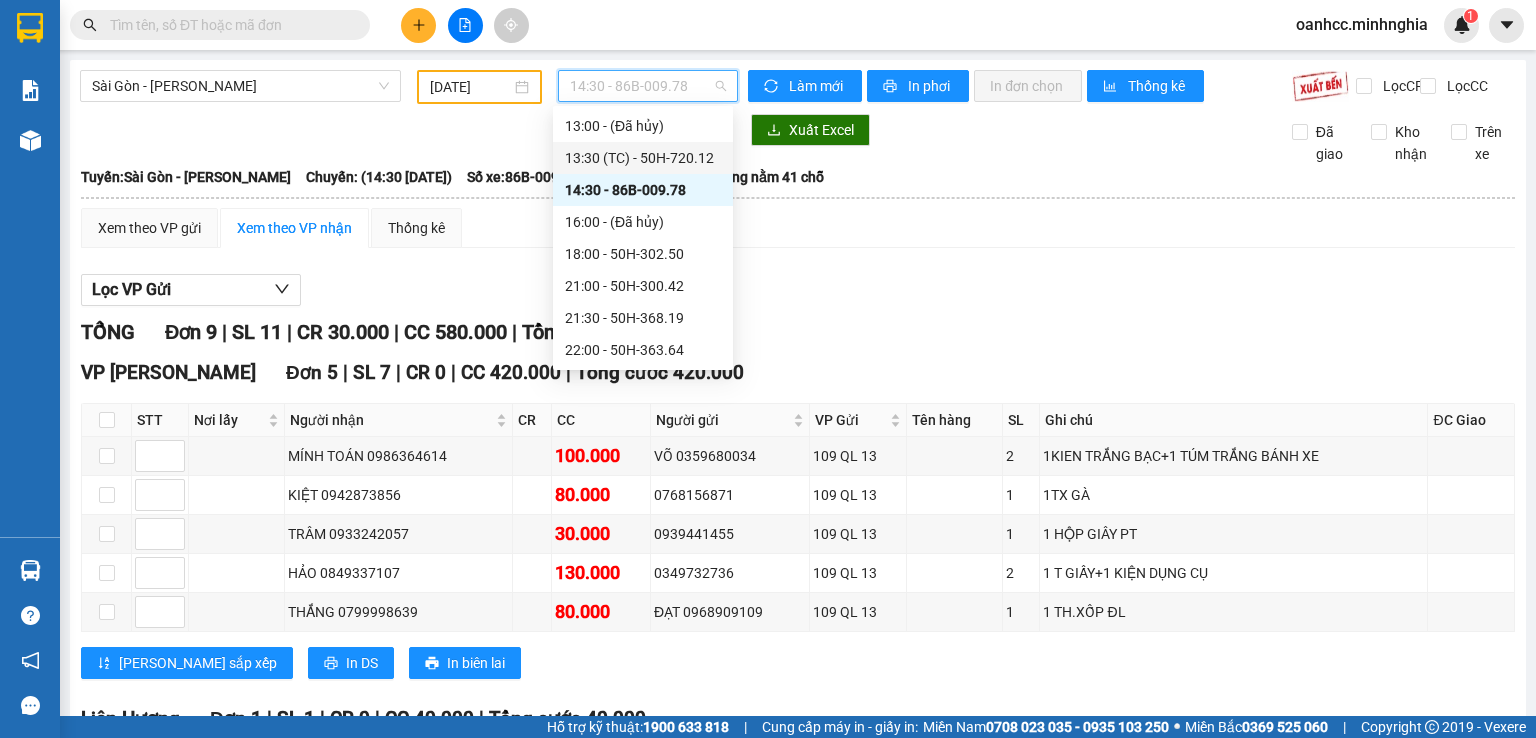 click on "13:30   (TC)   - 50H-720.12" at bounding box center (643, 158) 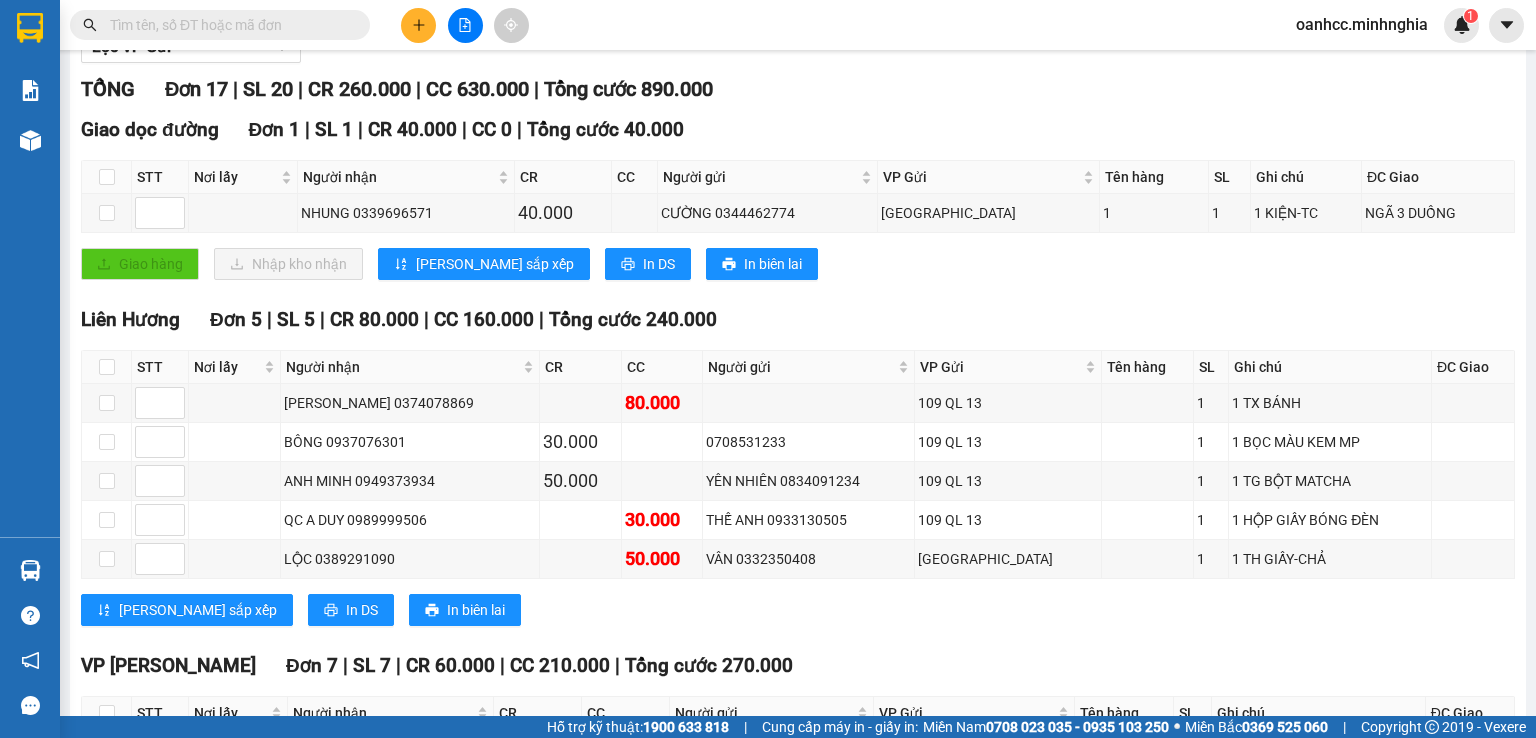 scroll, scrollTop: 0, scrollLeft: 0, axis: both 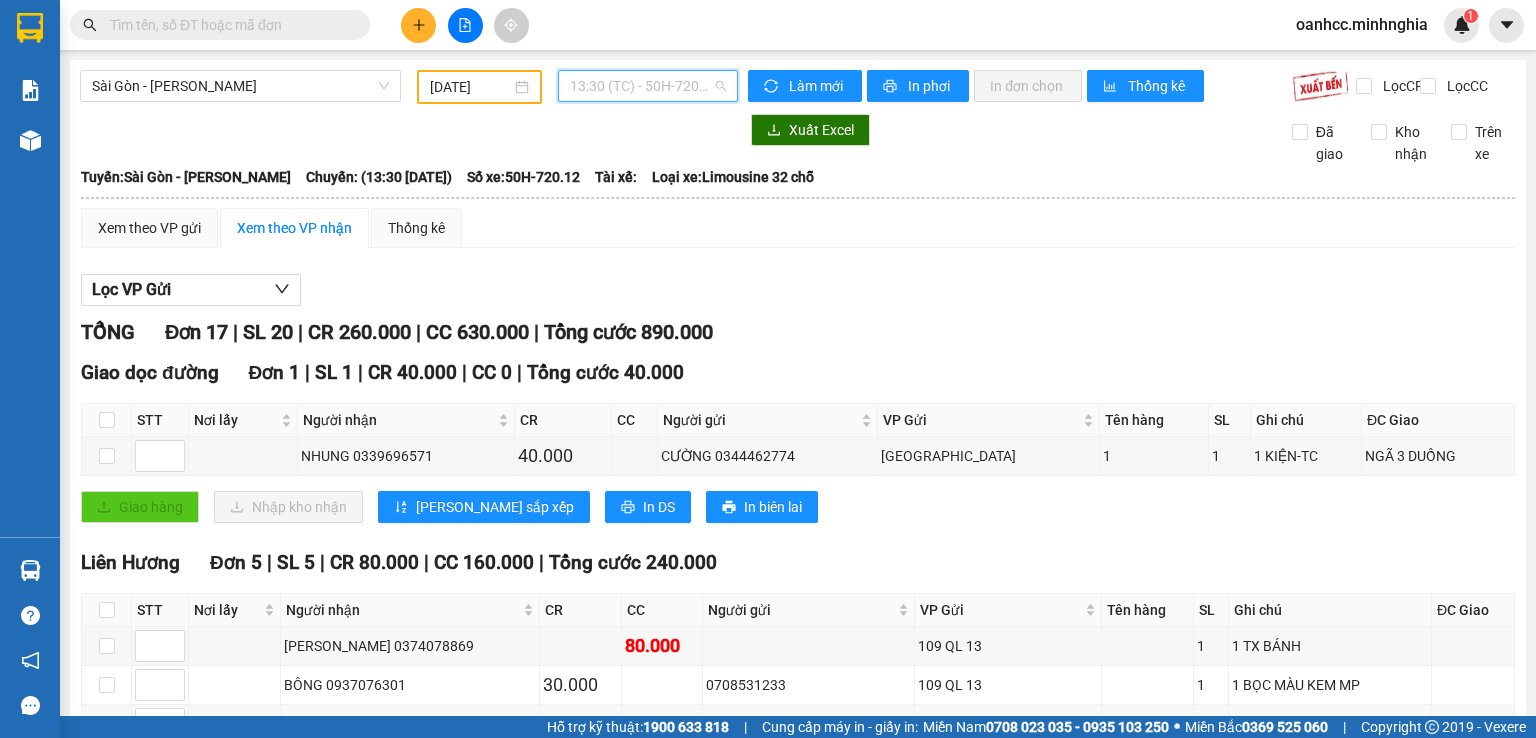 click on "13:30   (TC)   - 50H-720.12" at bounding box center (648, 86) 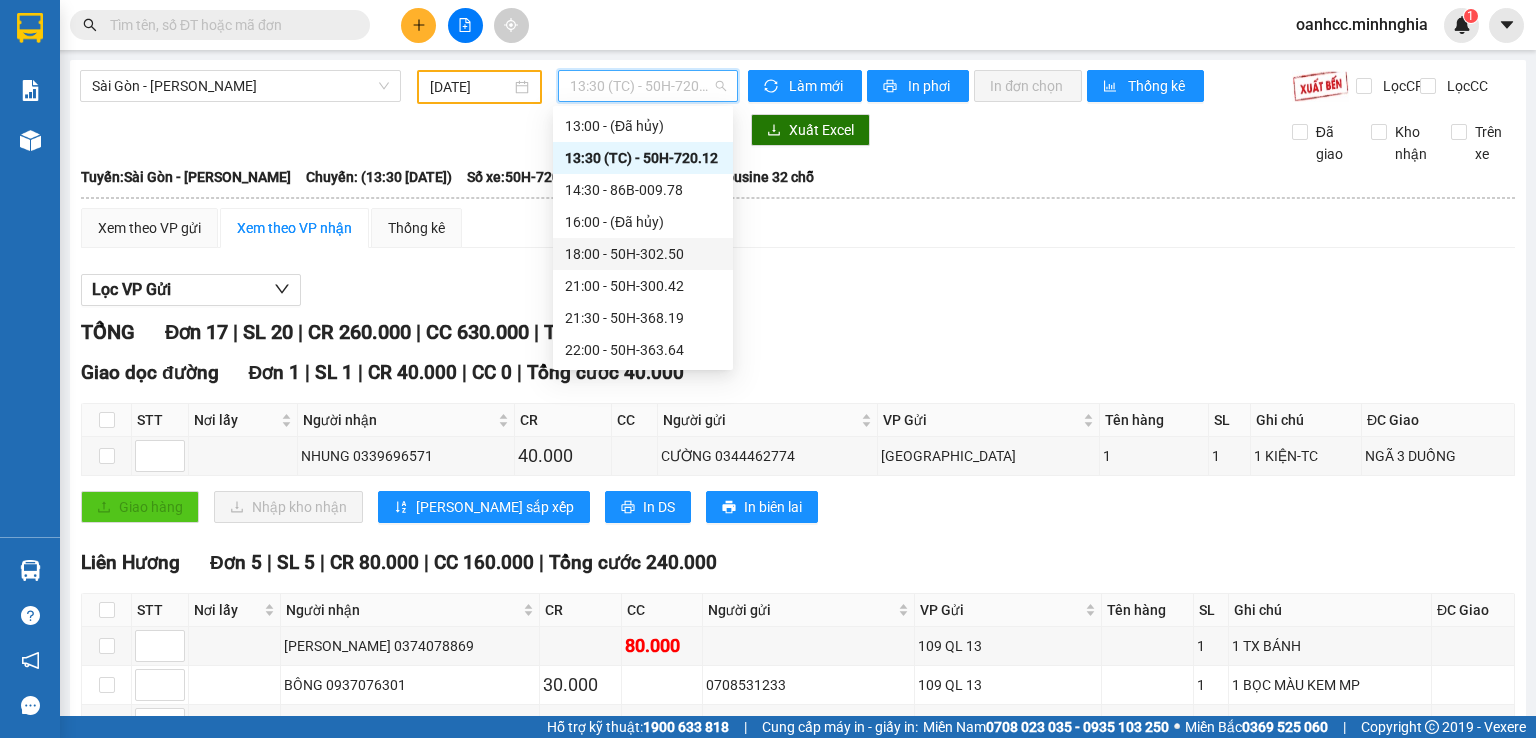 scroll, scrollTop: 24, scrollLeft: 0, axis: vertical 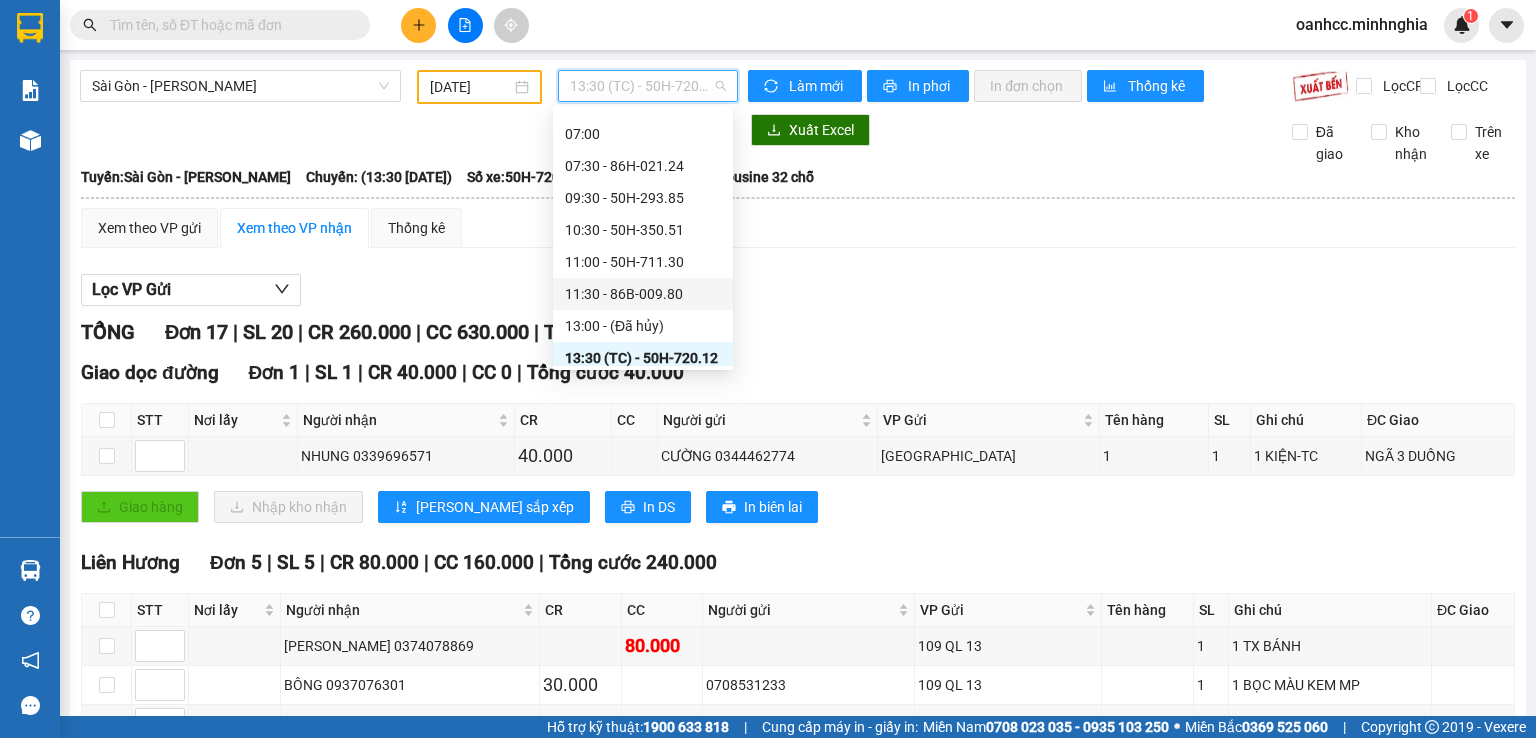 click on "11:30     - 86B-009.80" at bounding box center (643, 294) 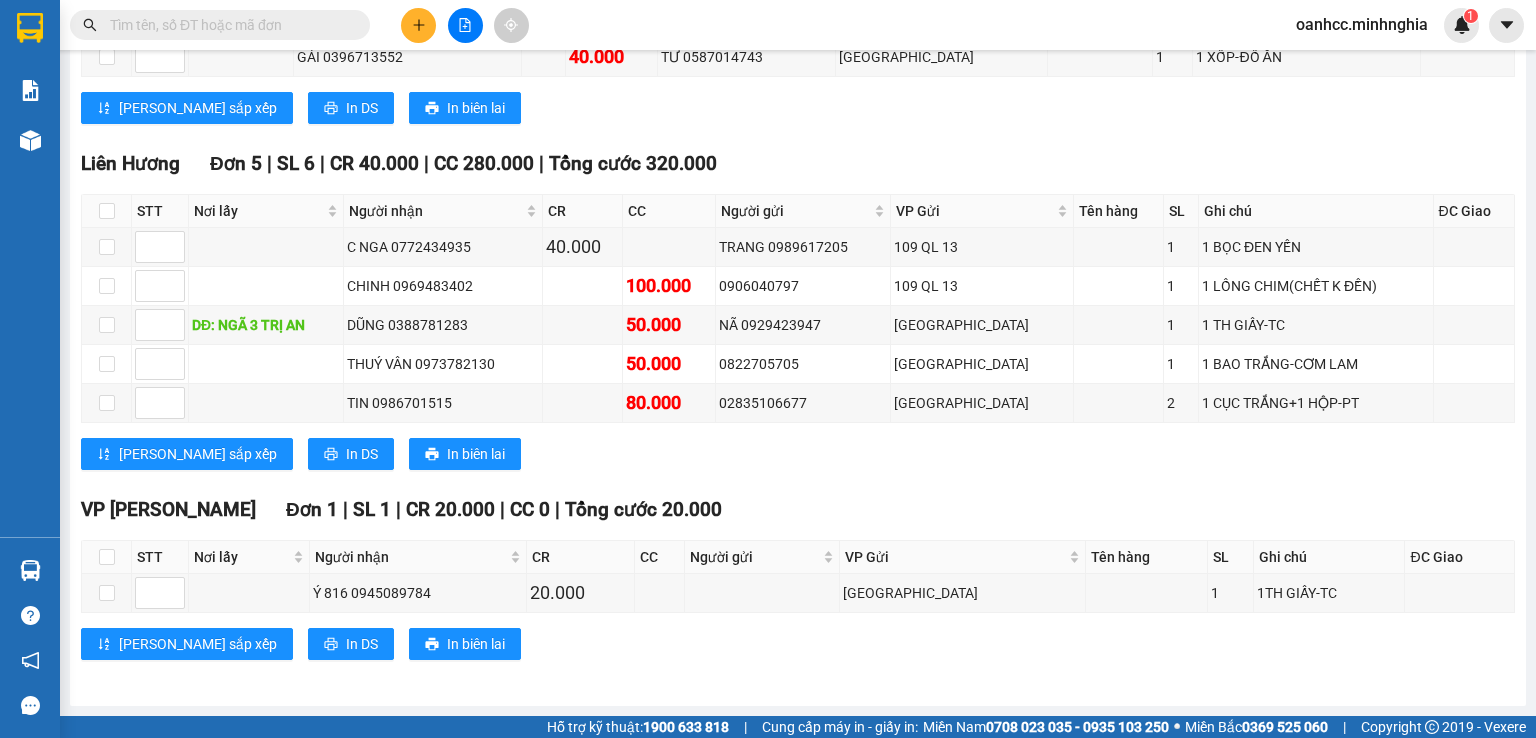 scroll, scrollTop: 0, scrollLeft: 0, axis: both 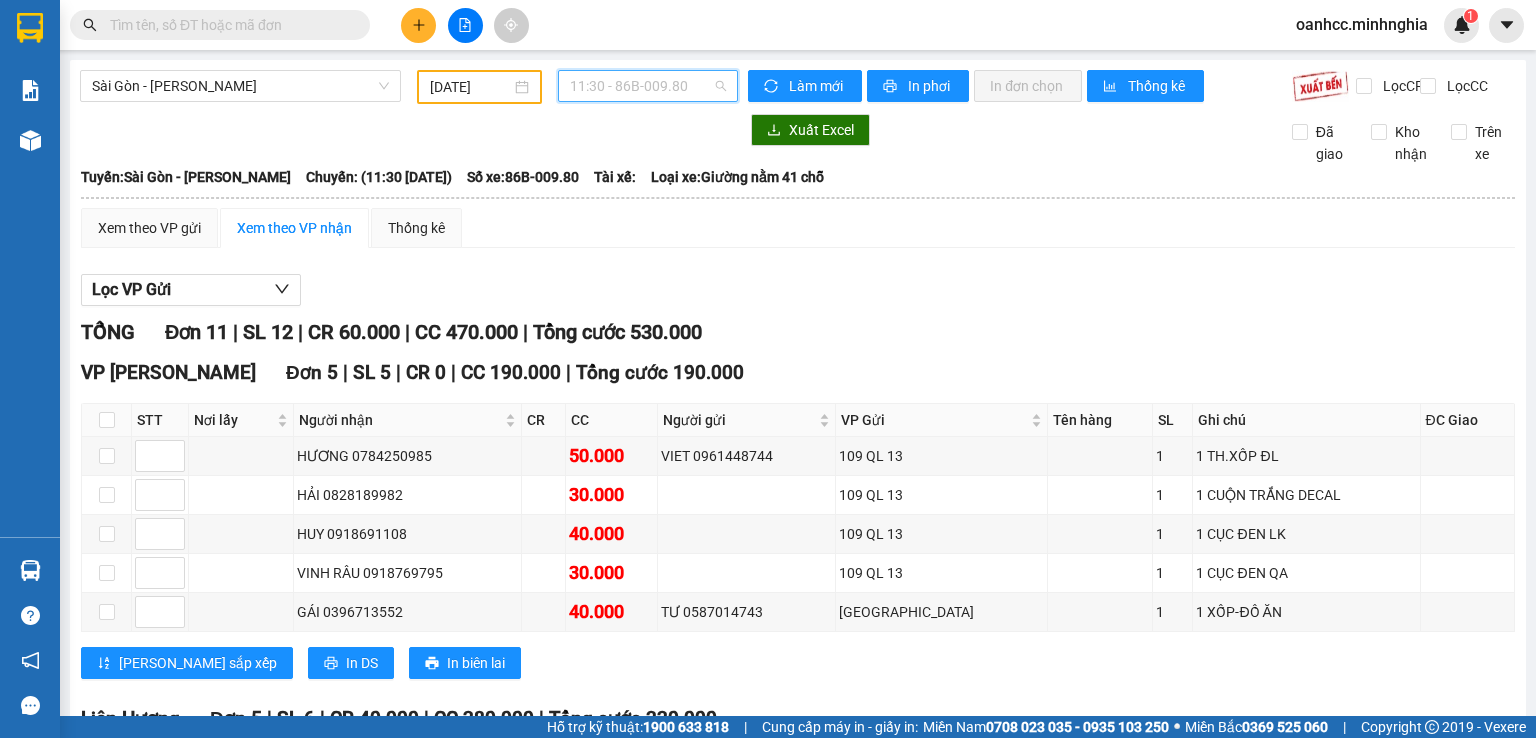 click on "11:30     - 86B-009.80" at bounding box center [648, 86] 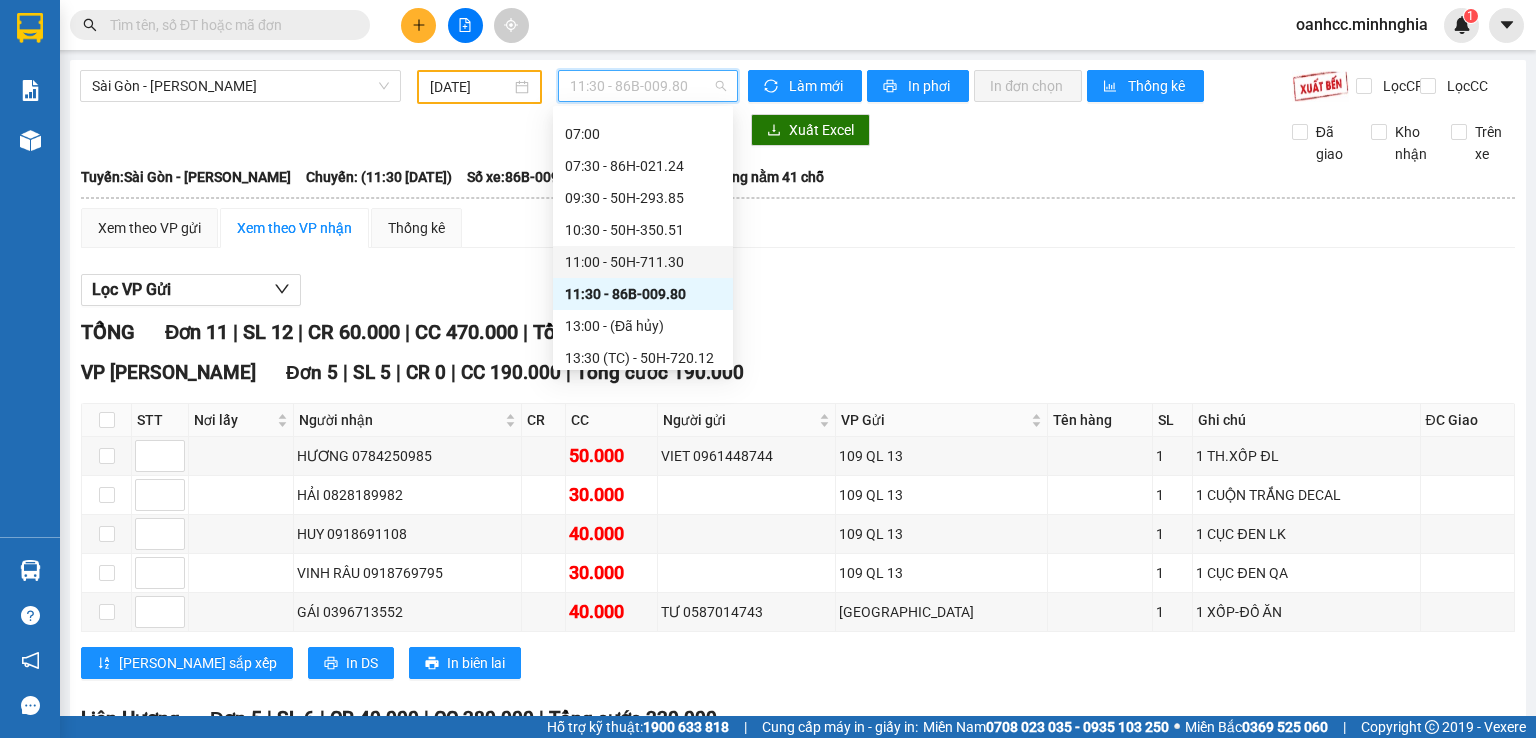 click on "11:00     - 50H-711.30" at bounding box center [643, 262] 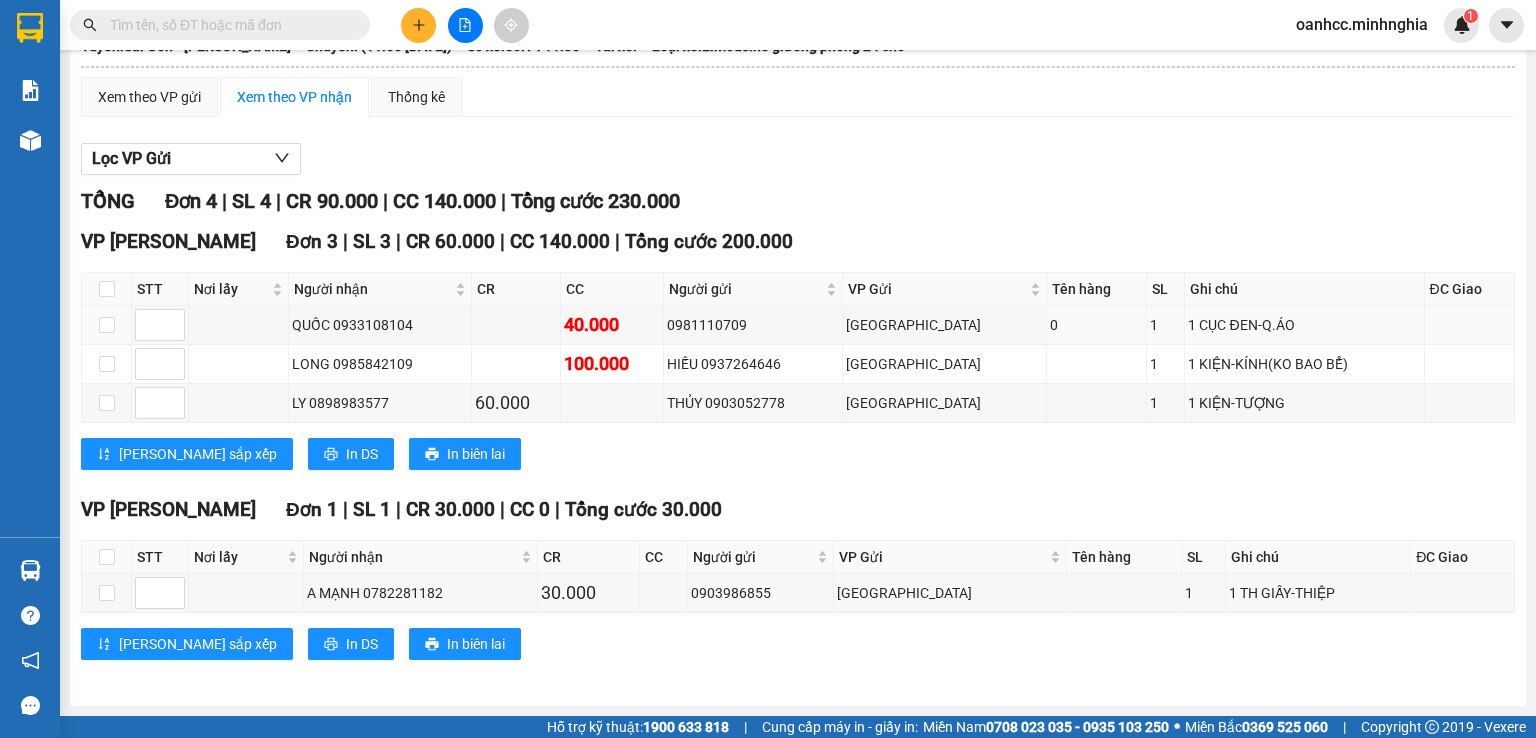 scroll, scrollTop: 0, scrollLeft: 0, axis: both 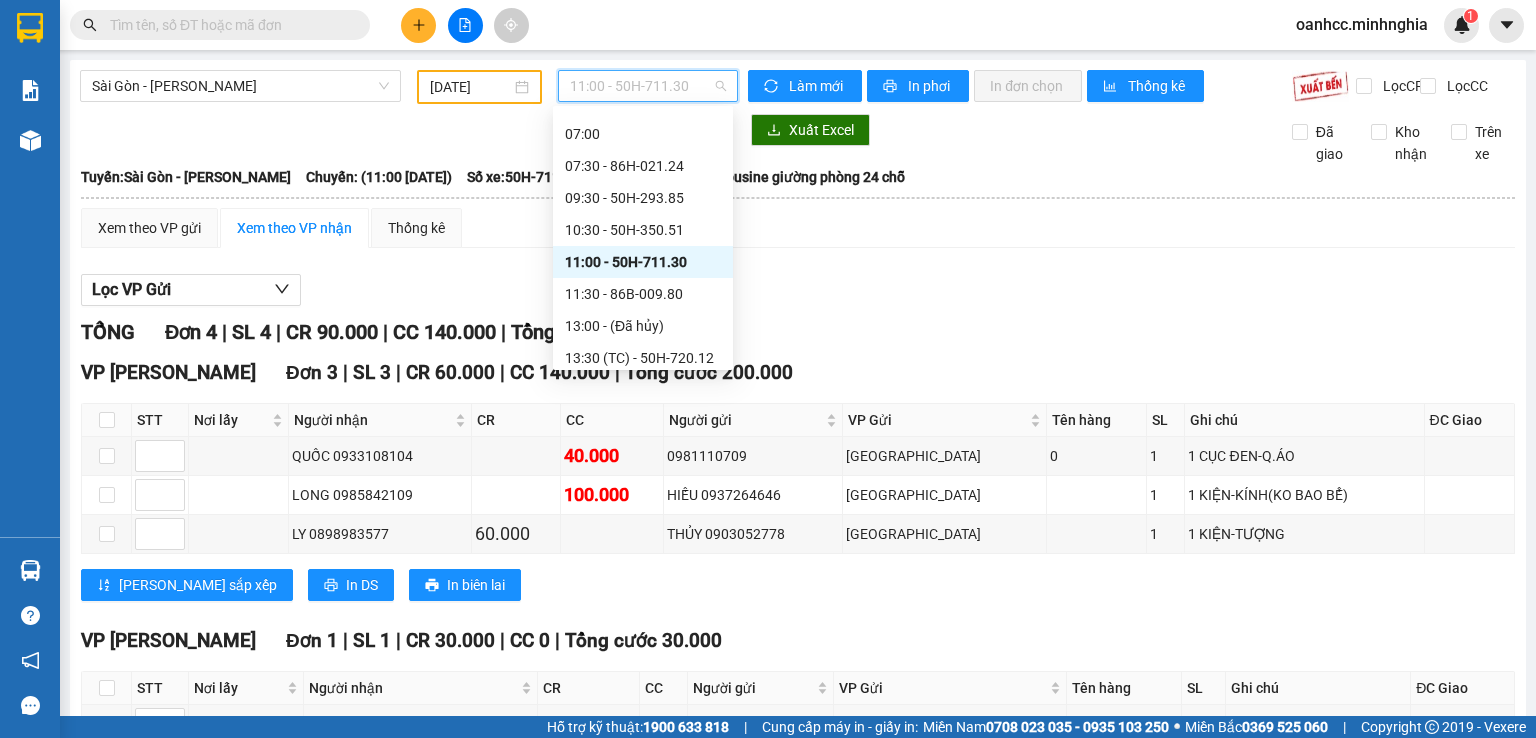 click on "11:00     - 50H-711.30" at bounding box center [648, 86] 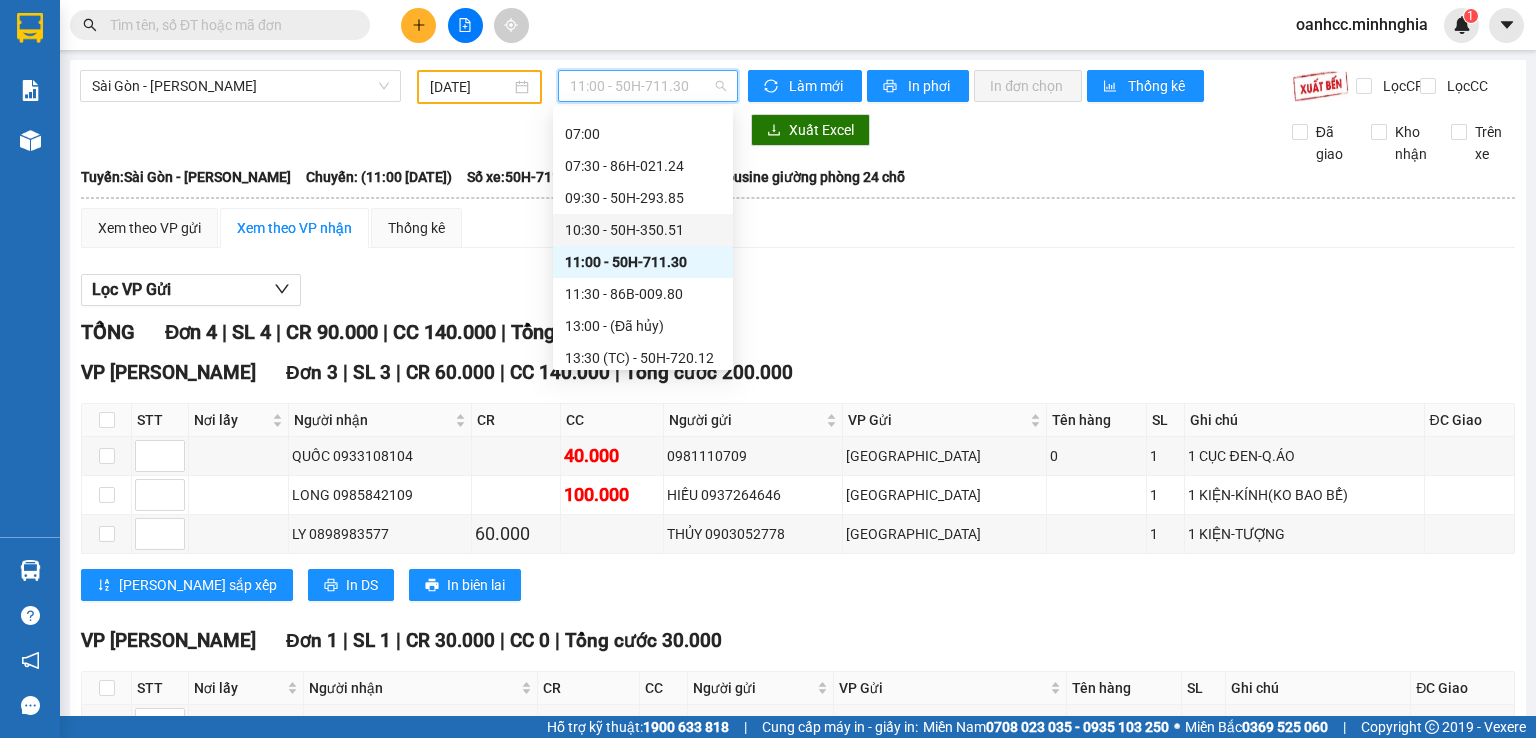 click on "10:30     - 50H-350.51" at bounding box center [643, 230] 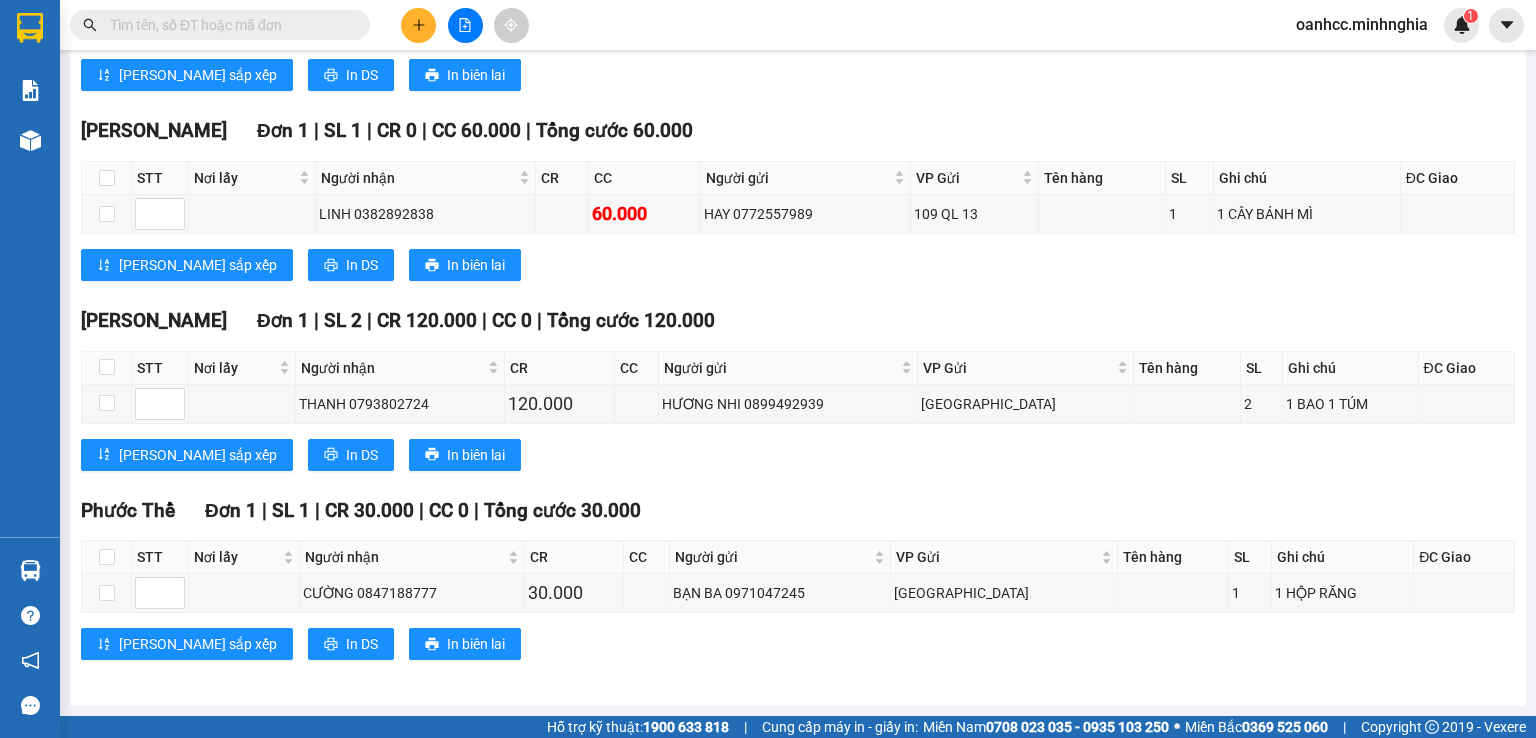 scroll, scrollTop: 0, scrollLeft: 0, axis: both 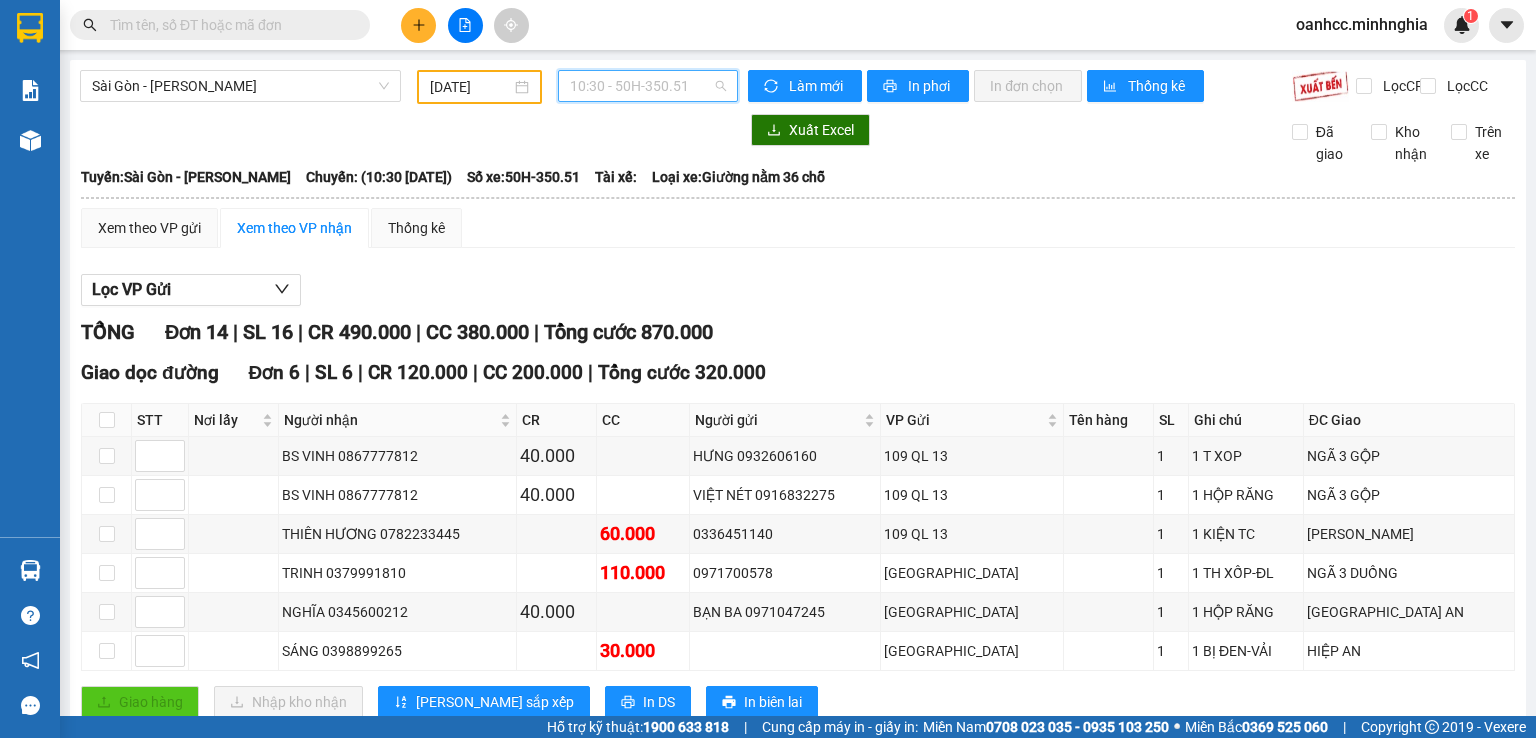 click on "10:30     - 50H-350.51" at bounding box center (648, 86) 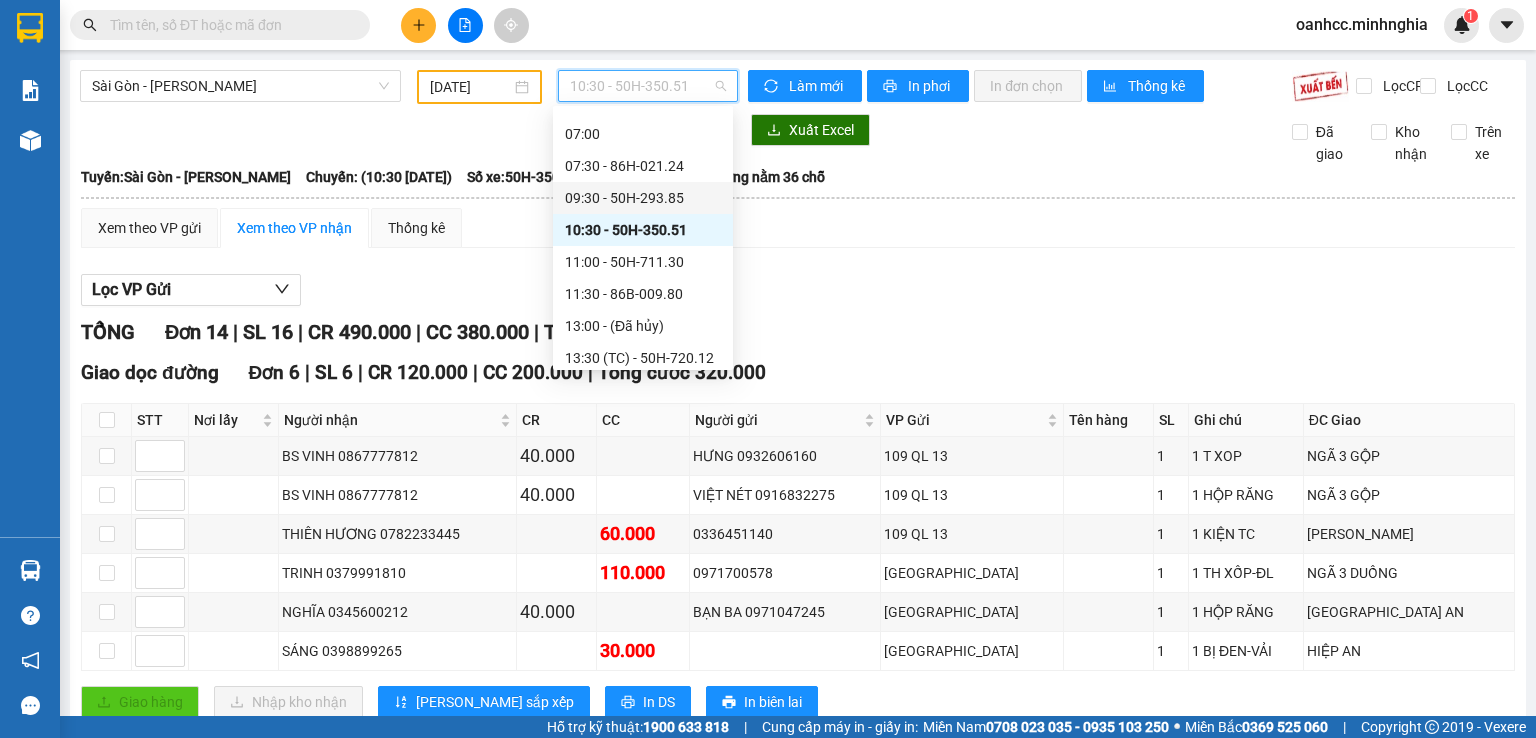 click on "09:30     - 50H-293.85" at bounding box center (643, 198) 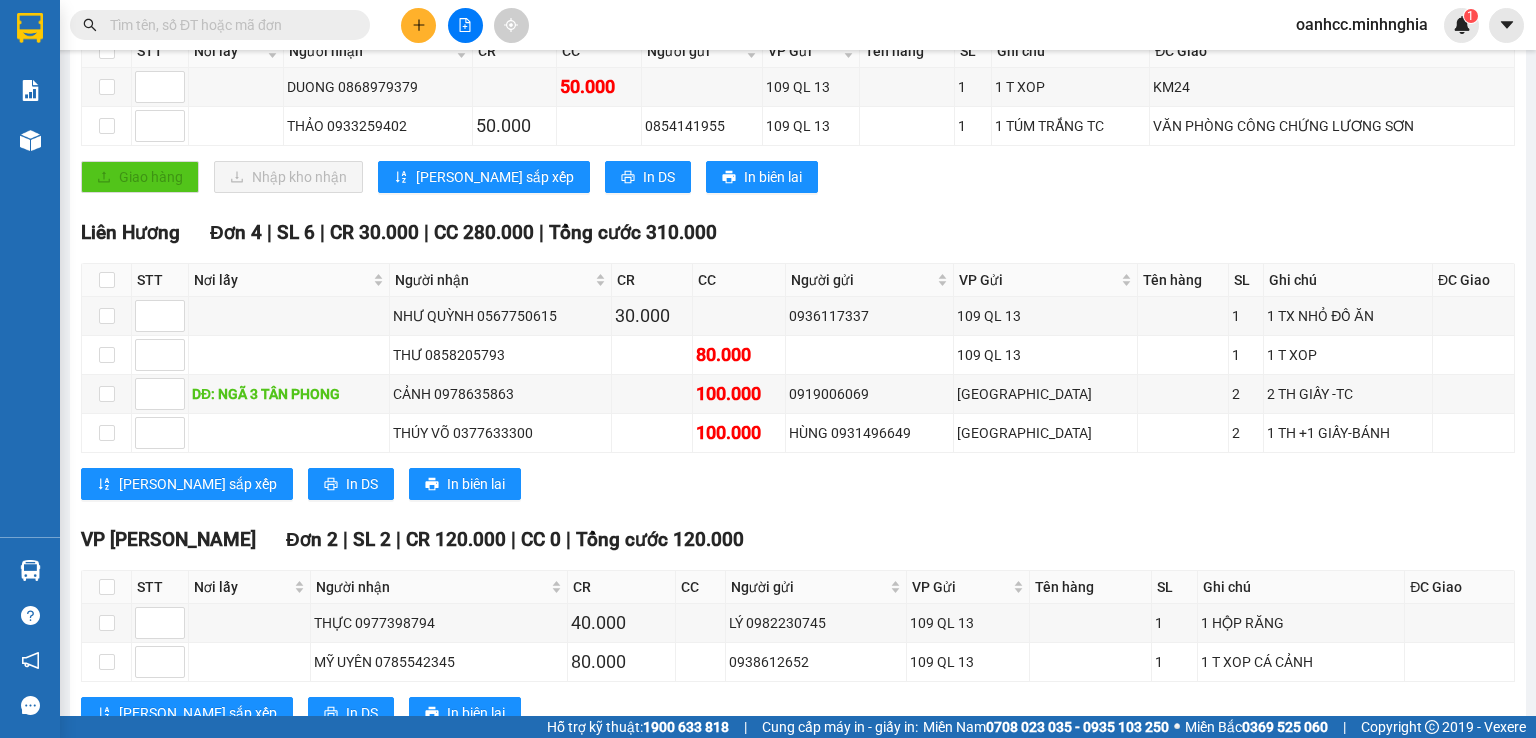 scroll, scrollTop: 0, scrollLeft: 0, axis: both 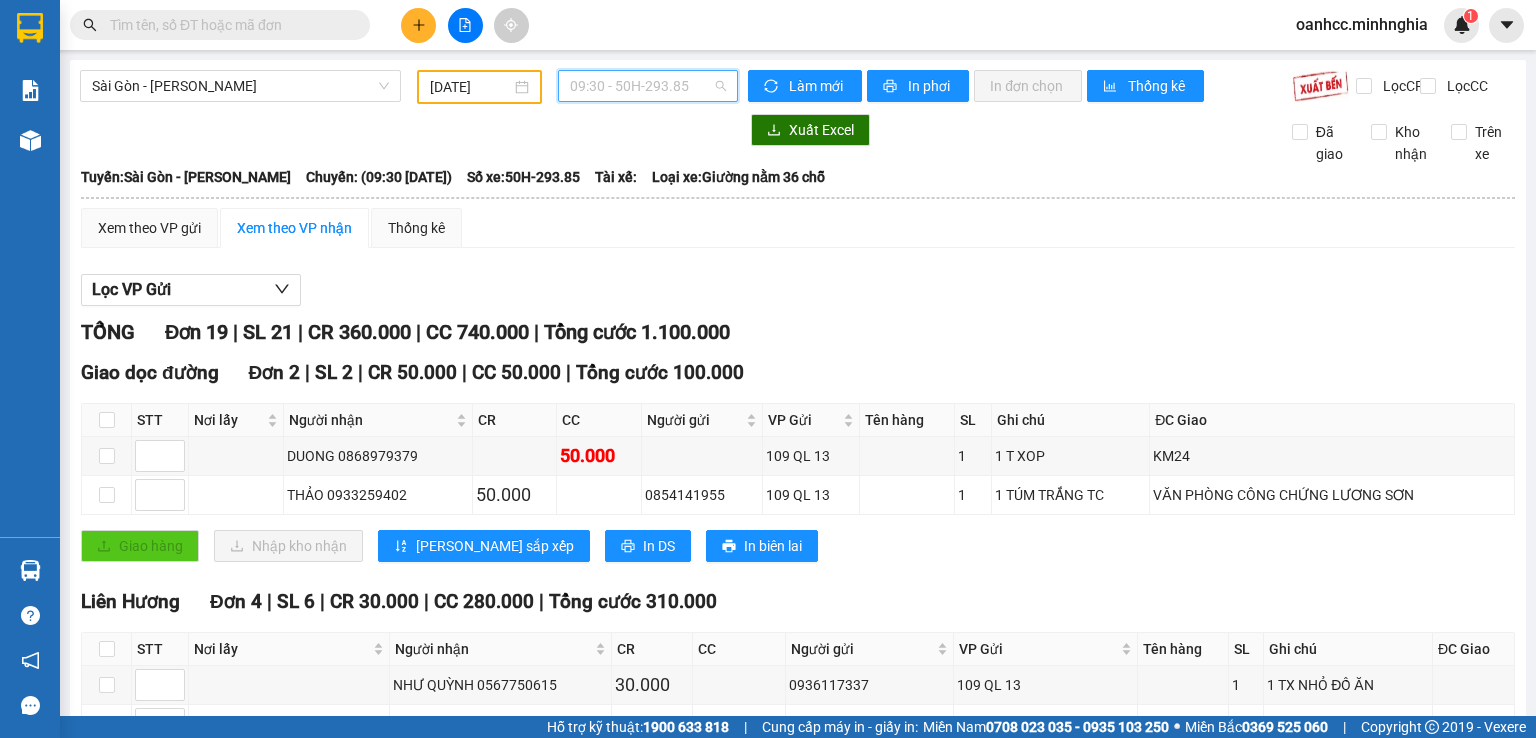click on "09:30     - 50H-293.85" at bounding box center (648, 86) 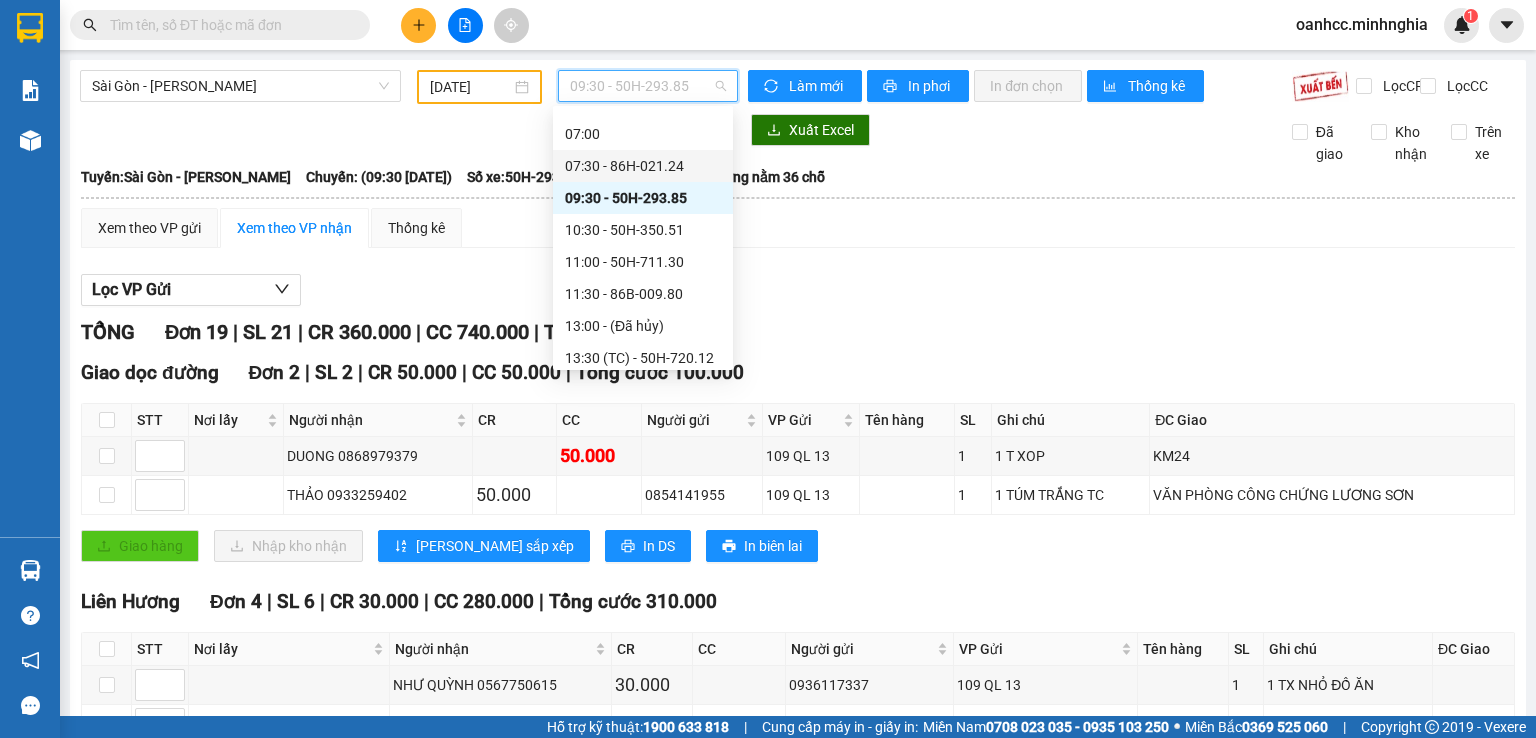 click on "07:30     - 86H-021.24" at bounding box center (643, 166) 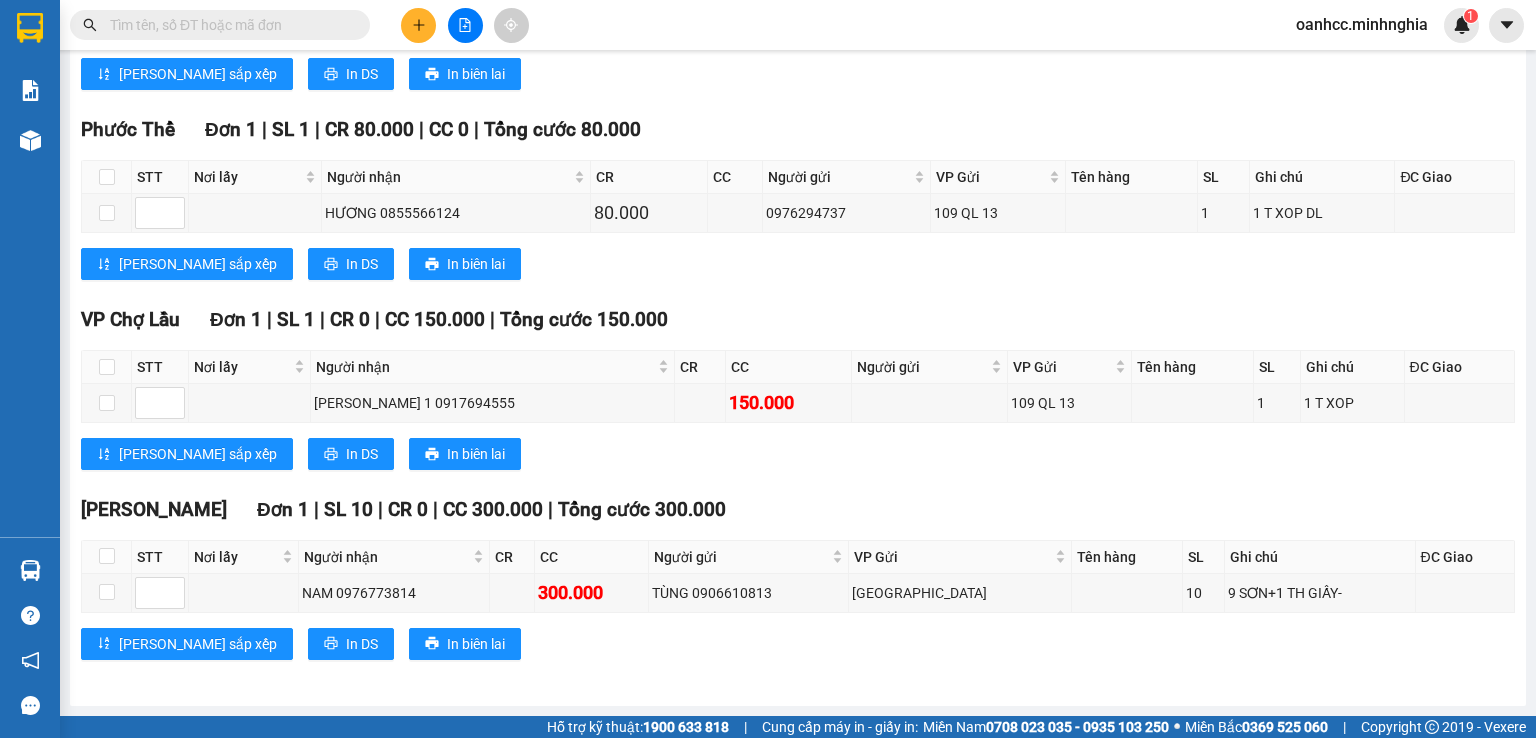 scroll, scrollTop: 0, scrollLeft: 0, axis: both 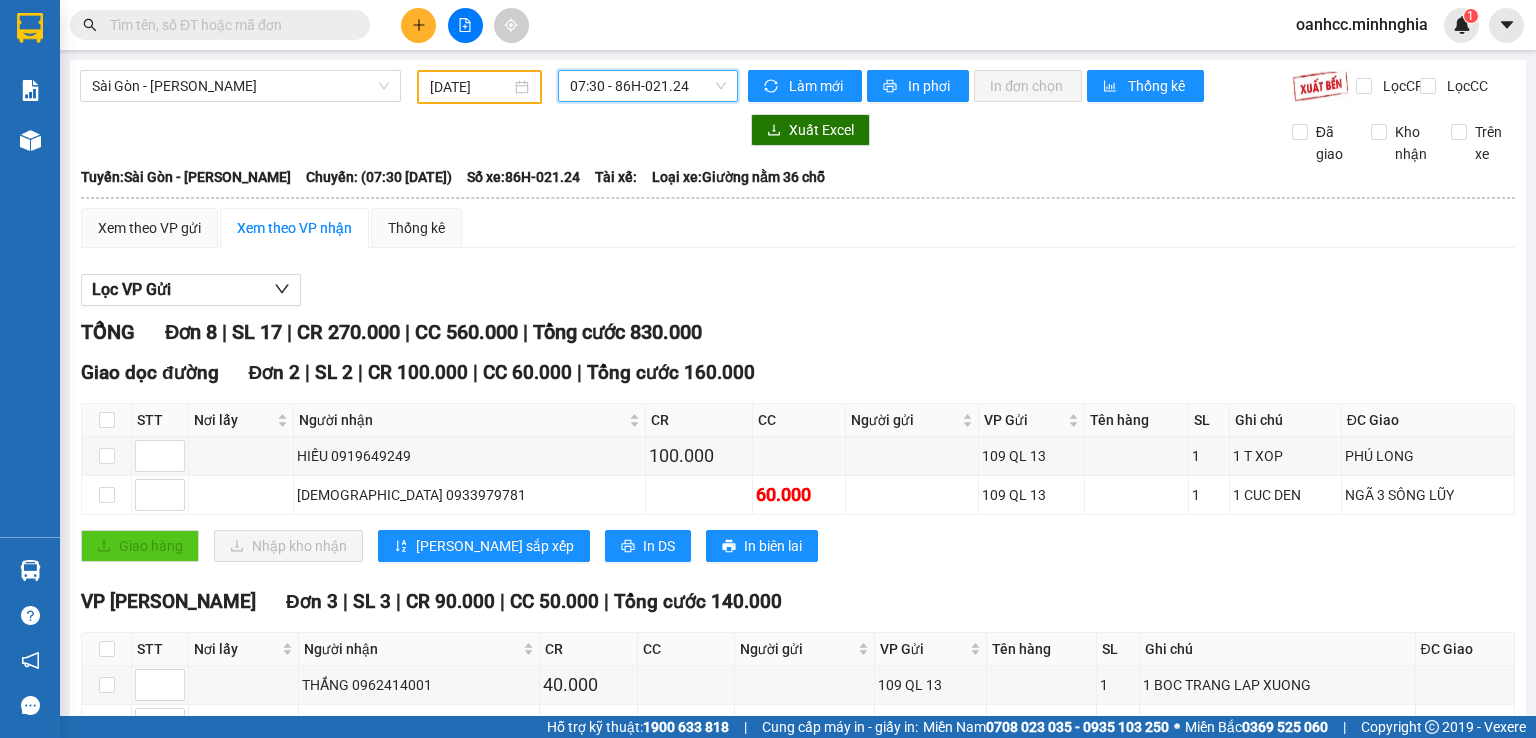 click on "[DATE]" at bounding box center [470, 87] 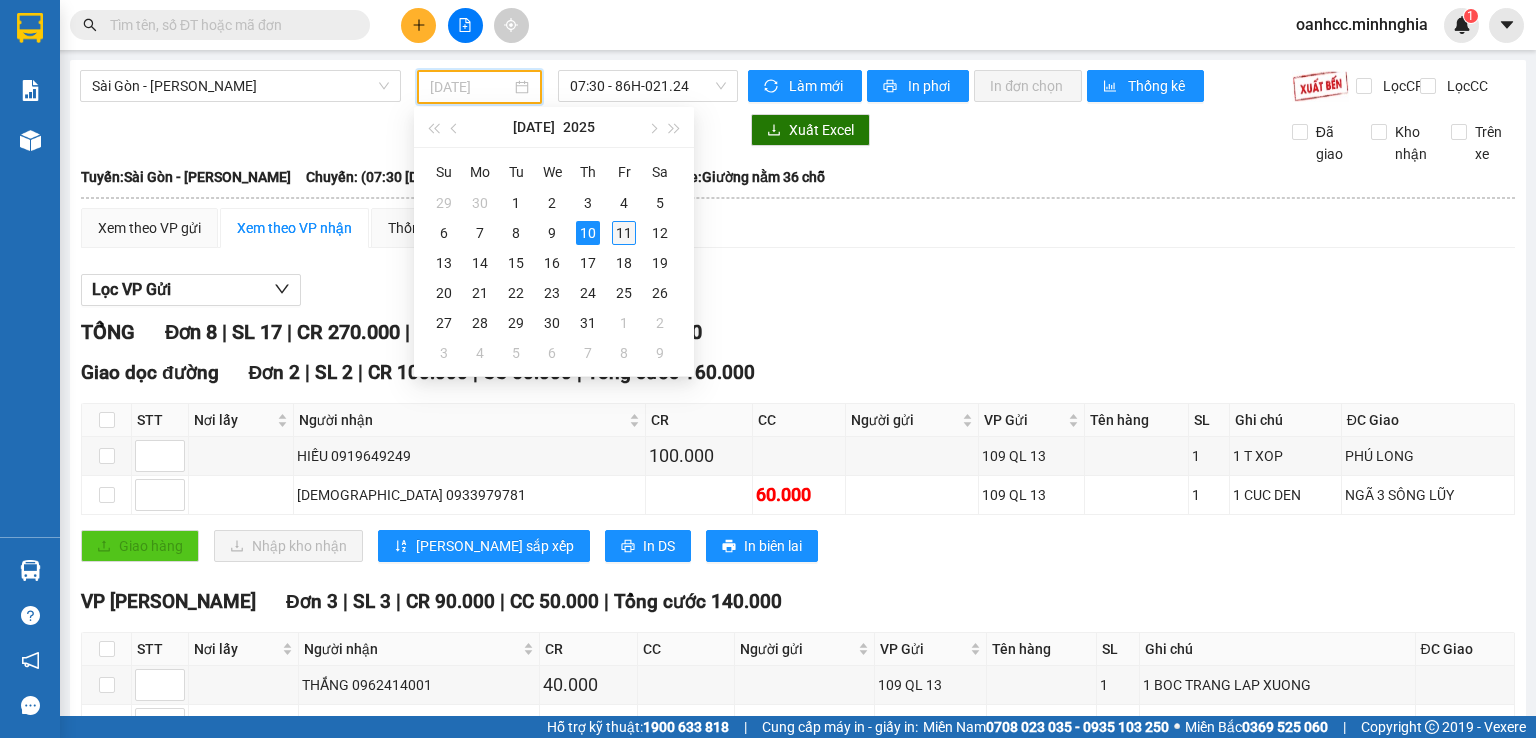 click on "11" at bounding box center (624, 233) 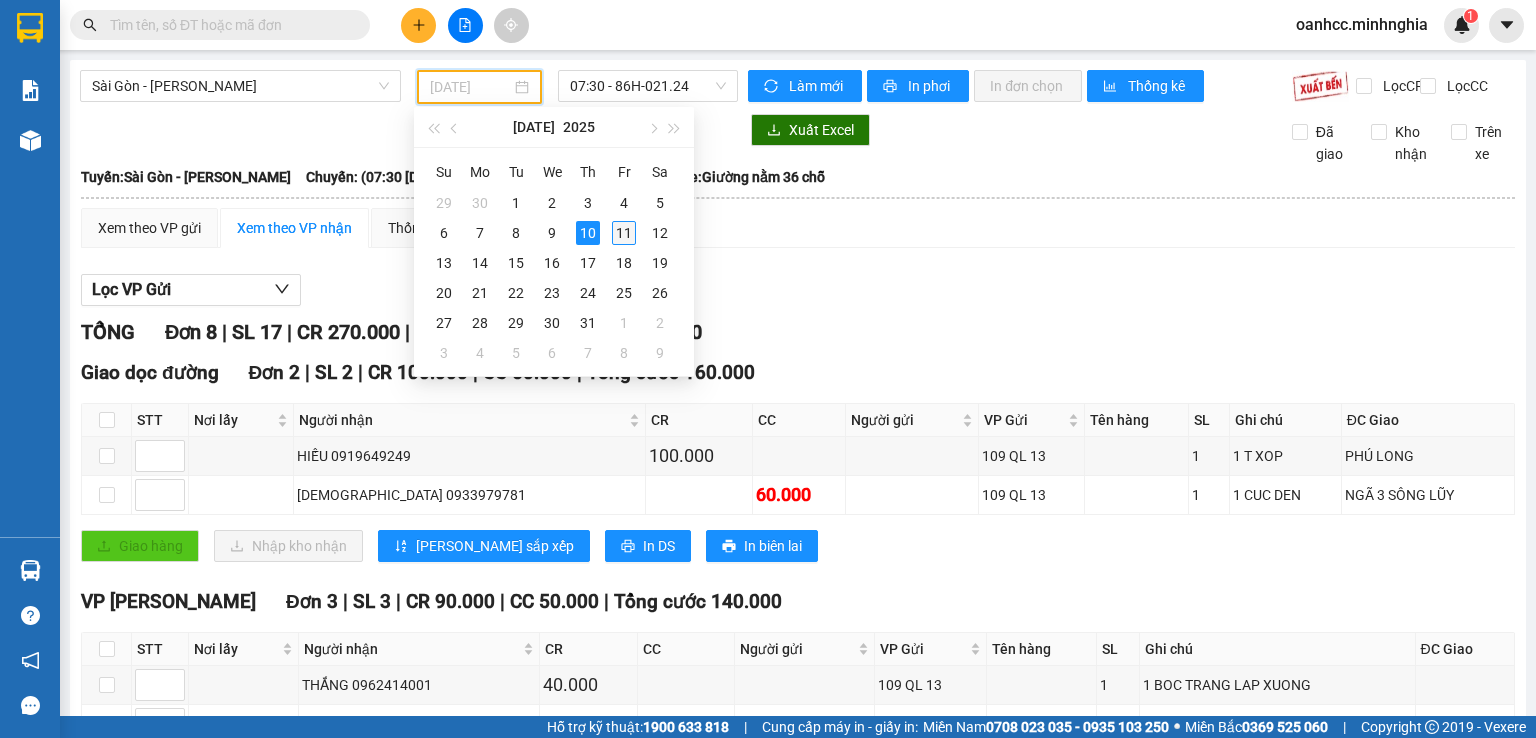 type on "[DATE]" 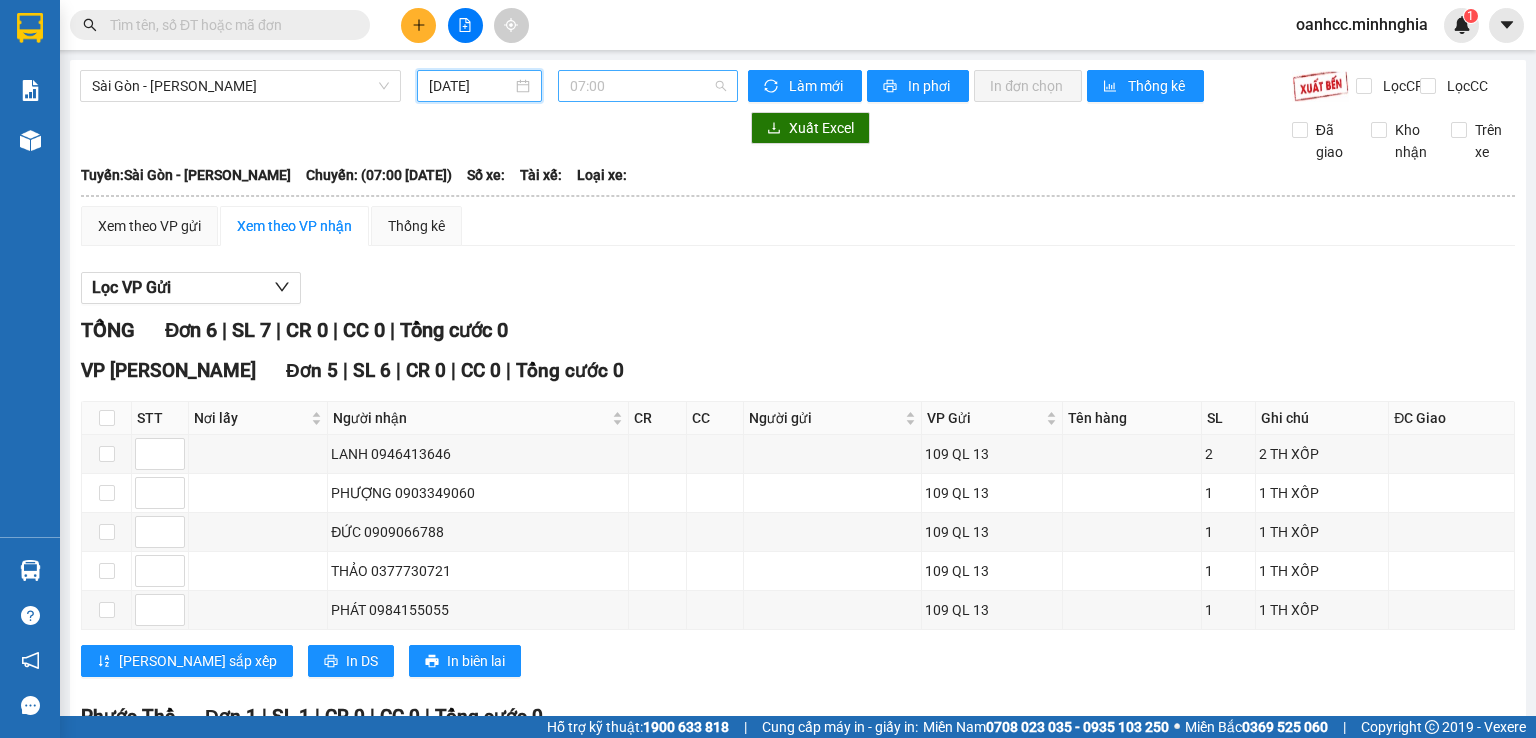 click on "07:00" at bounding box center (648, 86) 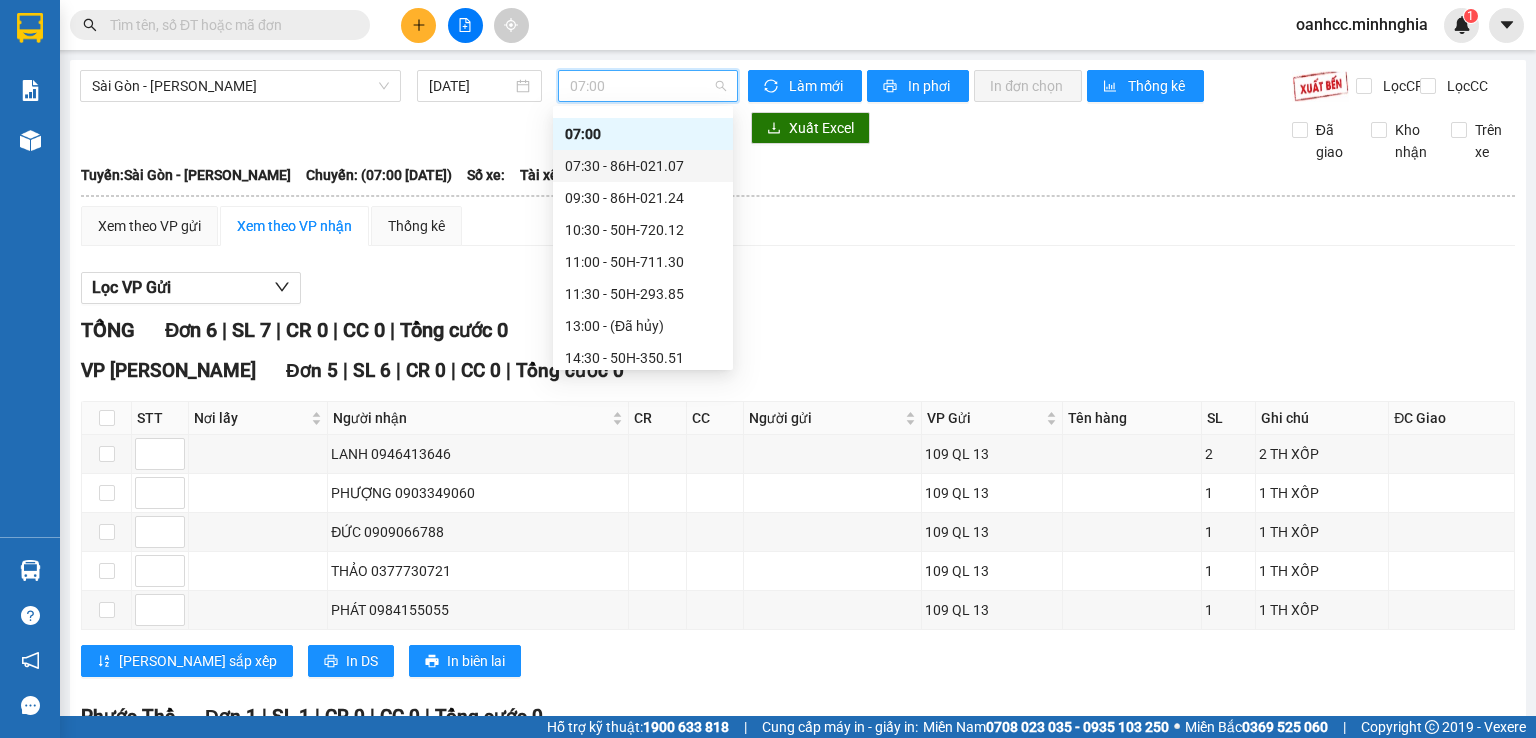 click on "07:30     - 86H-021.07" at bounding box center [643, 166] 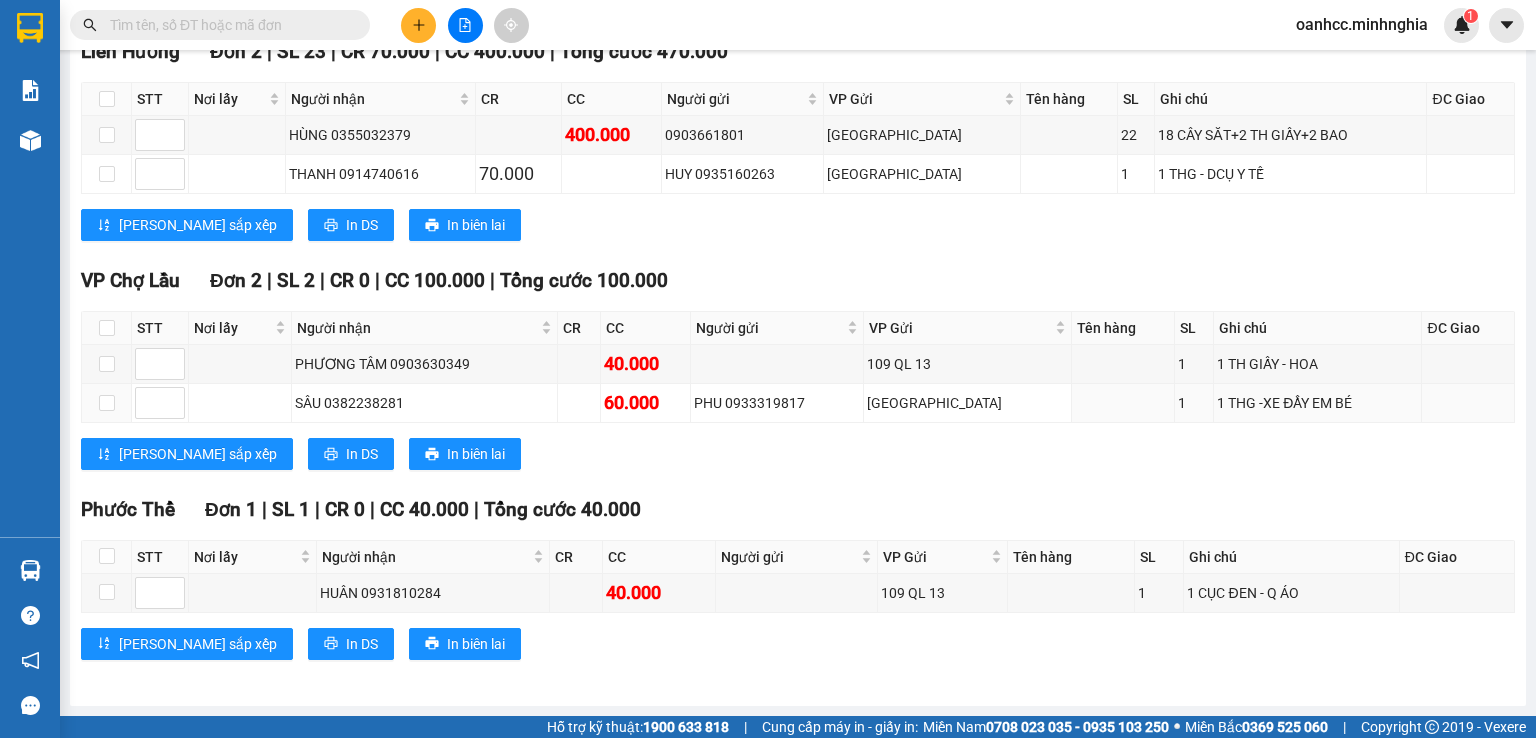 scroll, scrollTop: 0, scrollLeft: 0, axis: both 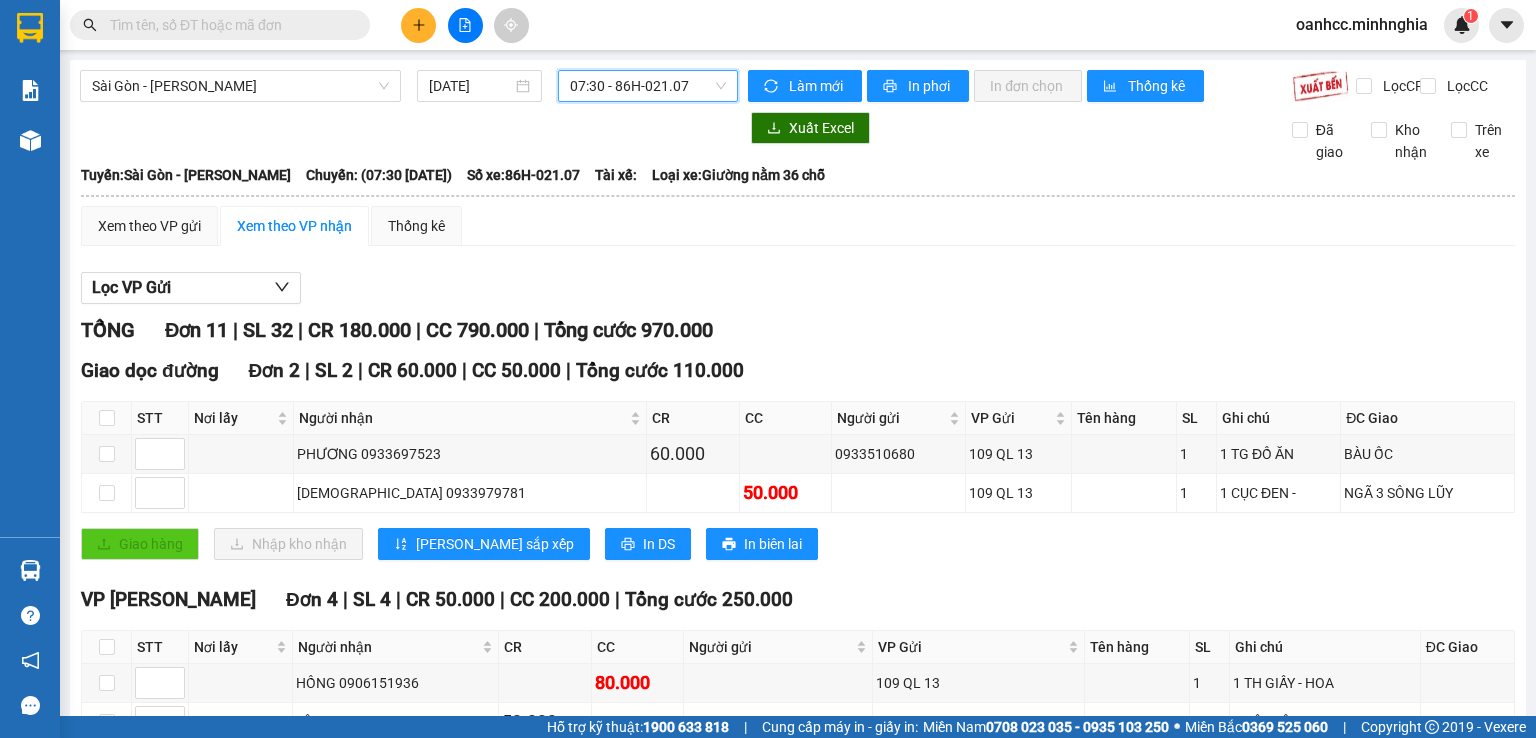 click on "07:30     - 86H-021.07" at bounding box center (648, 86) 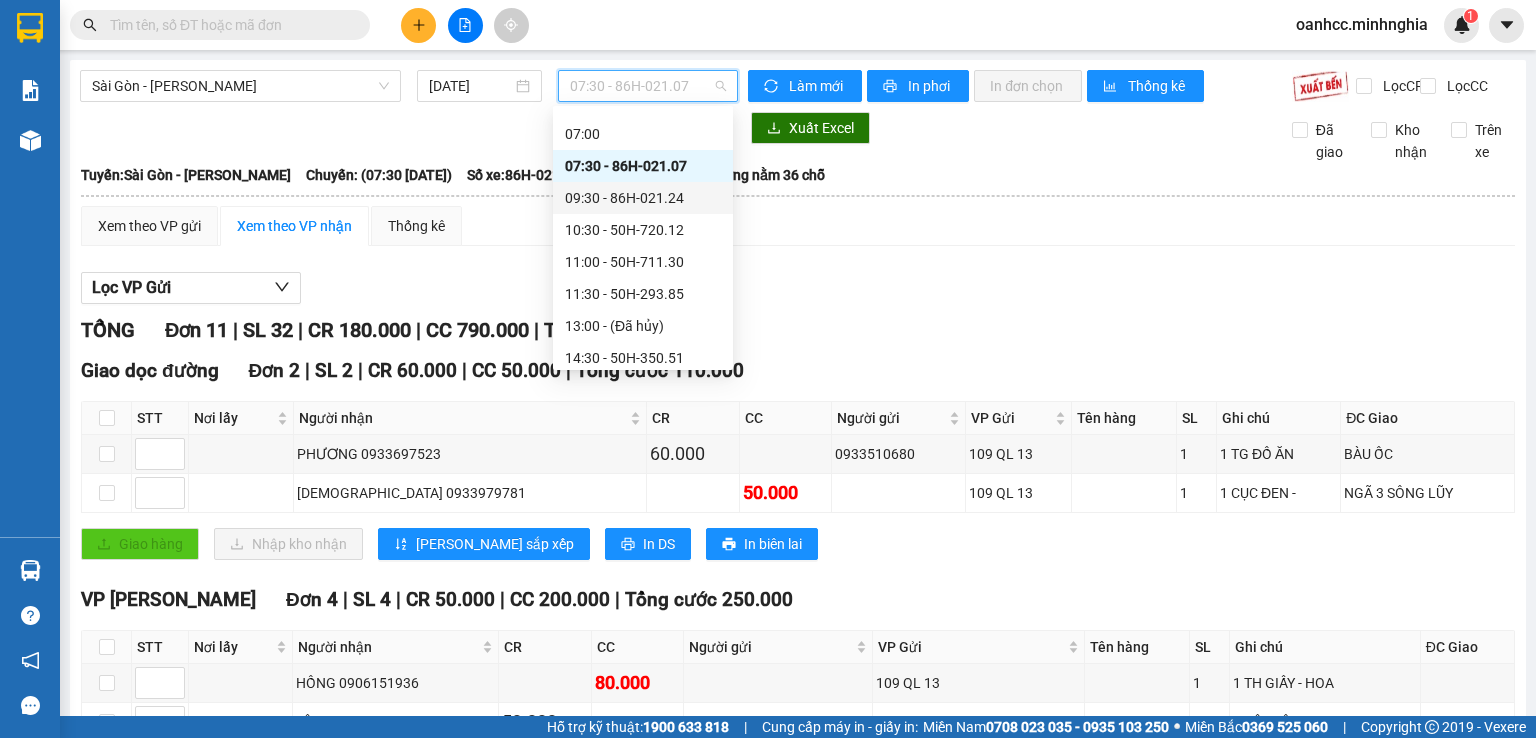 click on "09:30     - 86H-021.24" at bounding box center (643, 198) 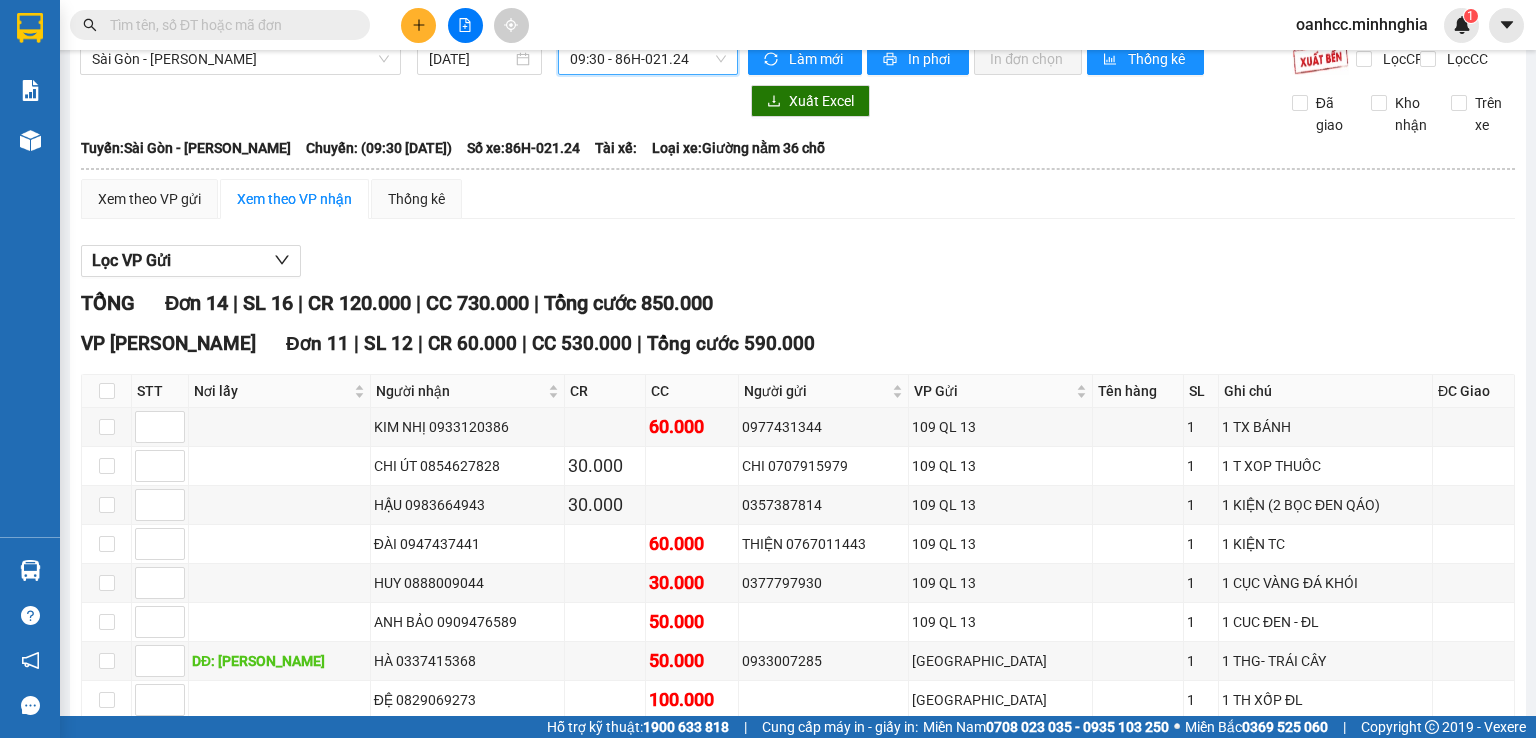 scroll, scrollTop: 0, scrollLeft: 0, axis: both 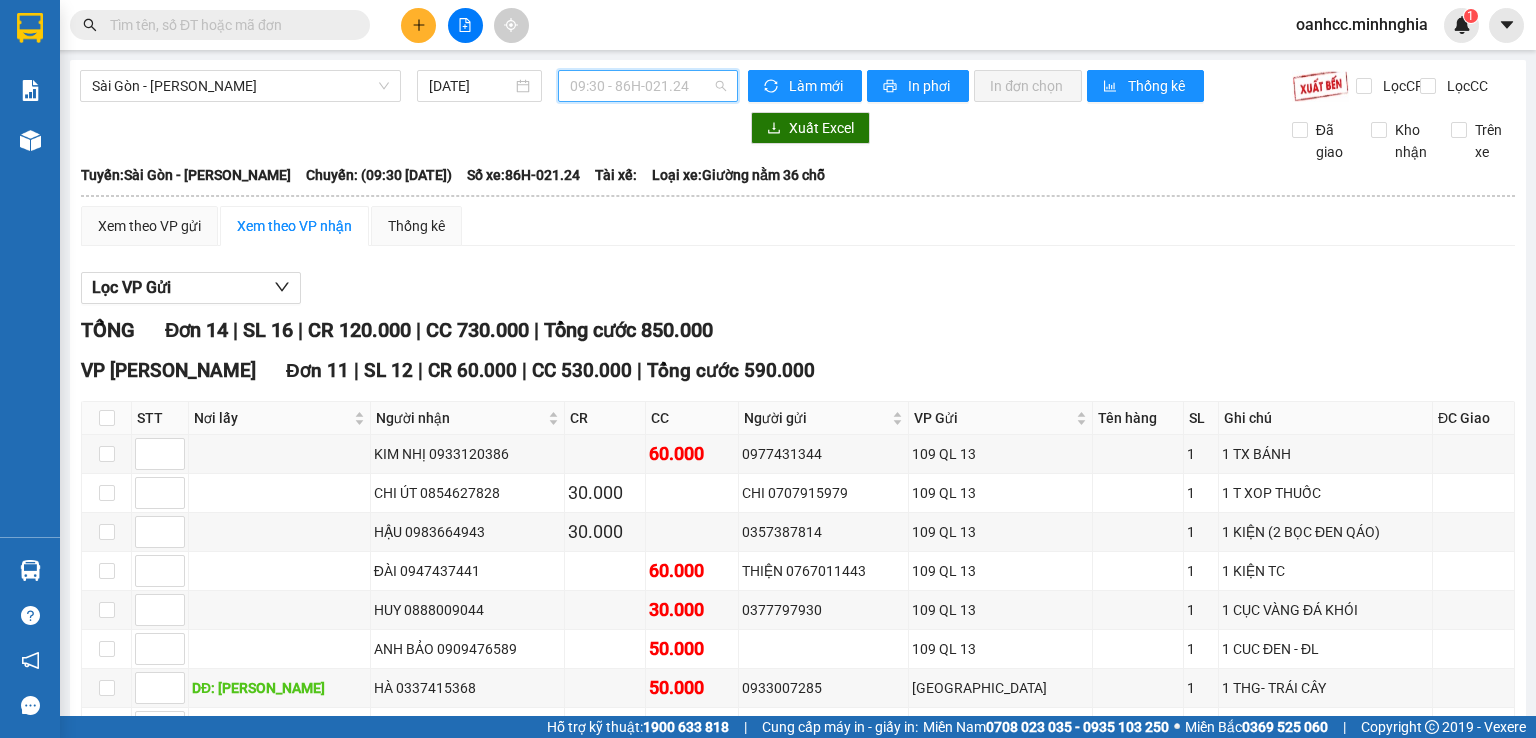 click on "09:30     - 86H-021.24" at bounding box center (648, 86) 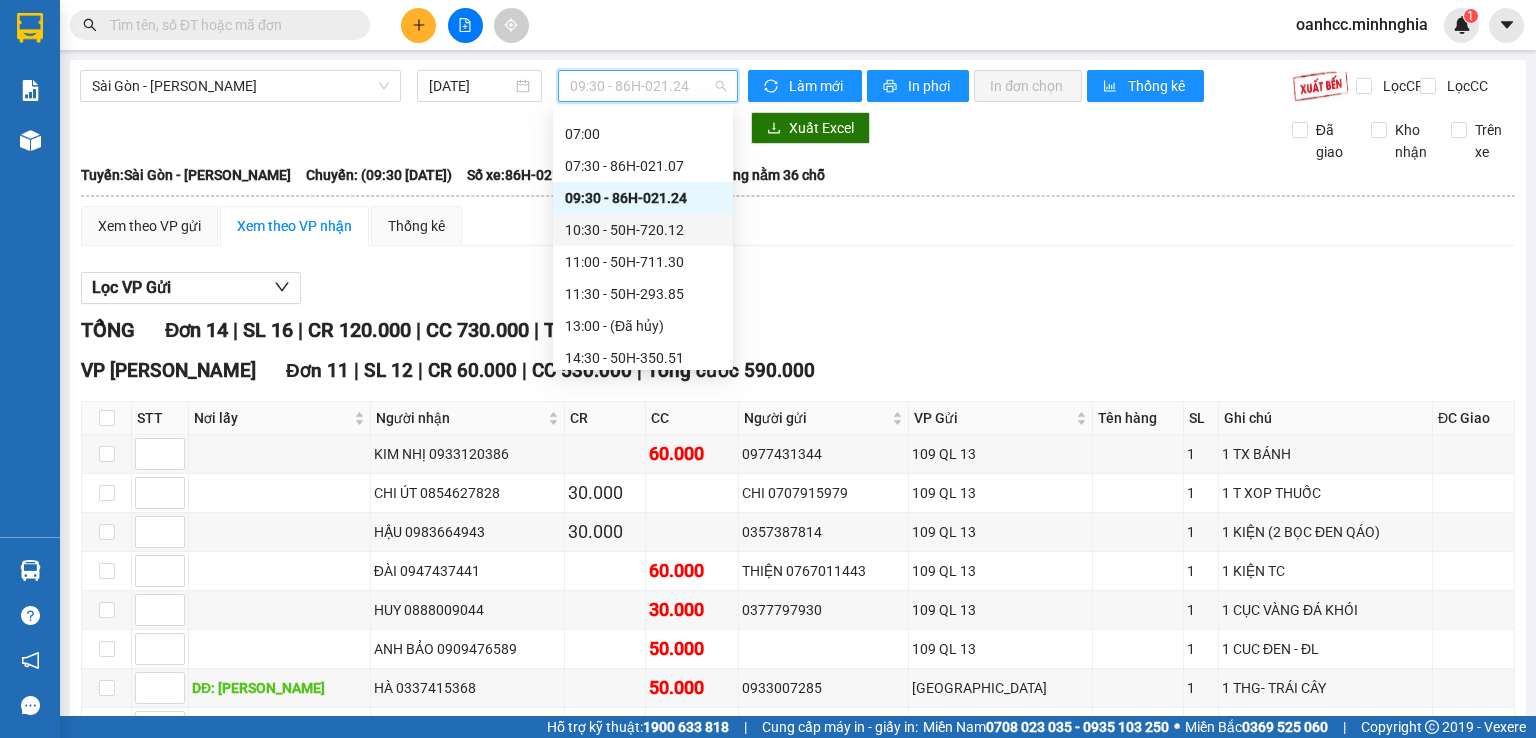click on "10:30     - 50H-720.12" at bounding box center [643, 230] 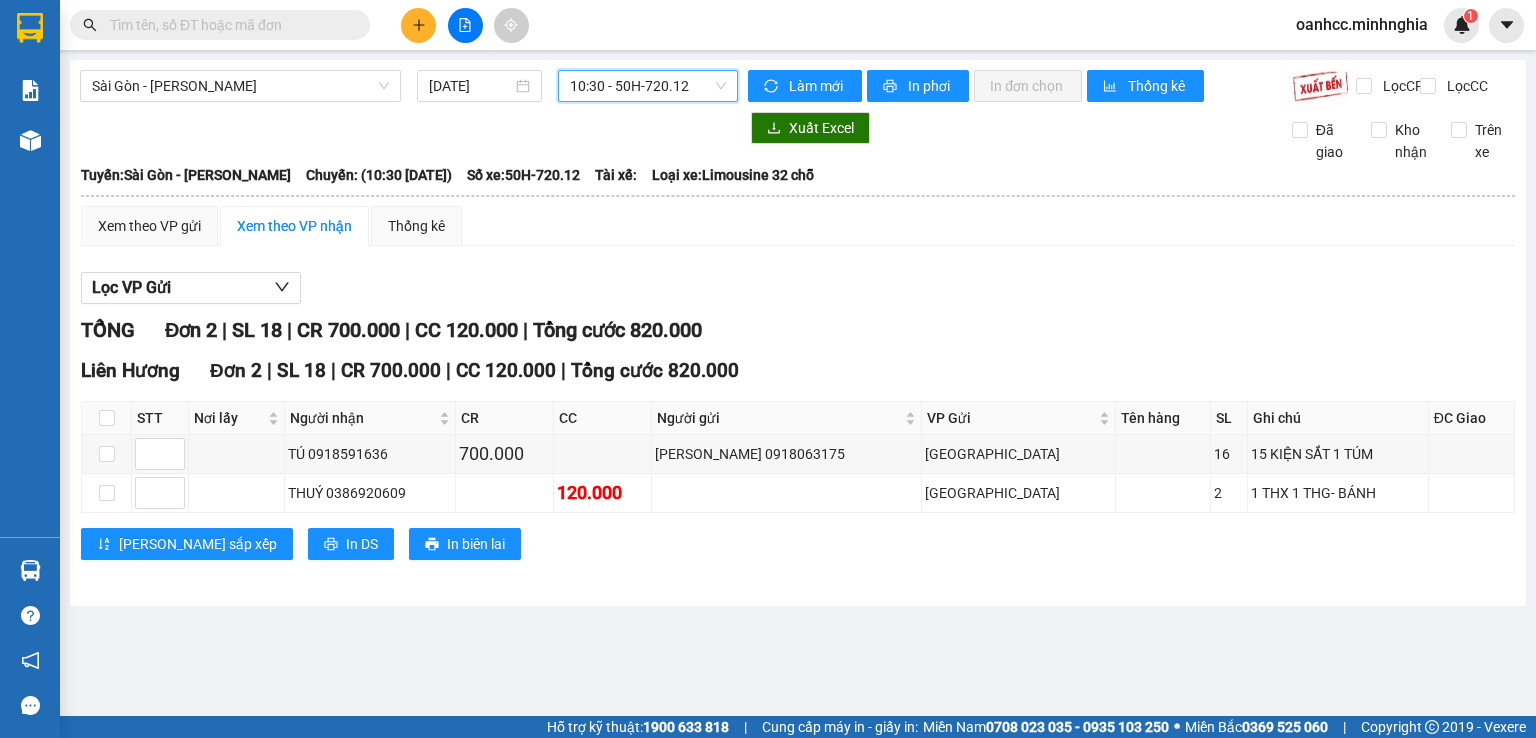 click on "10:30     - 50H-720.12" at bounding box center (648, 86) 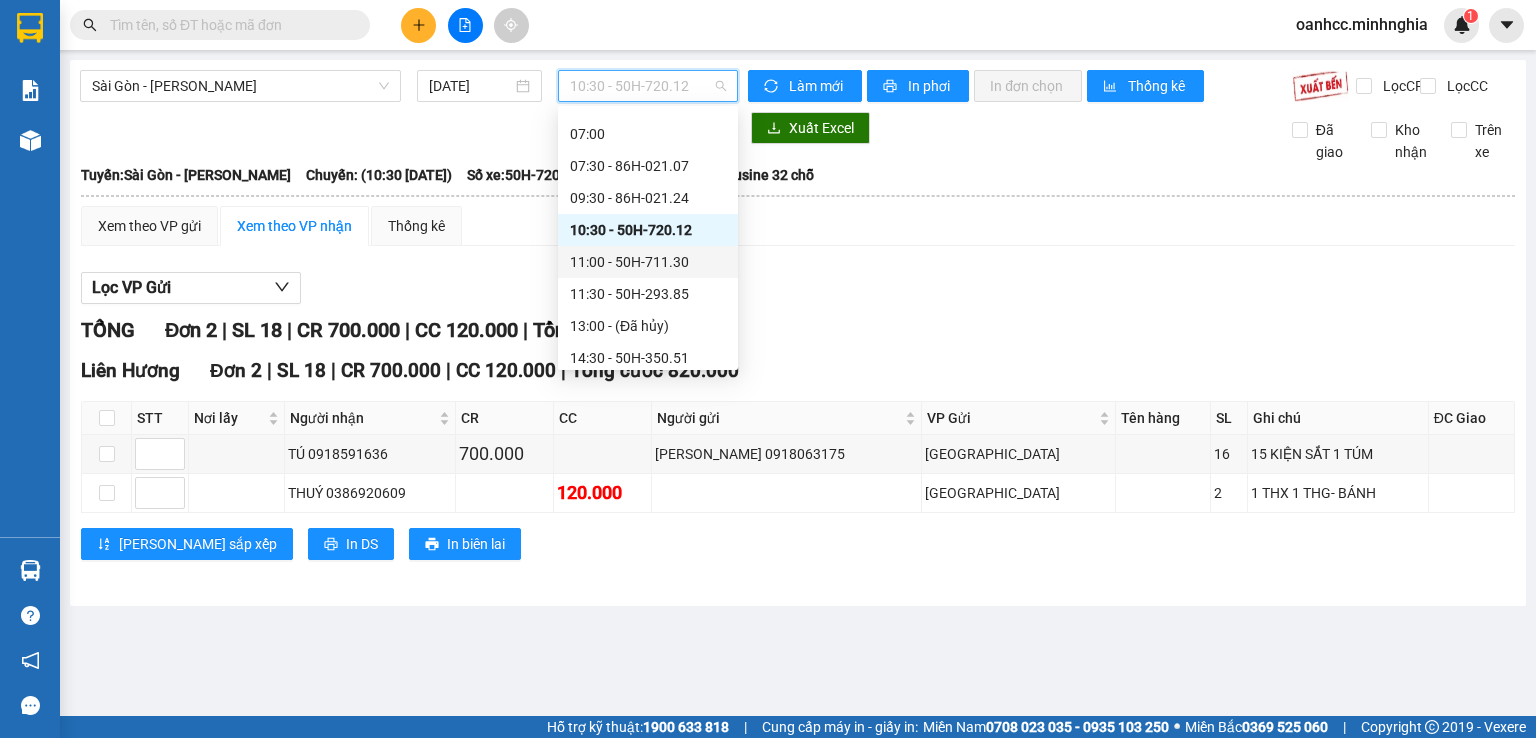 click on "11:00     - 50H-711.30" at bounding box center [648, 262] 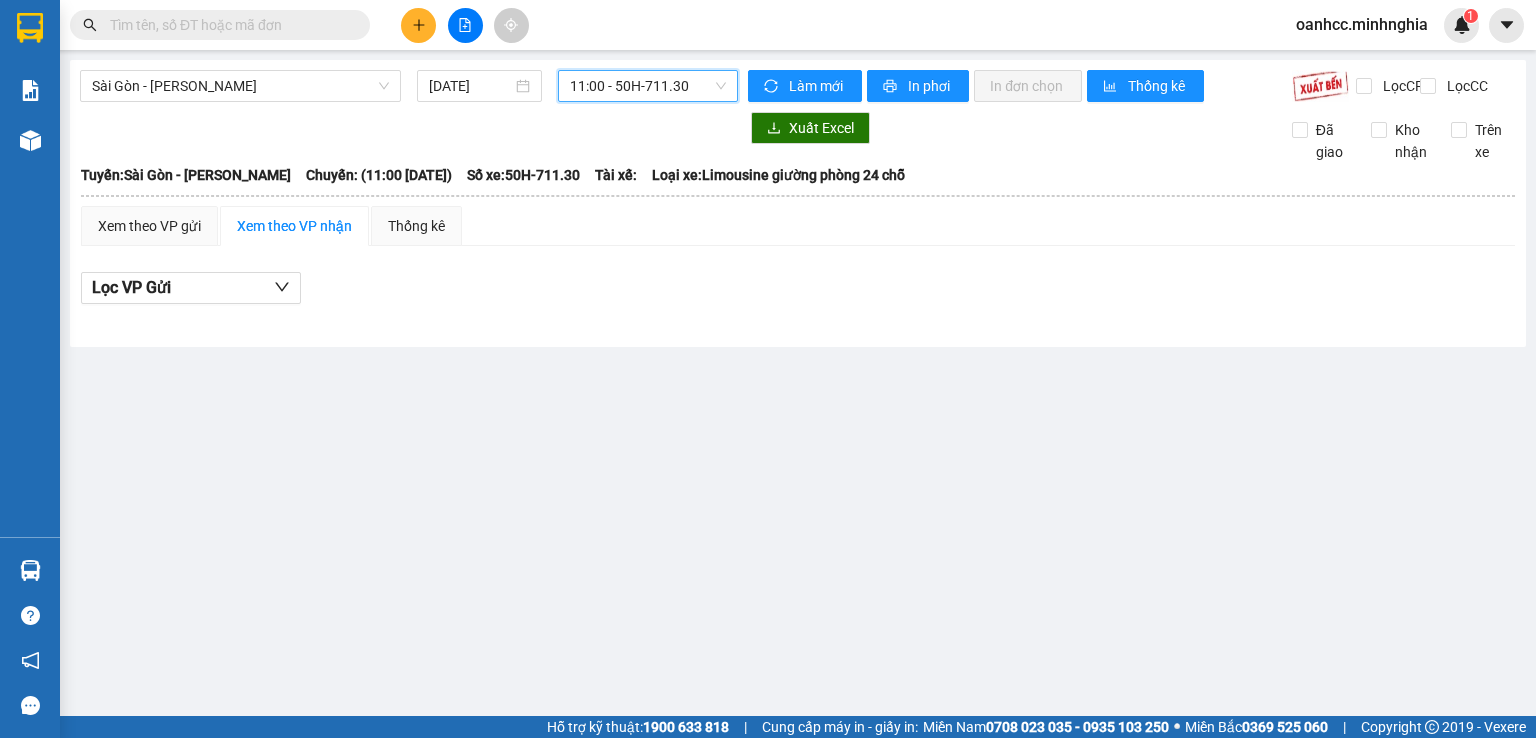 click on "11:00     - 50H-711.30" at bounding box center (648, 86) 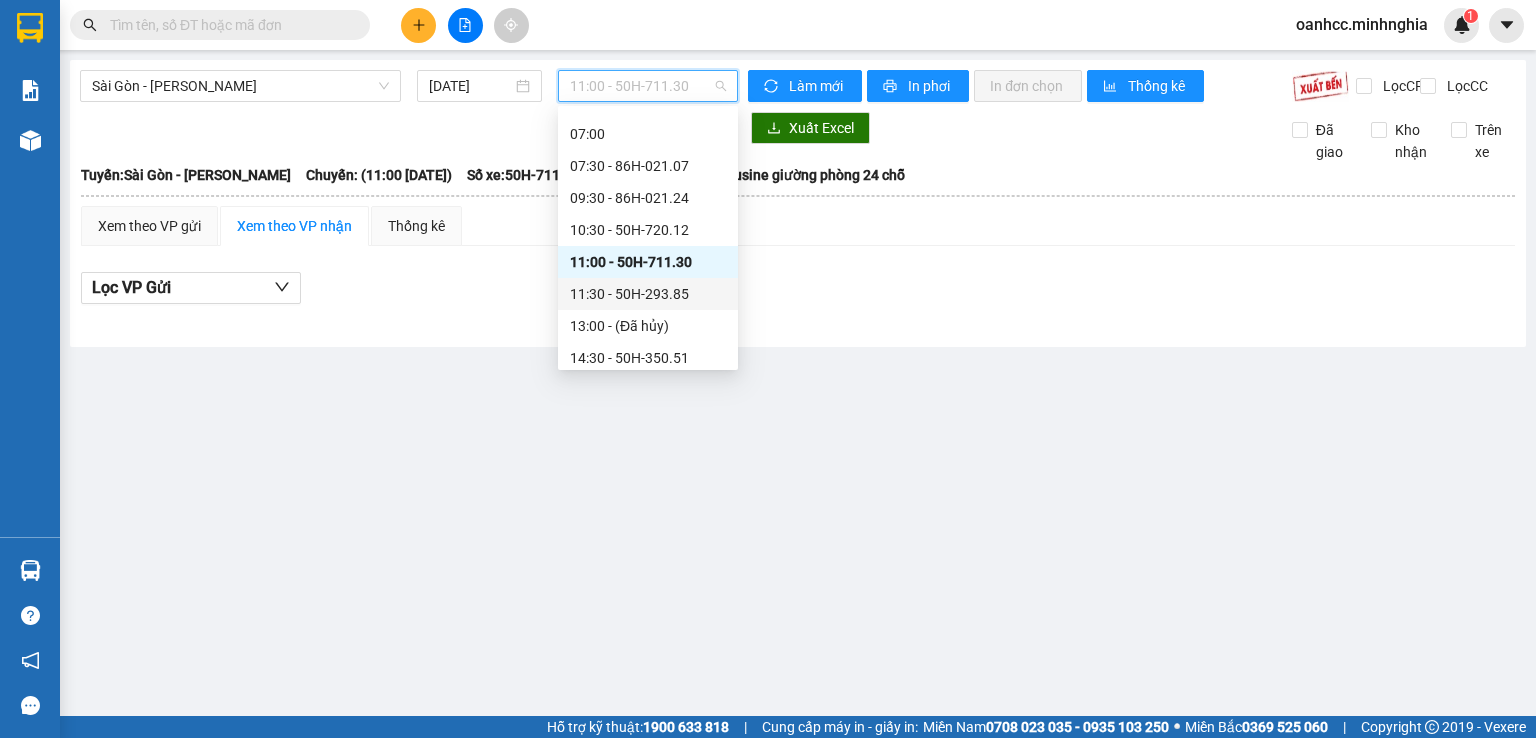click on "11:30     - 50H-293.85" at bounding box center [648, 294] 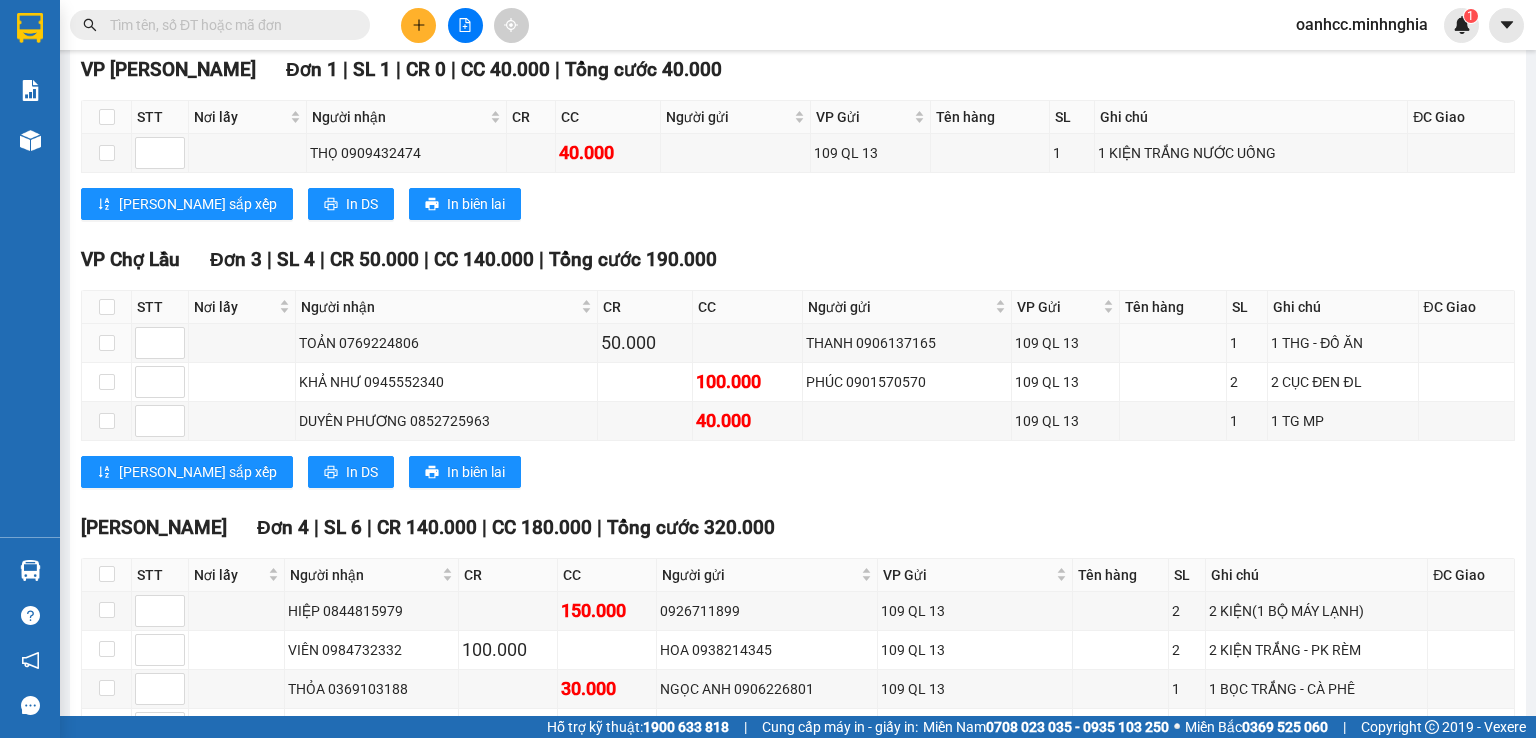 scroll, scrollTop: 0, scrollLeft: 0, axis: both 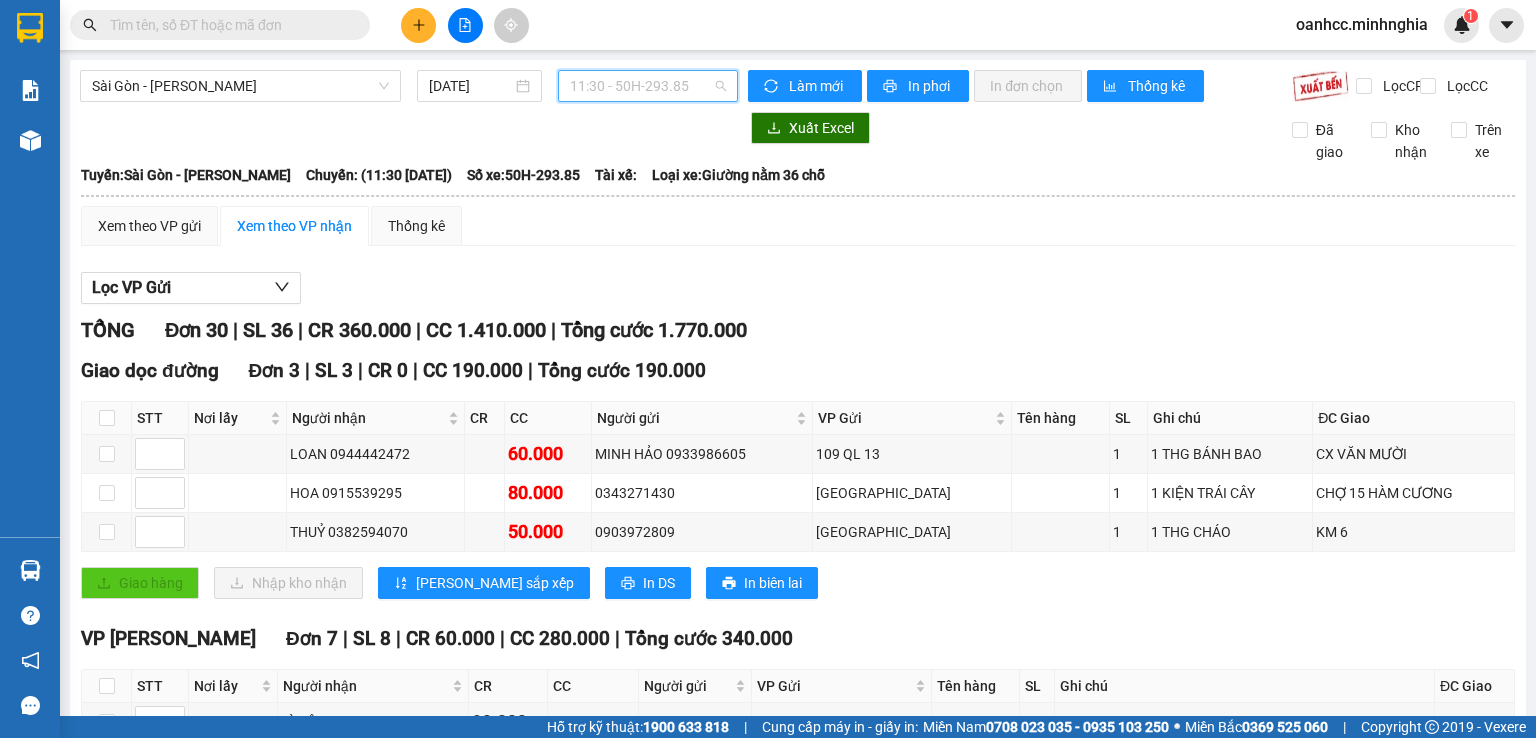 click on "11:30     - 50H-293.85" at bounding box center (648, 86) 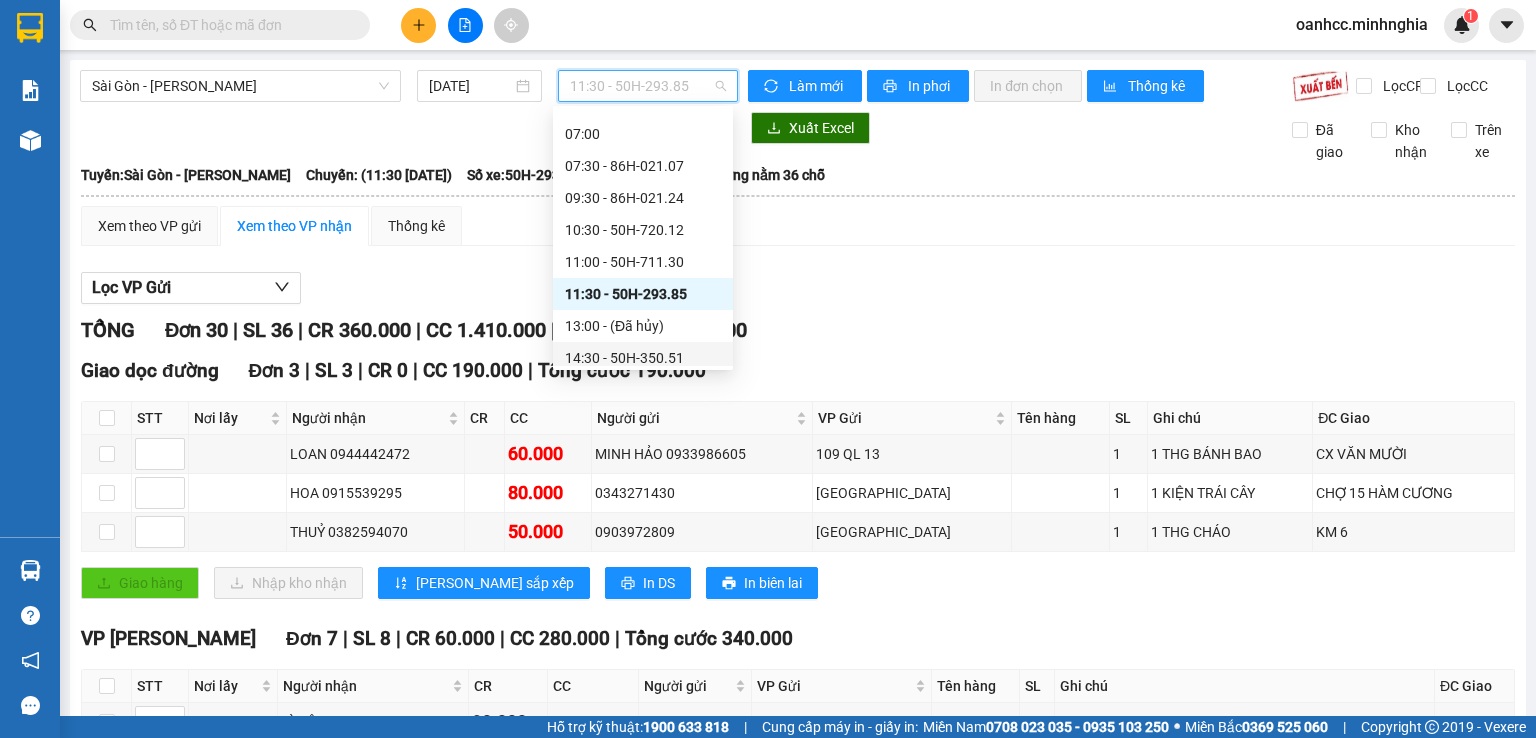 click on "14:30     - 50H-350.51" at bounding box center [643, 358] 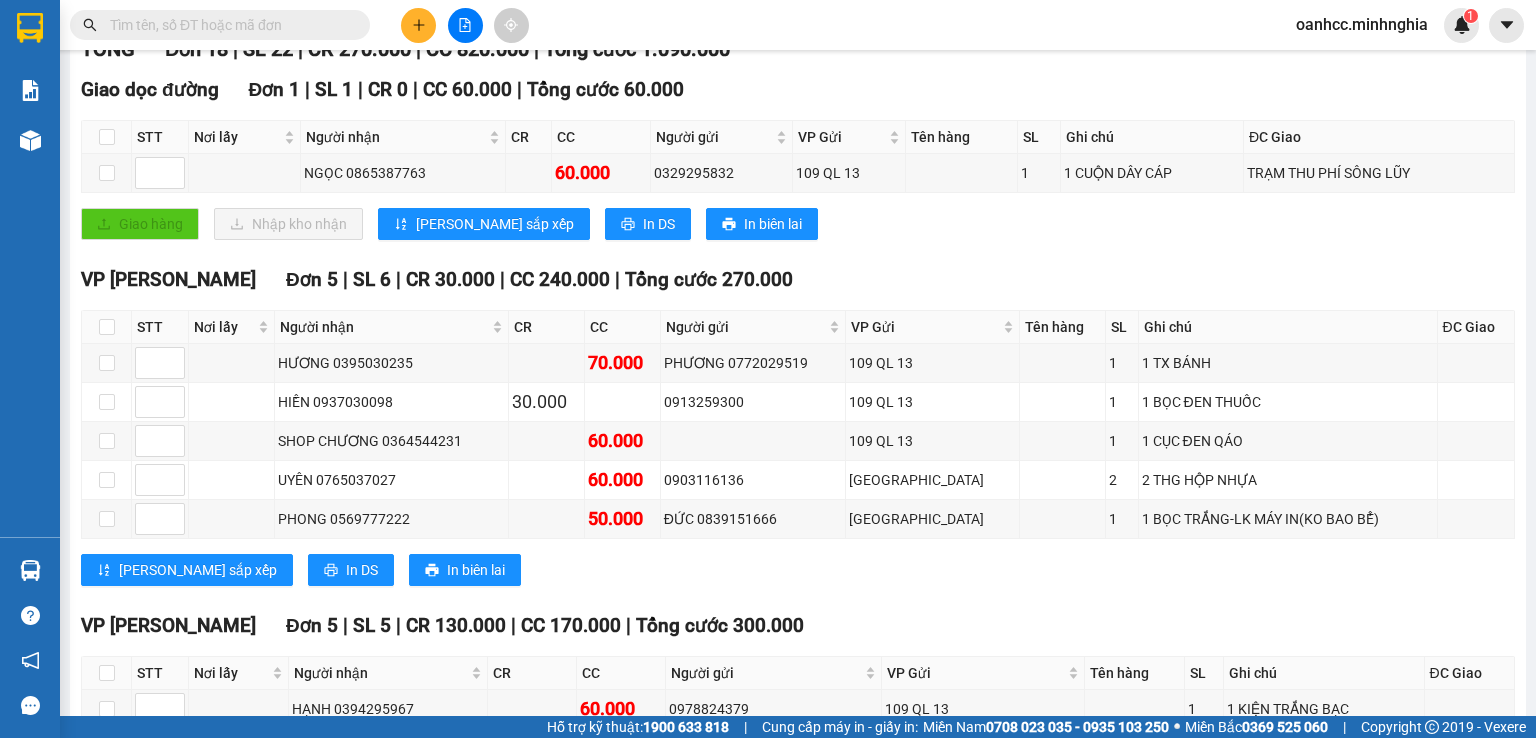 scroll, scrollTop: 0, scrollLeft: 0, axis: both 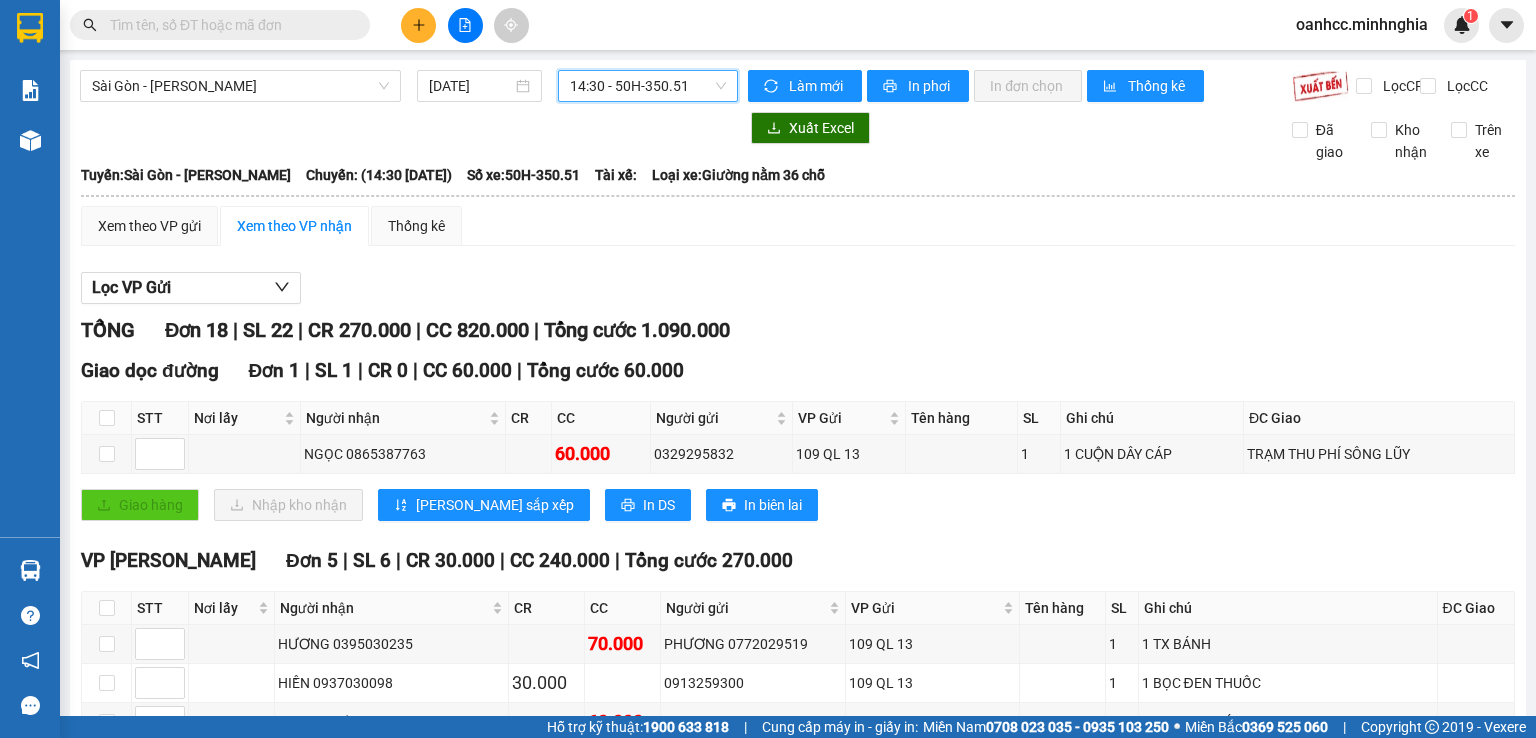 click on "14:30     - 50H-350.51" at bounding box center [648, 86] 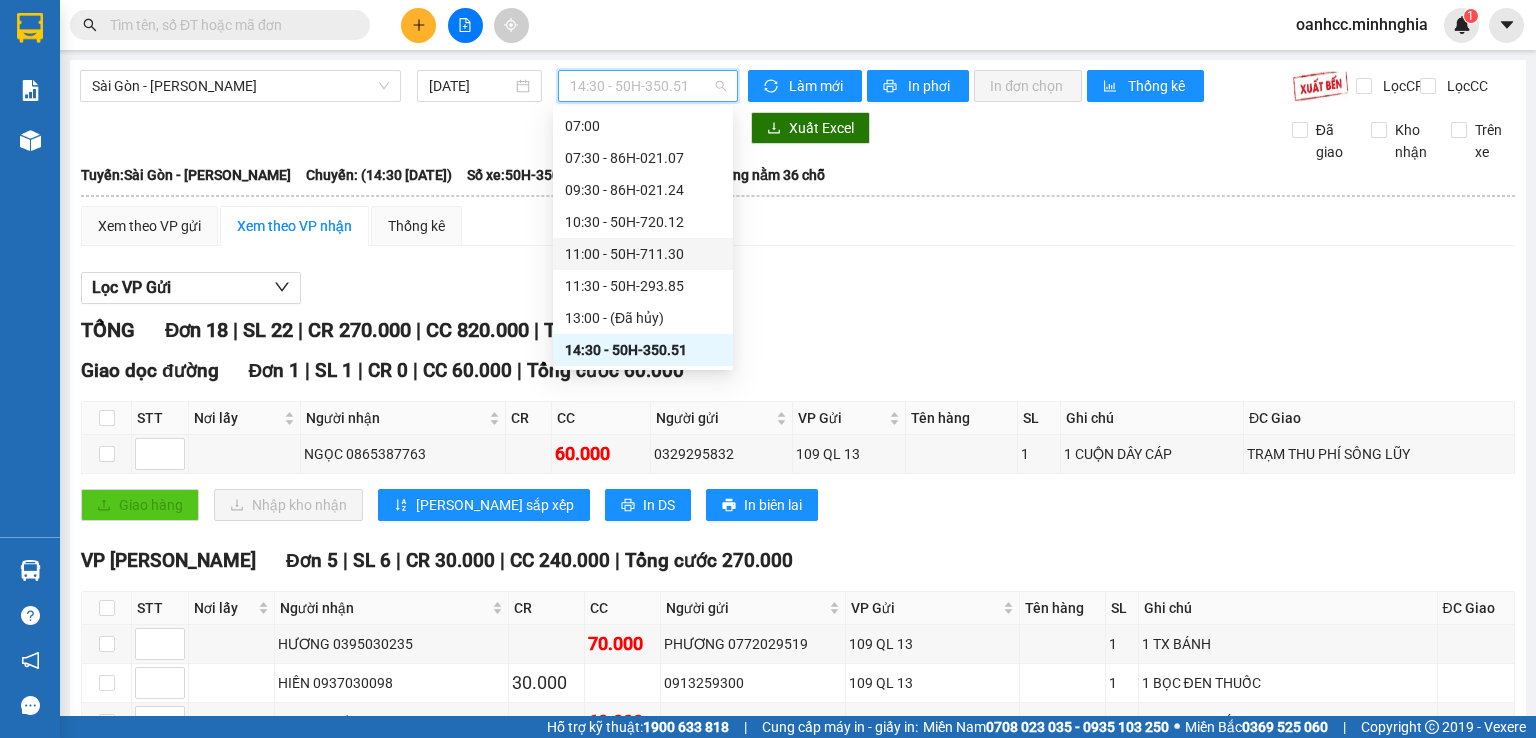 scroll, scrollTop: 232, scrollLeft: 0, axis: vertical 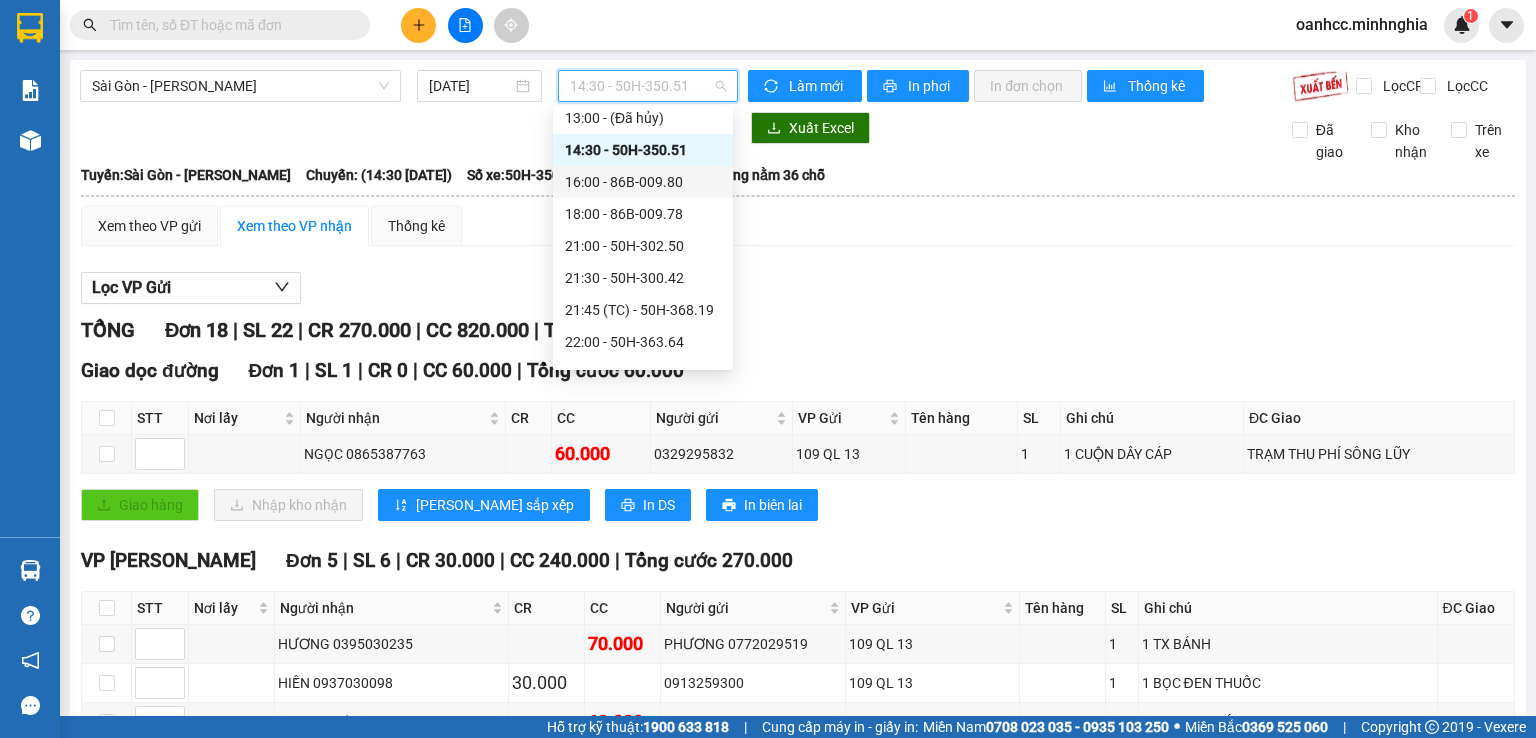 click on "16:00     - 86B-009.80" at bounding box center (643, 182) 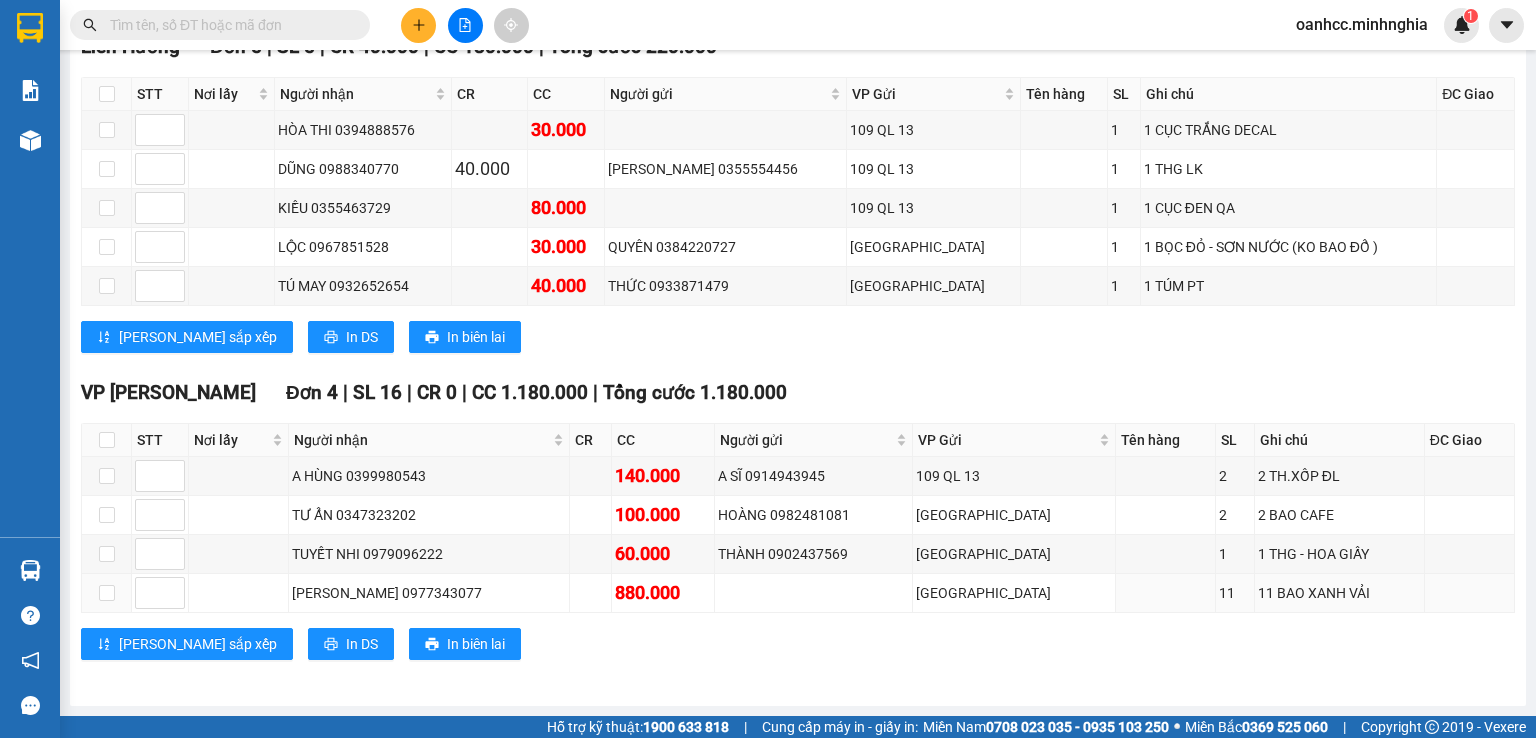 scroll, scrollTop: 0, scrollLeft: 0, axis: both 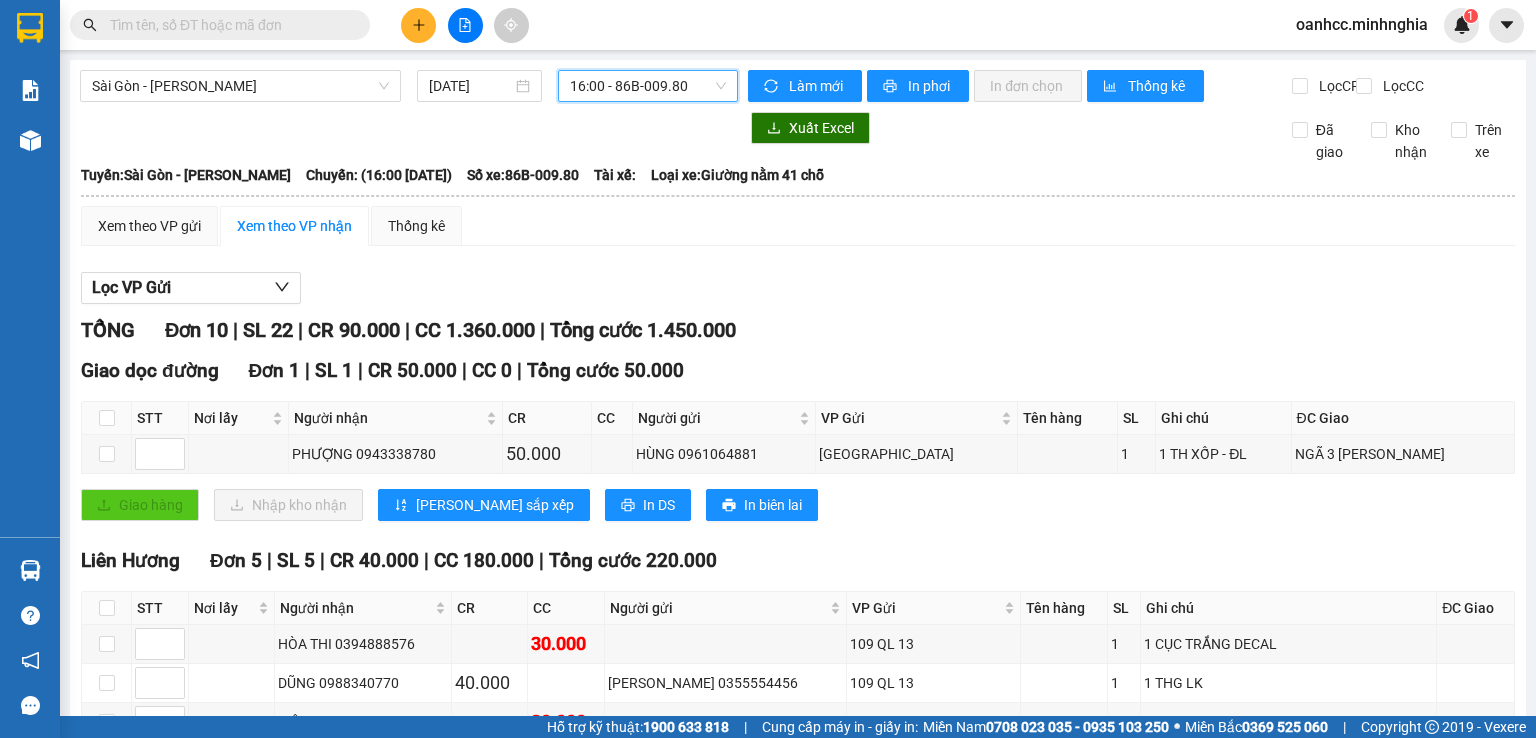 click on "16:00     - 86B-009.80" at bounding box center [648, 86] 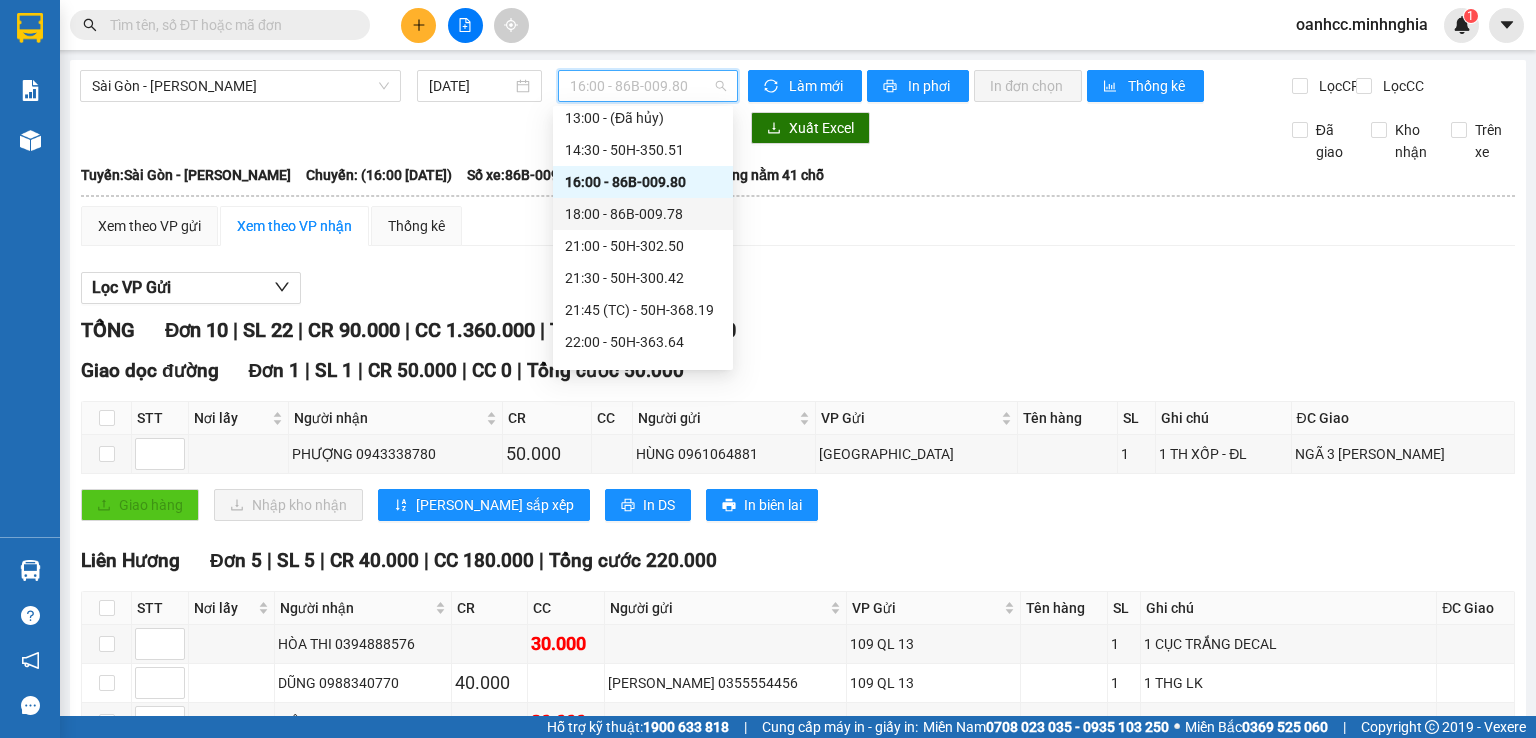 click on "18:00     - 86B-009.78" at bounding box center [643, 214] 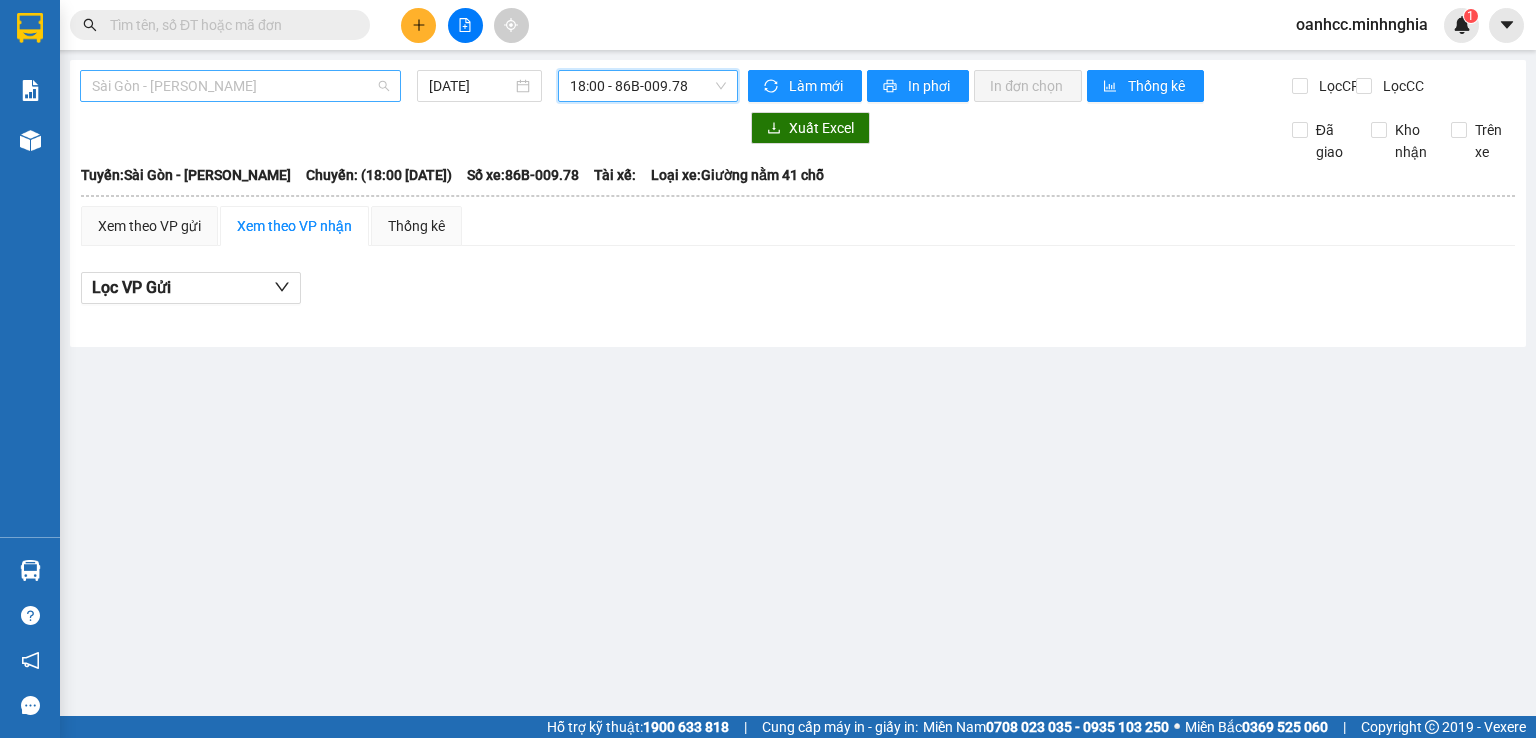 click on "Sài Gòn - [PERSON_NAME]" at bounding box center (240, 86) 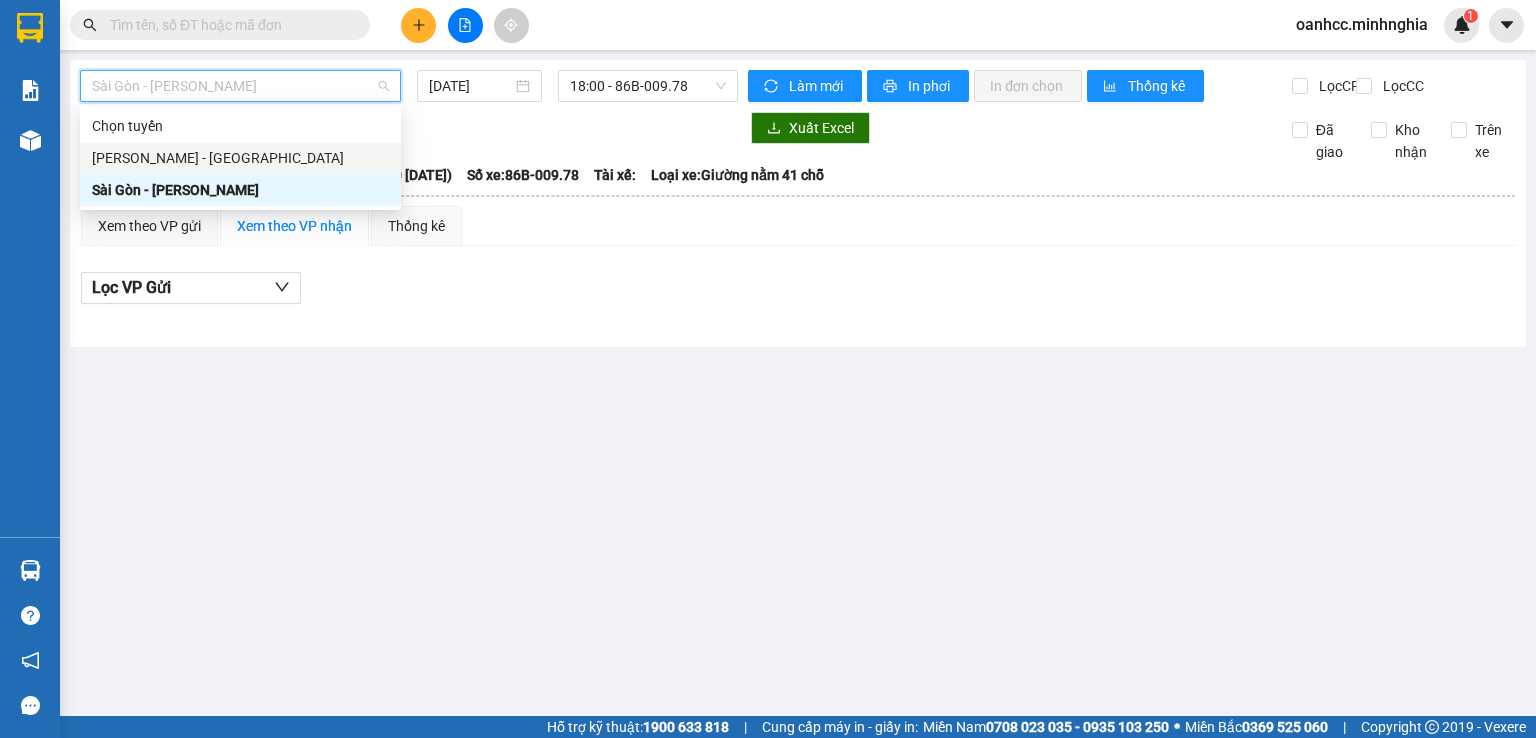 click on "[PERSON_NAME] - [GEOGRAPHIC_DATA]" at bounding box center [240, 158] 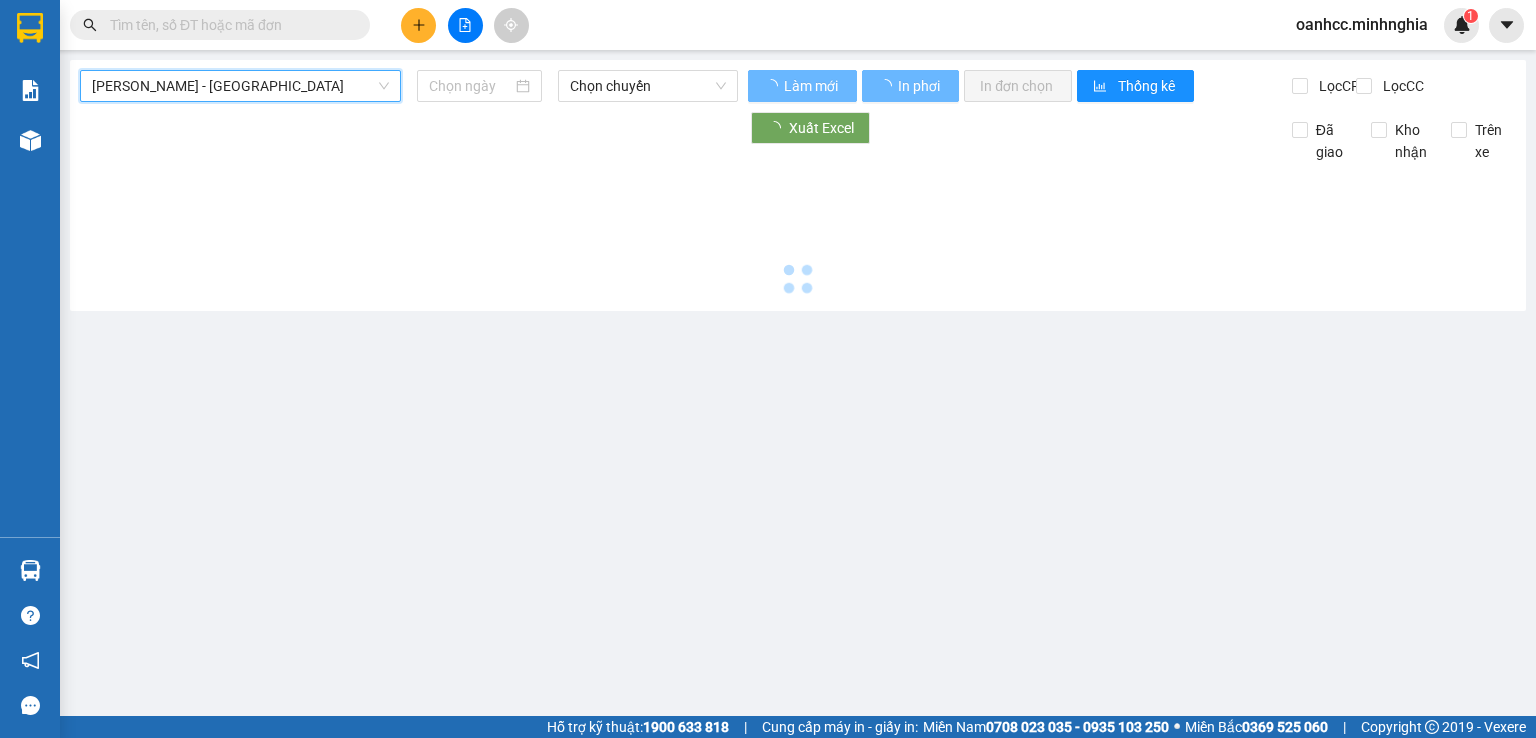type on "[DATE]" 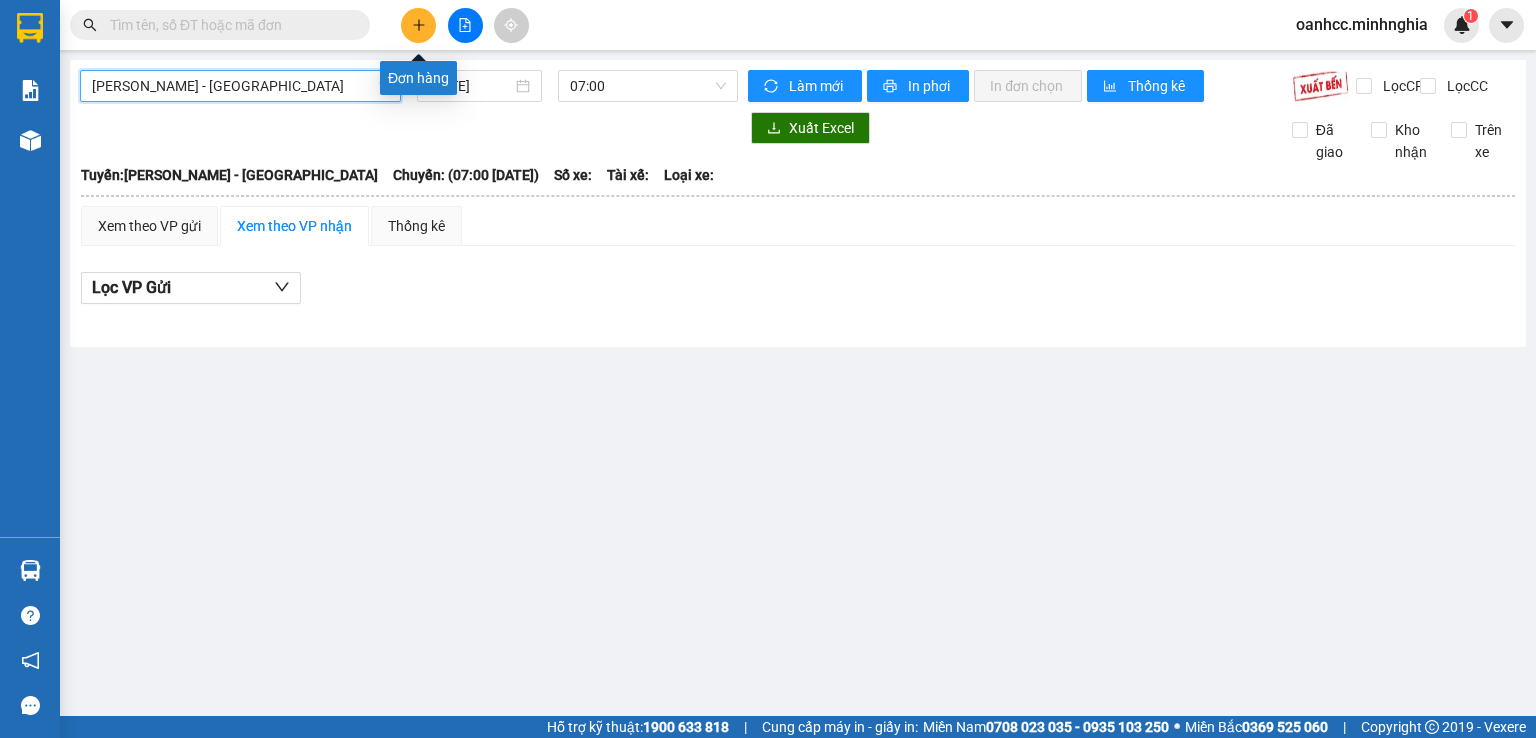 click 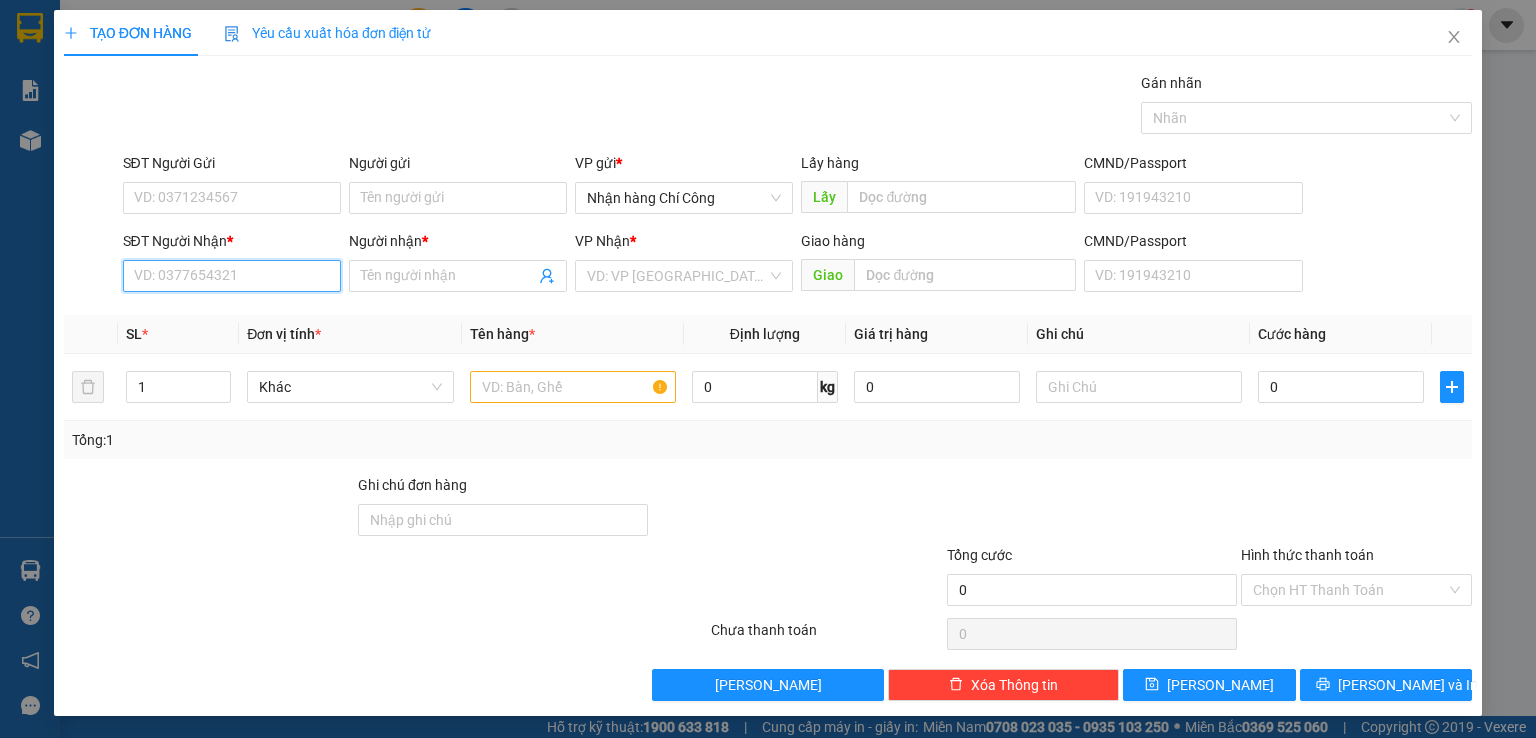click on "SĐT Người Nhận  *" at bounding box center (232, 276) 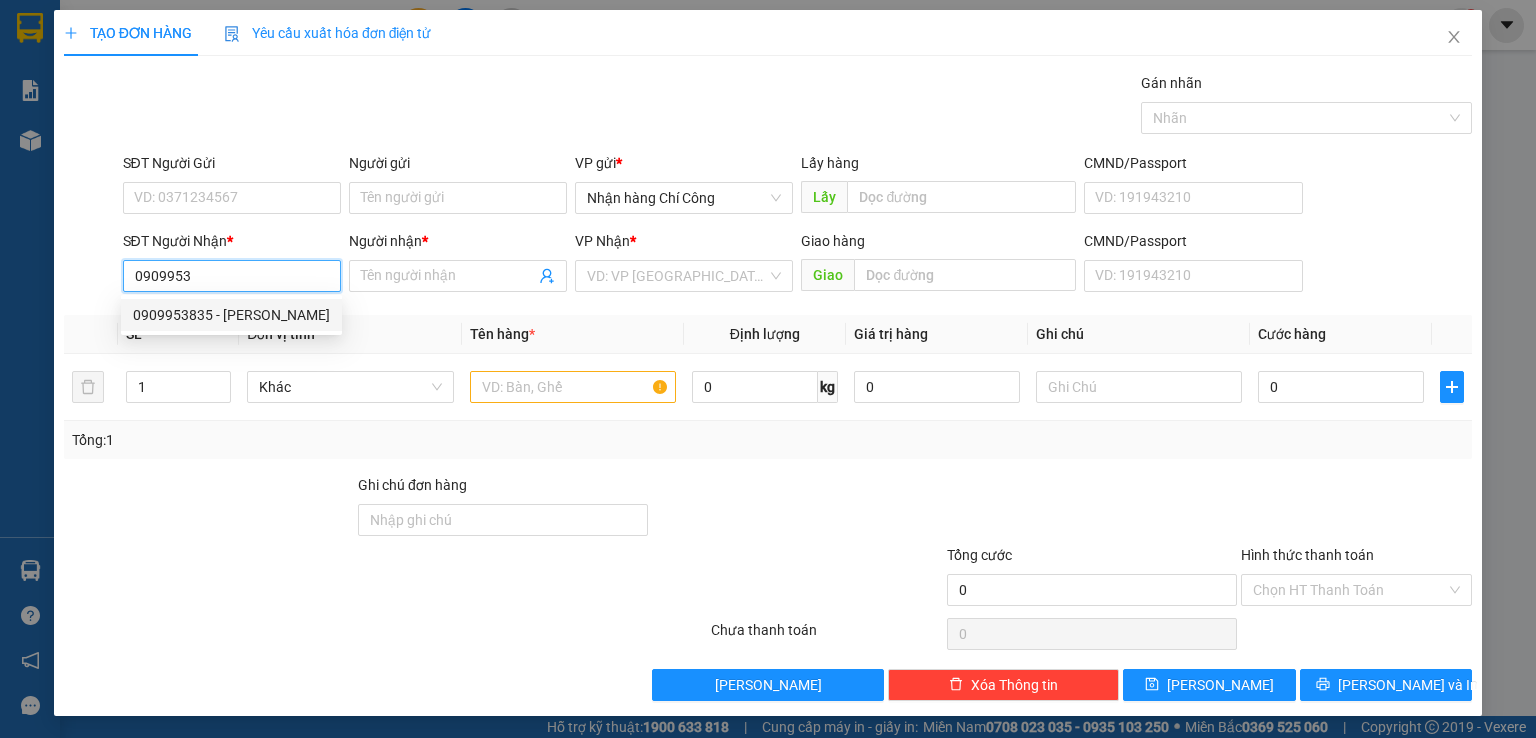 click on "0909953835 - [PERSON_NAME]" at bounding box center (231, 315) 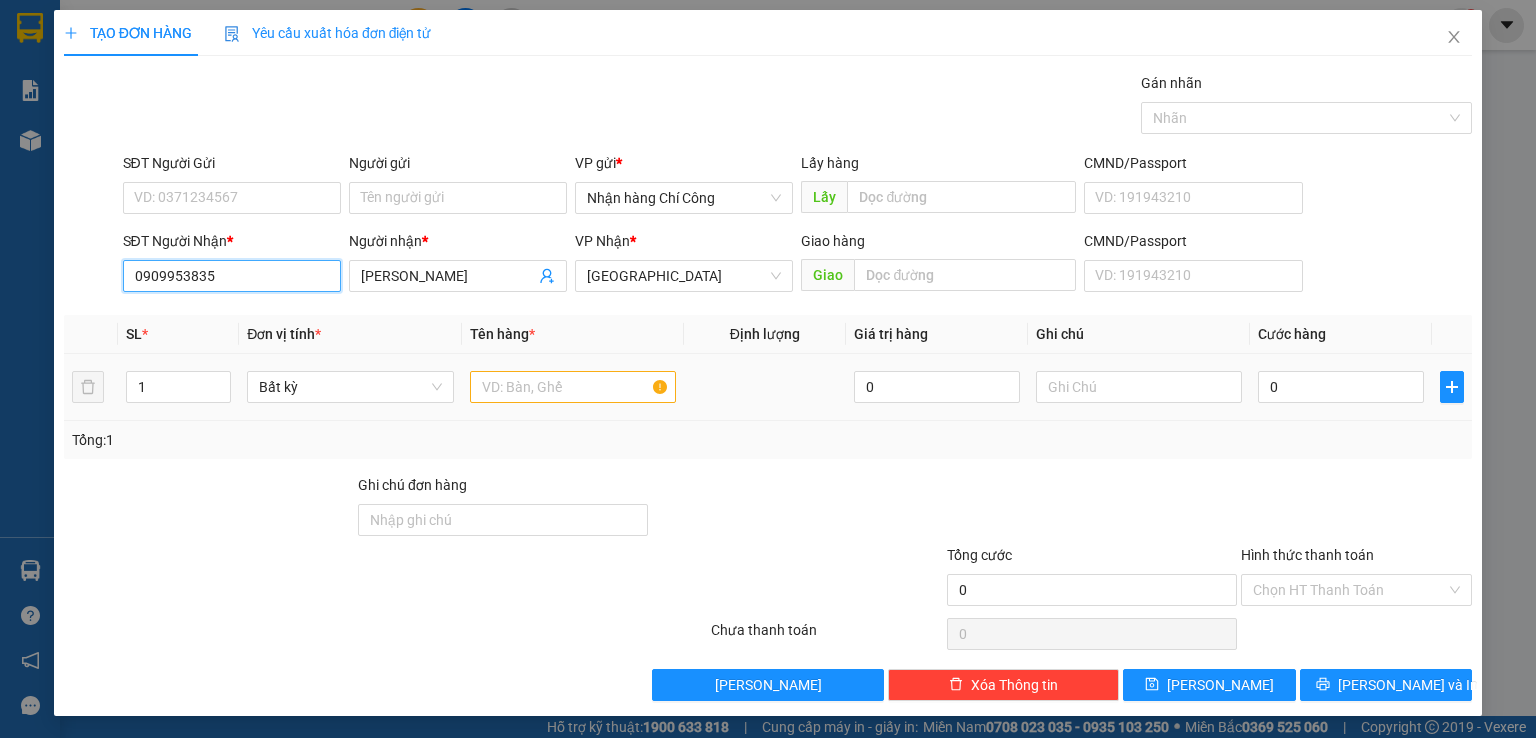 type on "0909953835" 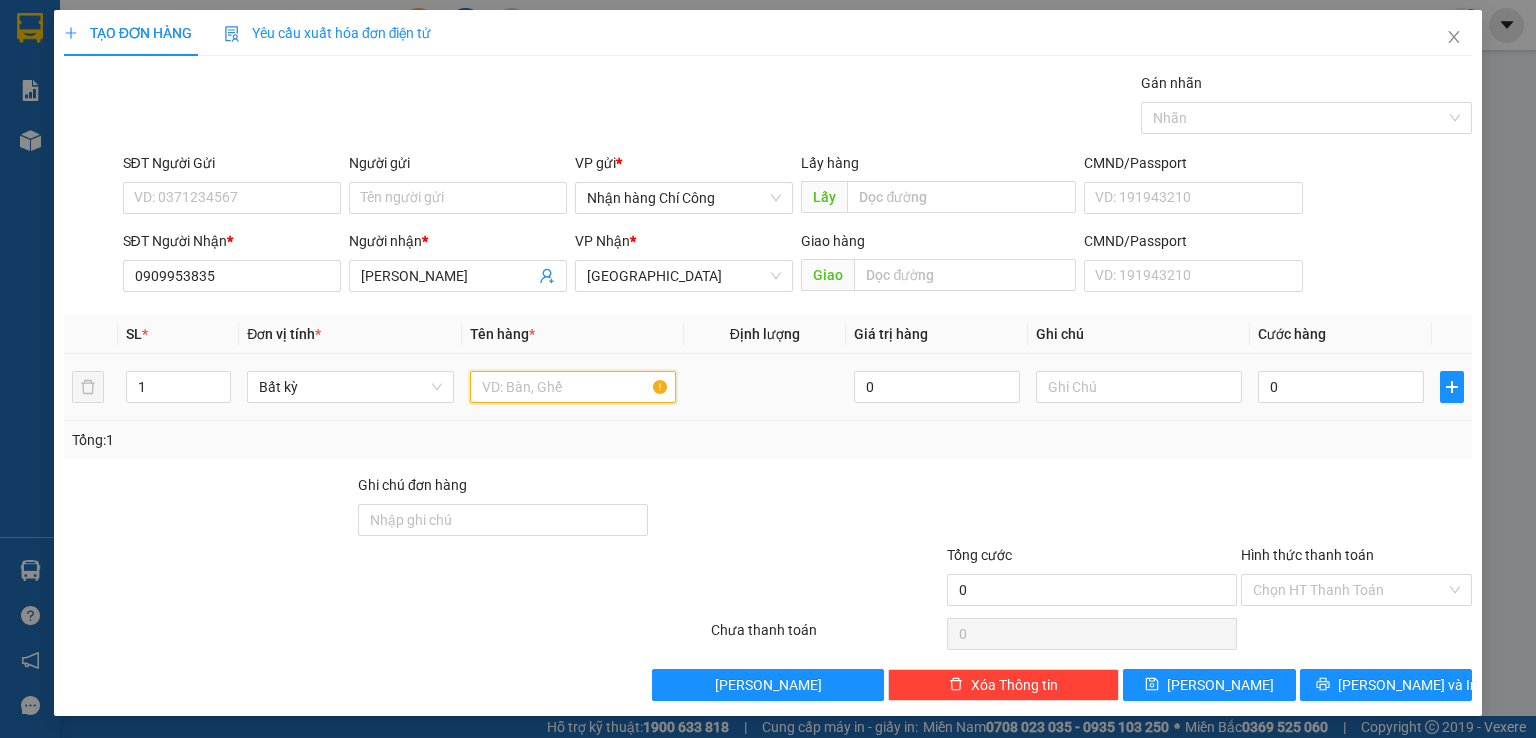 click at bounding box center (573, 387) 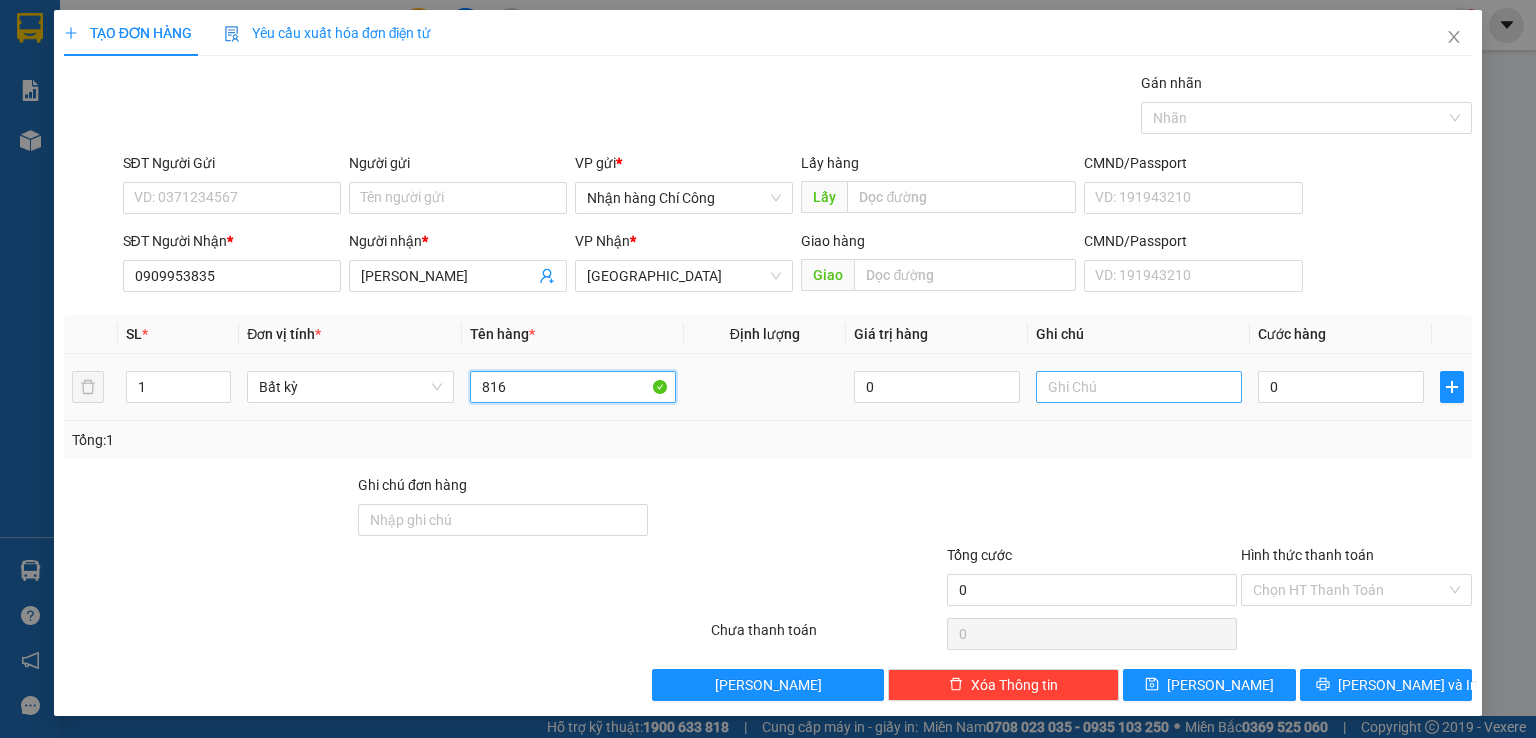type on "816" 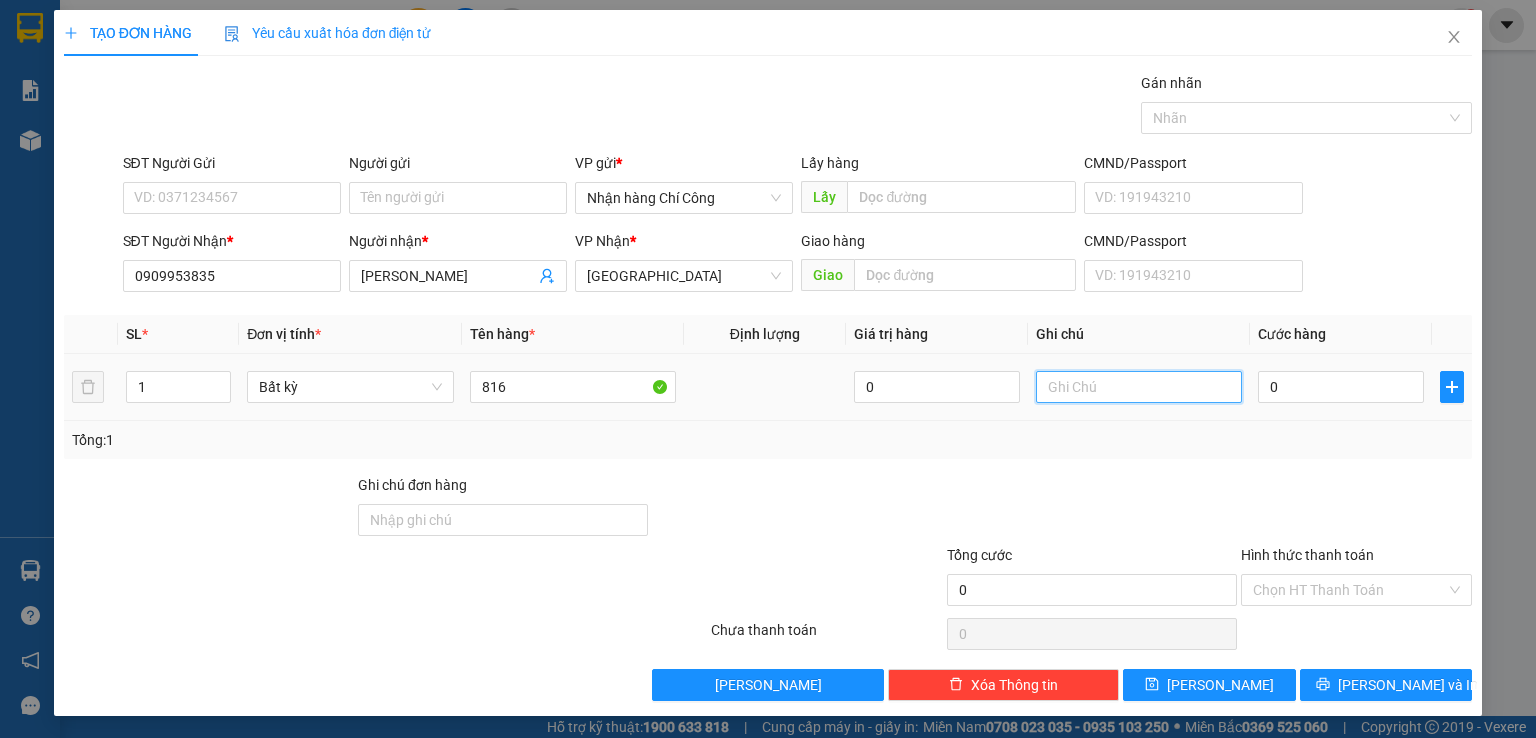 click at bounding box center (1139, 387) 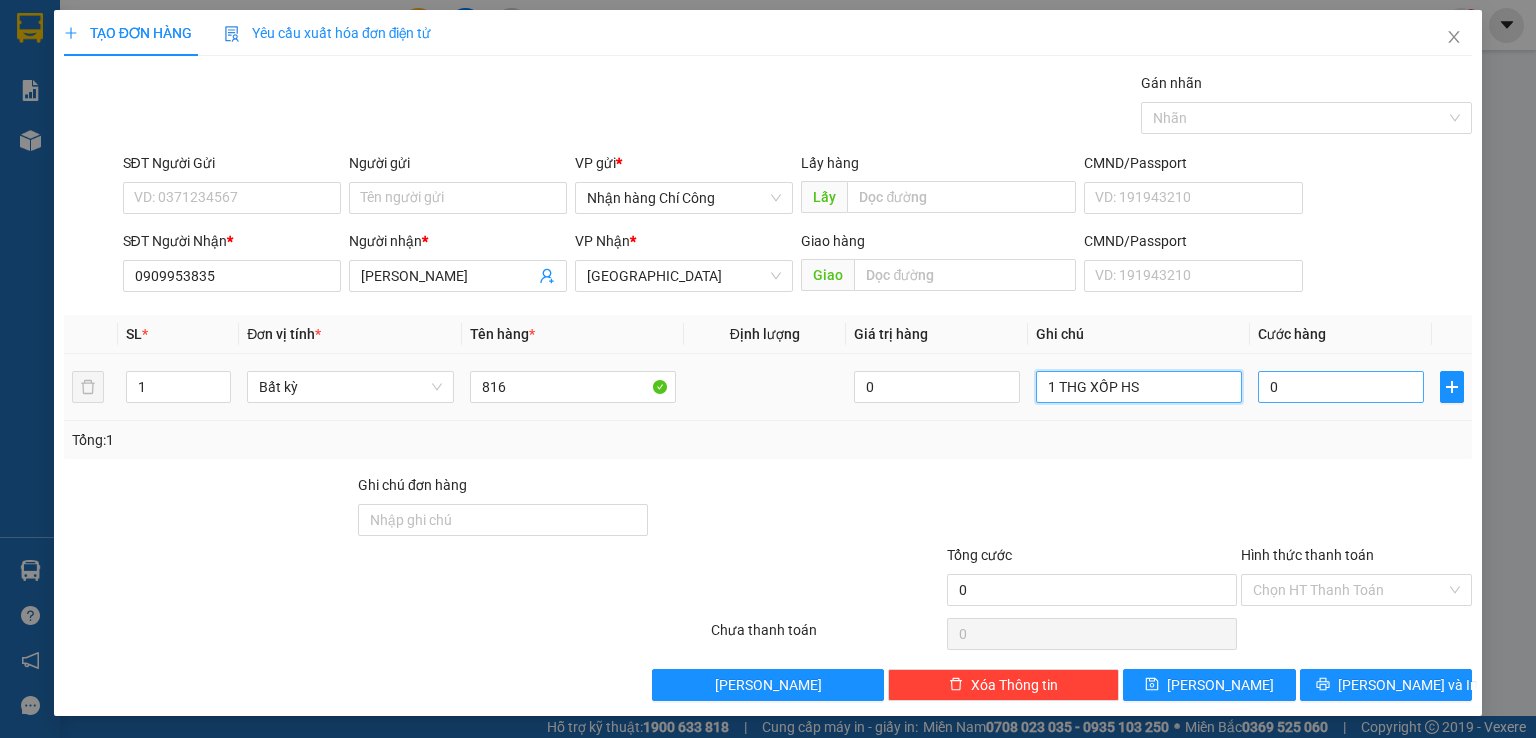 type on "1 THG XỐP HS" 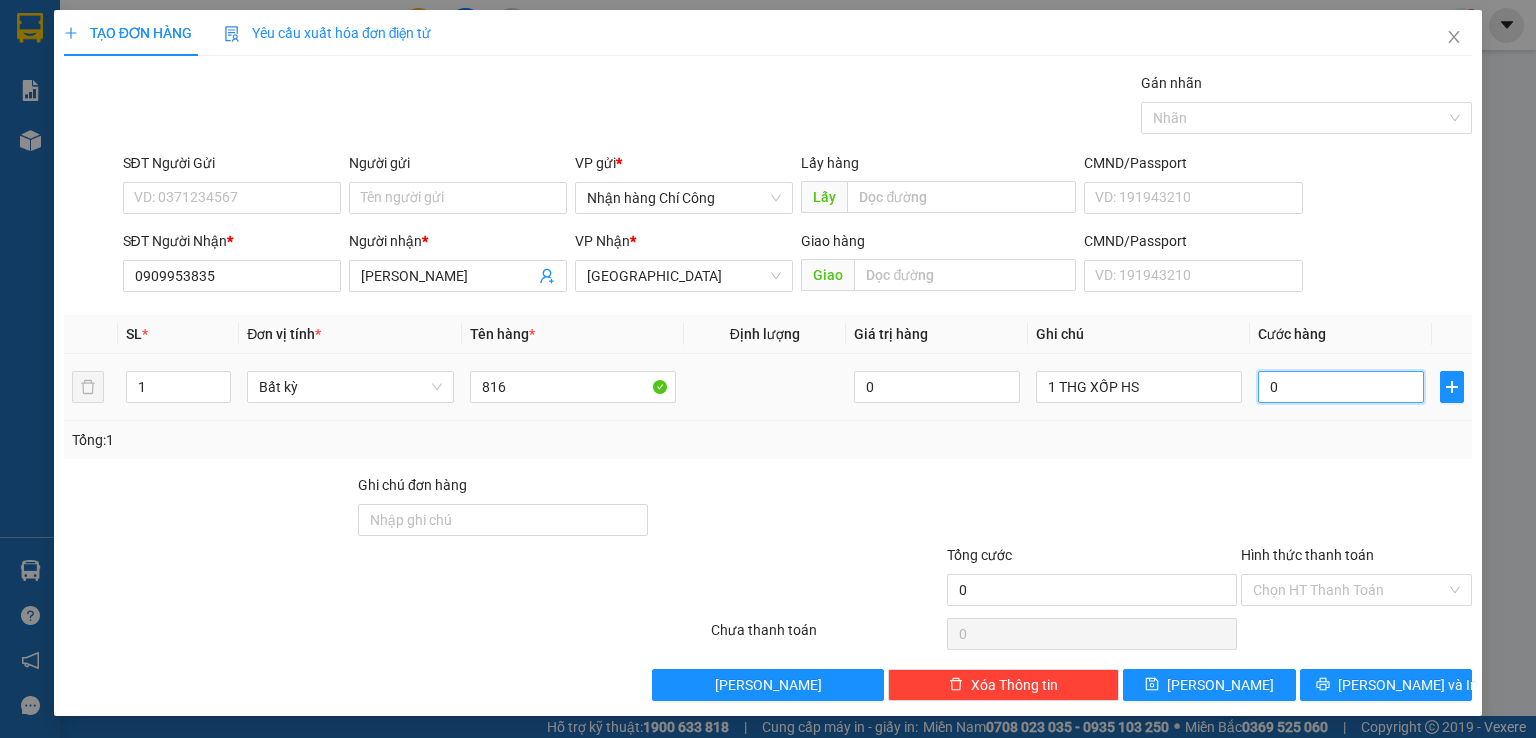 click on "0" at bounding box center (1341, 387) 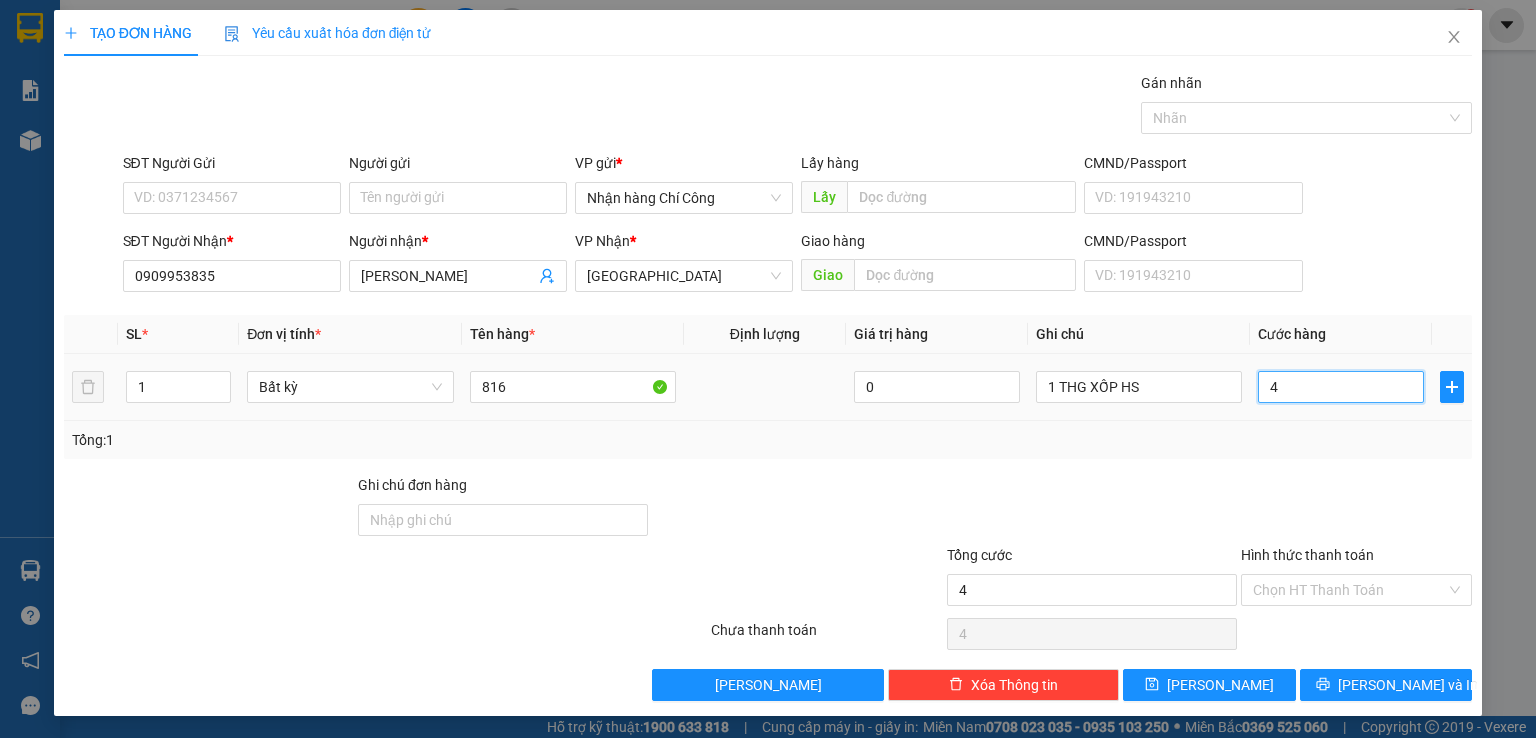 type on "40" 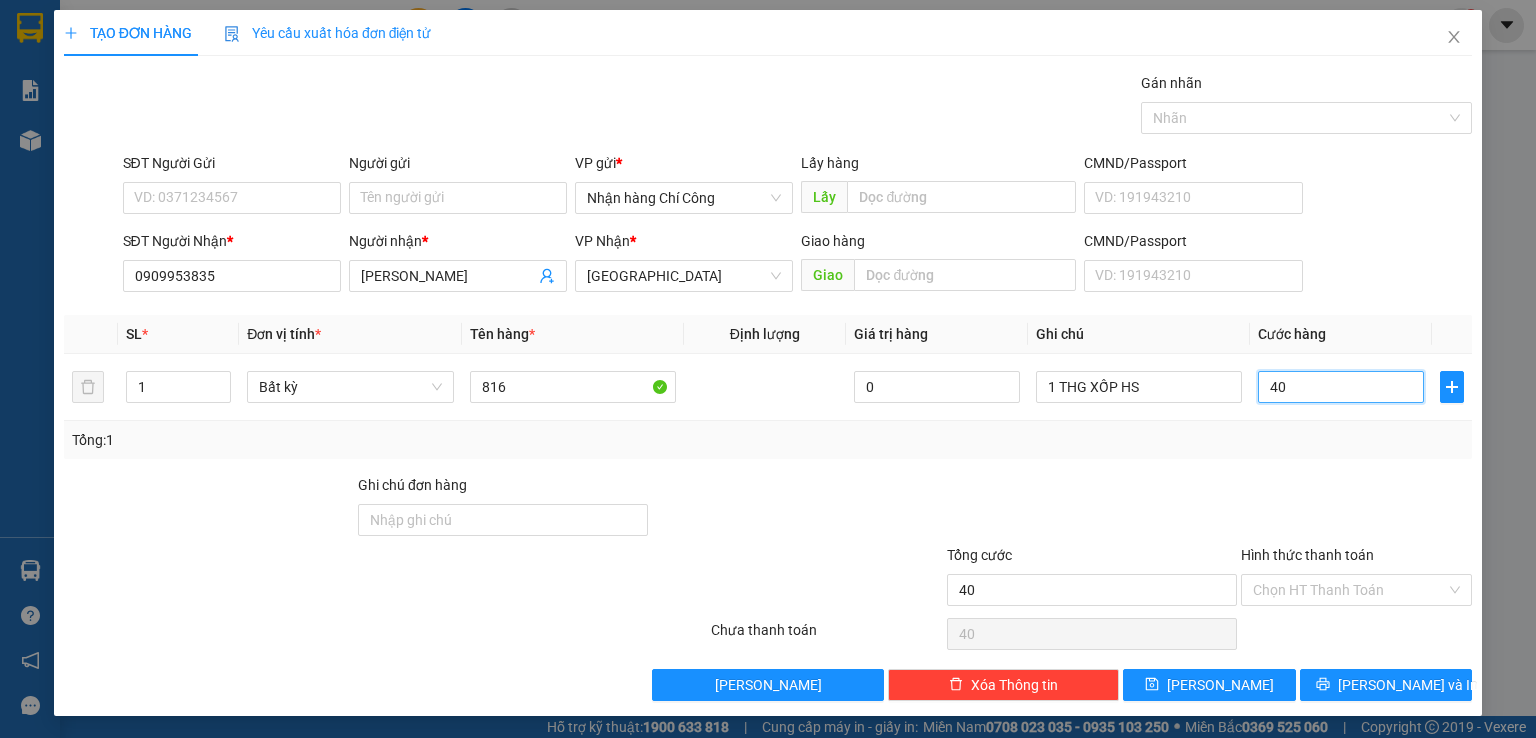 scroll, scrollTop: 0, scrollLeft: 0, axis: both 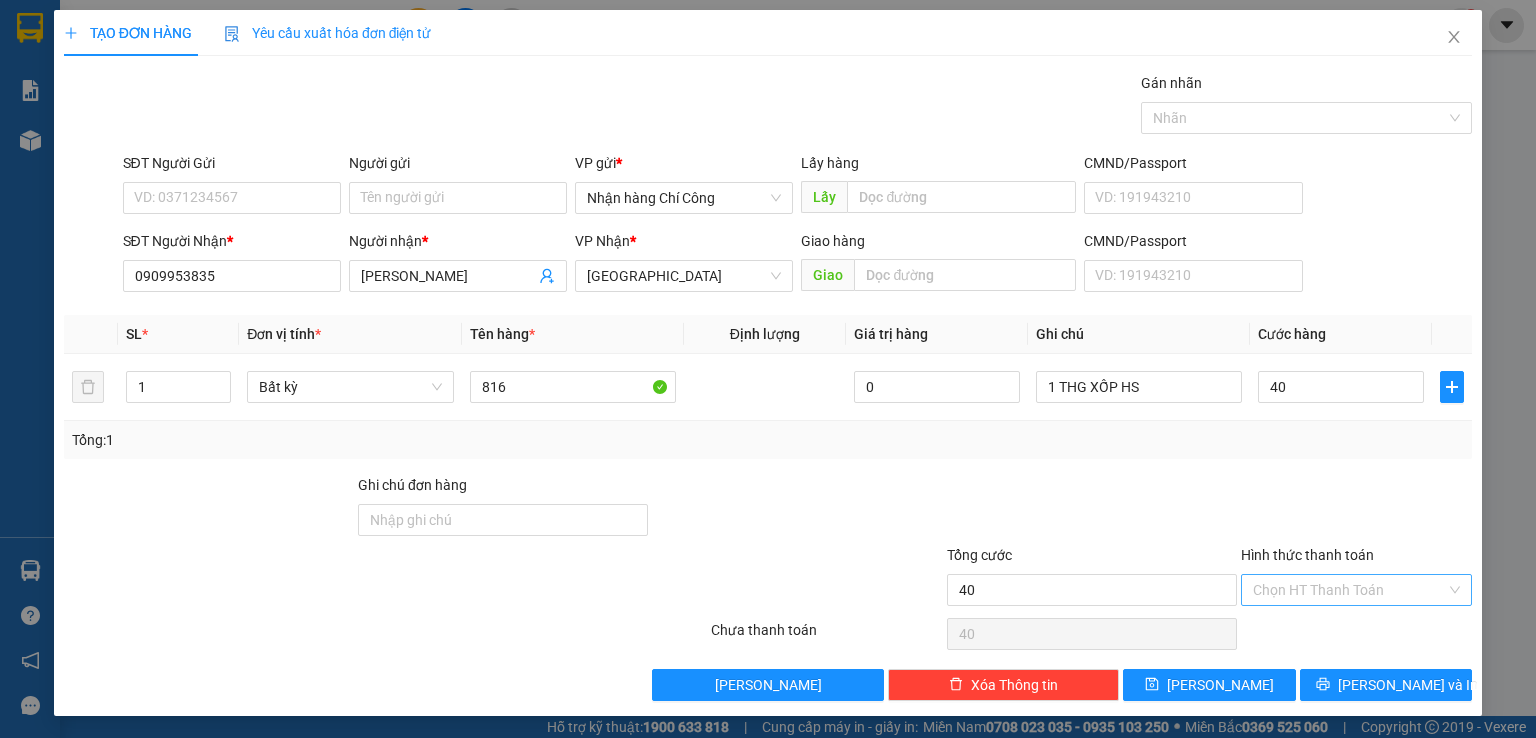 type on "40.000" 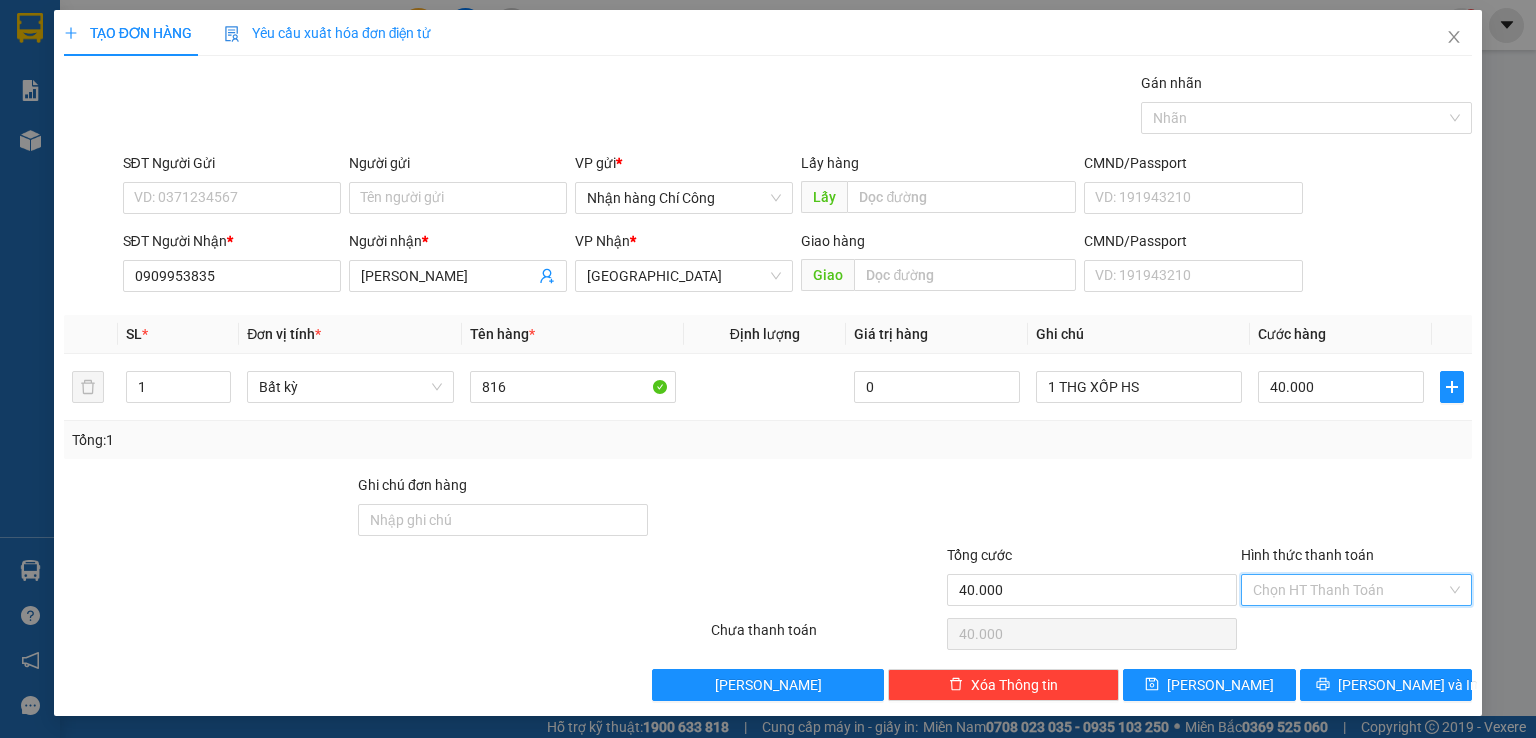 click on "Hình thức thanh toán" at bounding box center (1349, 590) 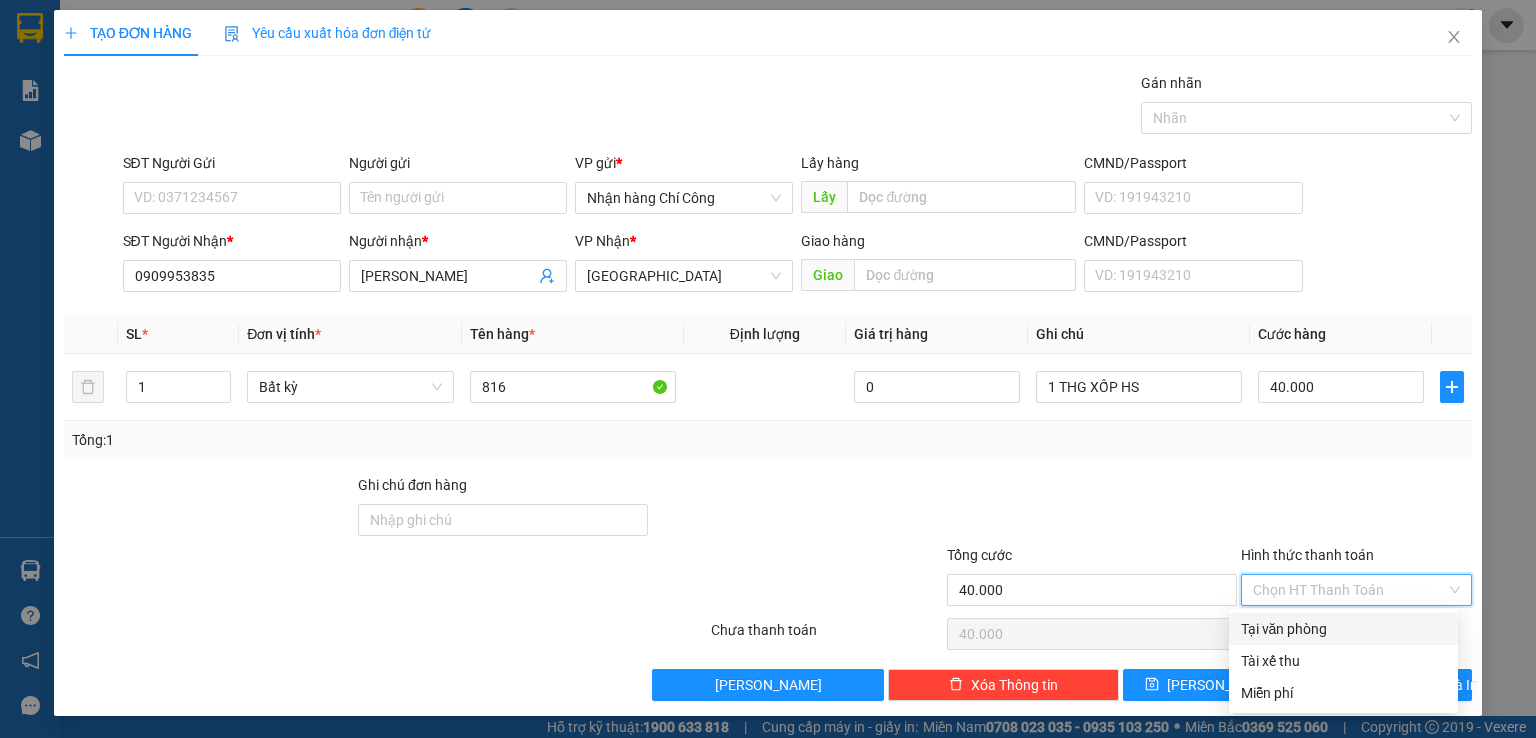 click on "Tại văn phòng" at bounding box center (1343, 629) 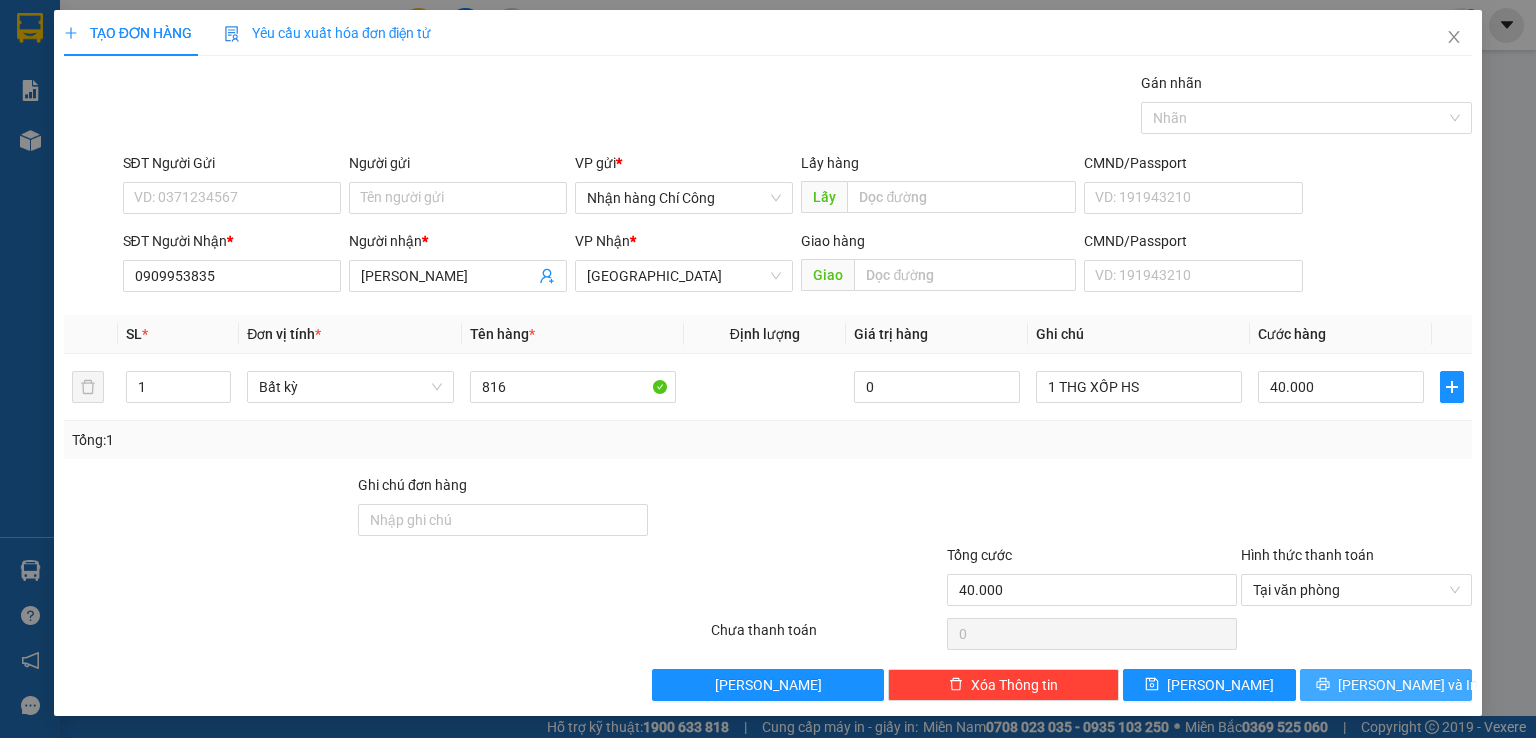 click 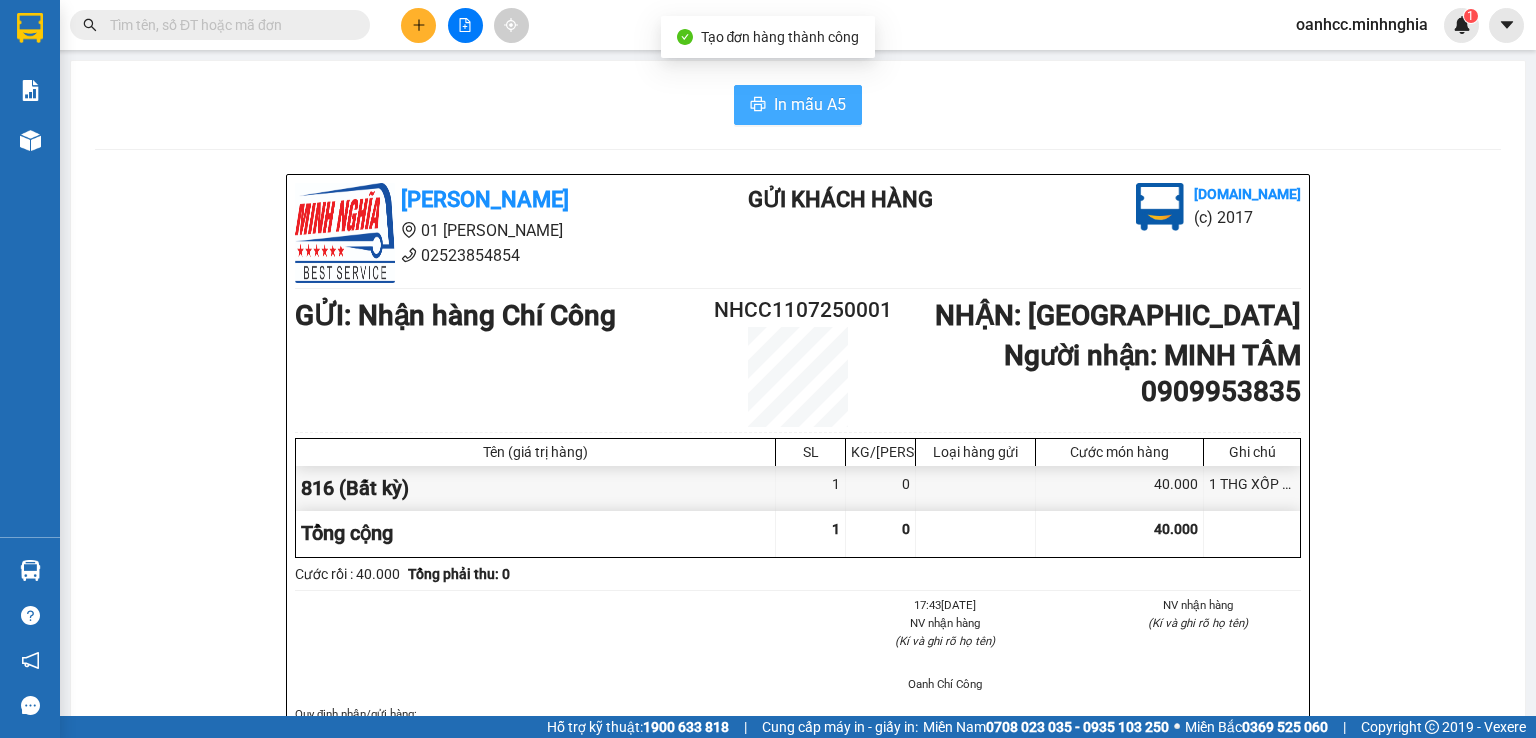 click on "In mẫu A5" at bounding box center (810, 104) 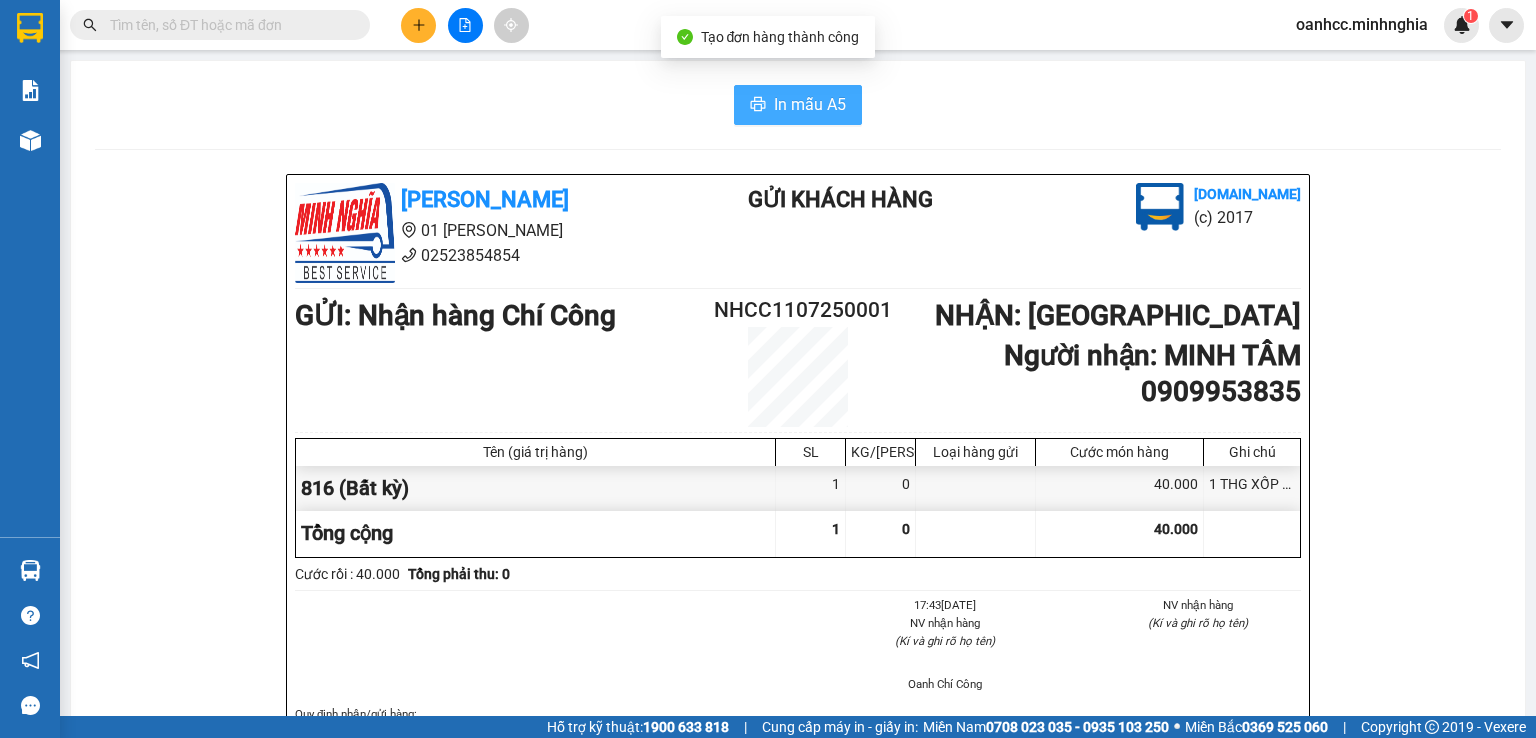 scroll, scrollTop: 0, scrollLeft: 0, axis: both 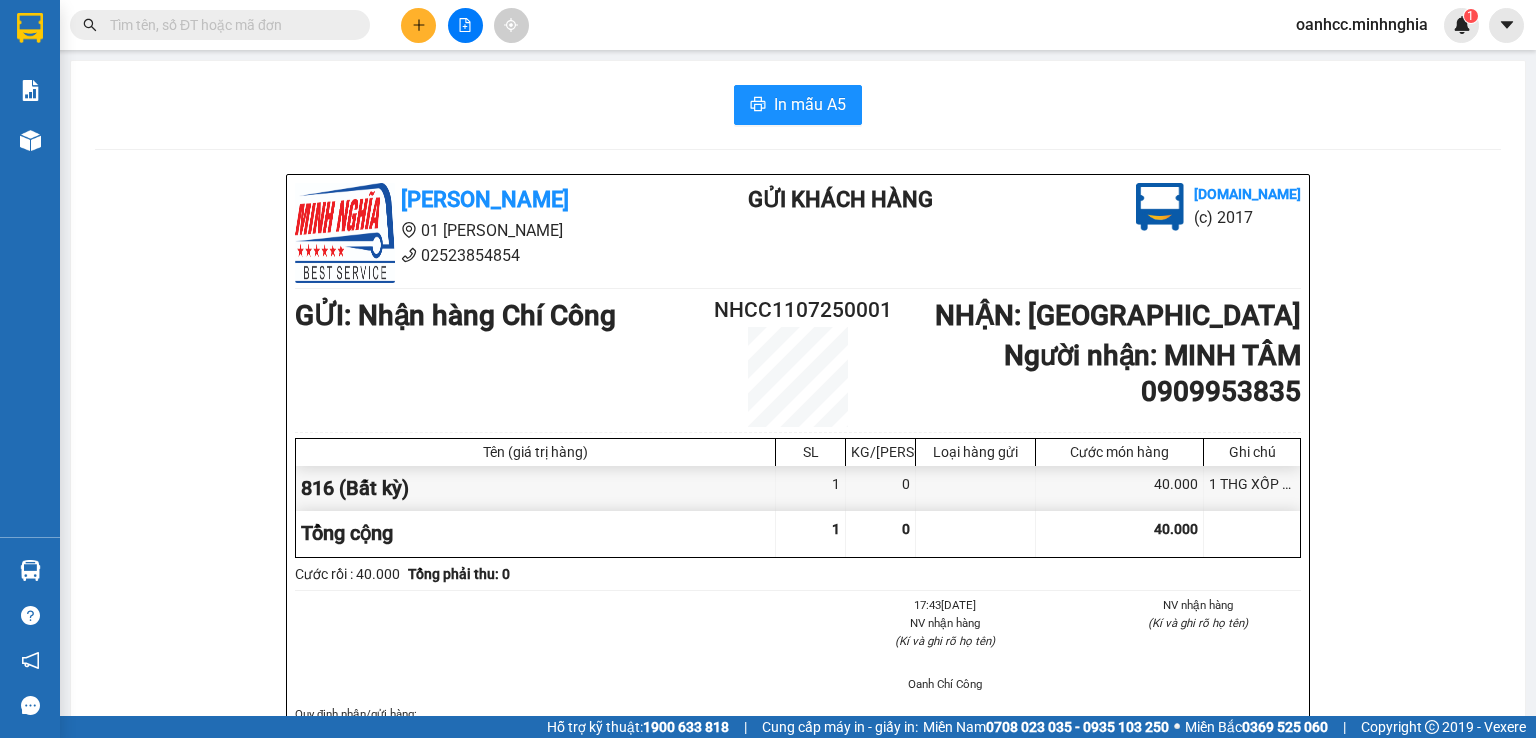 click on "NV nhận hàng (Kí và ghi rõ họ tên)" at bounding box center [1179, 620] 